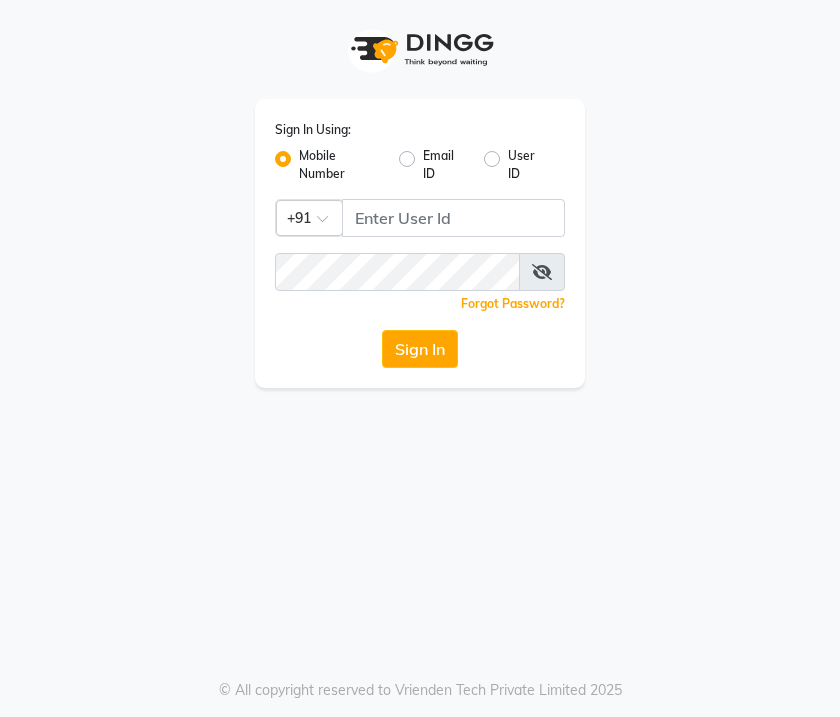 scroll, scrollTop: 0, scrollLeft: 0, axis: both 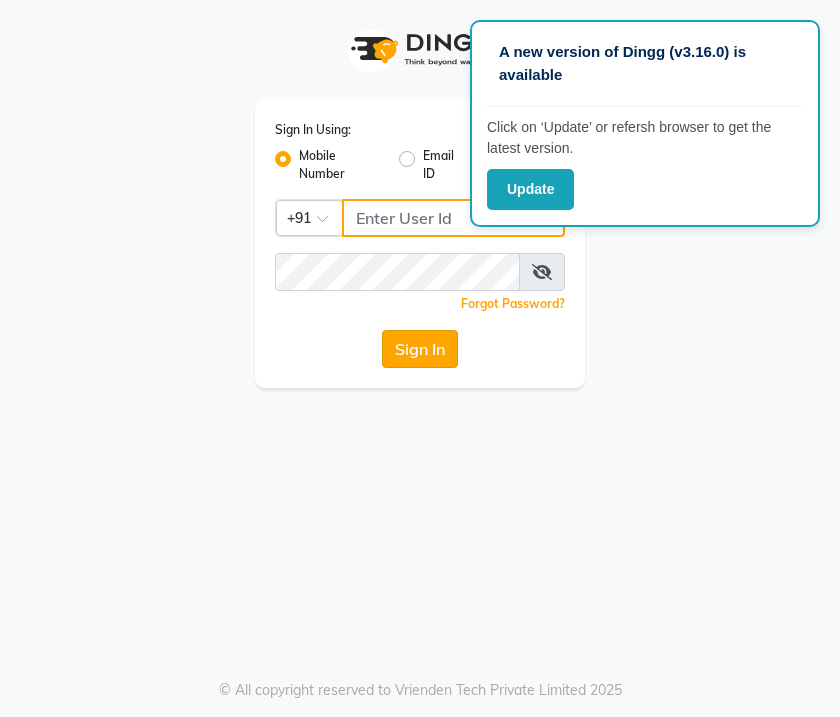 type on "[PHONE]" 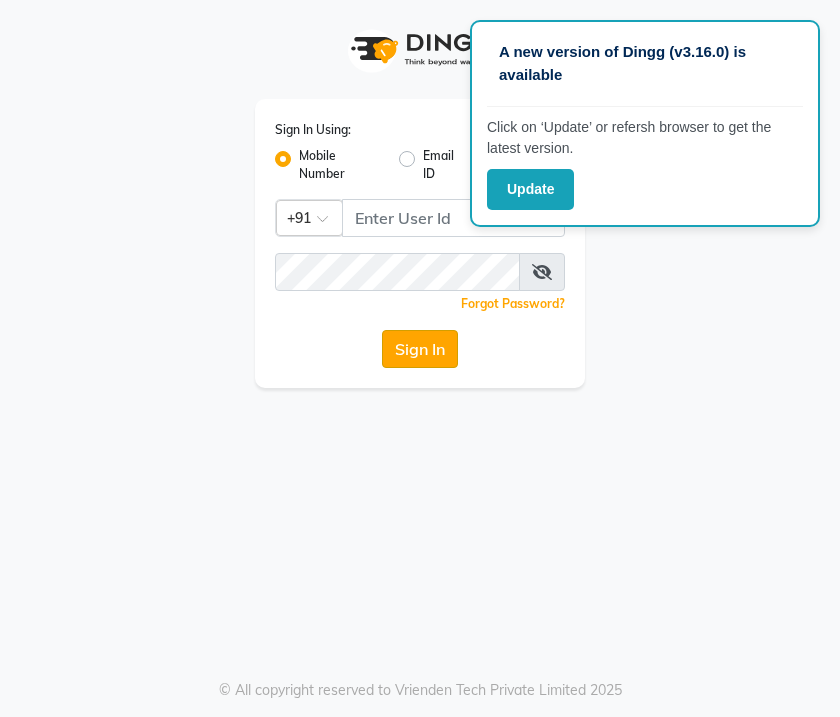 click on "Sign In" 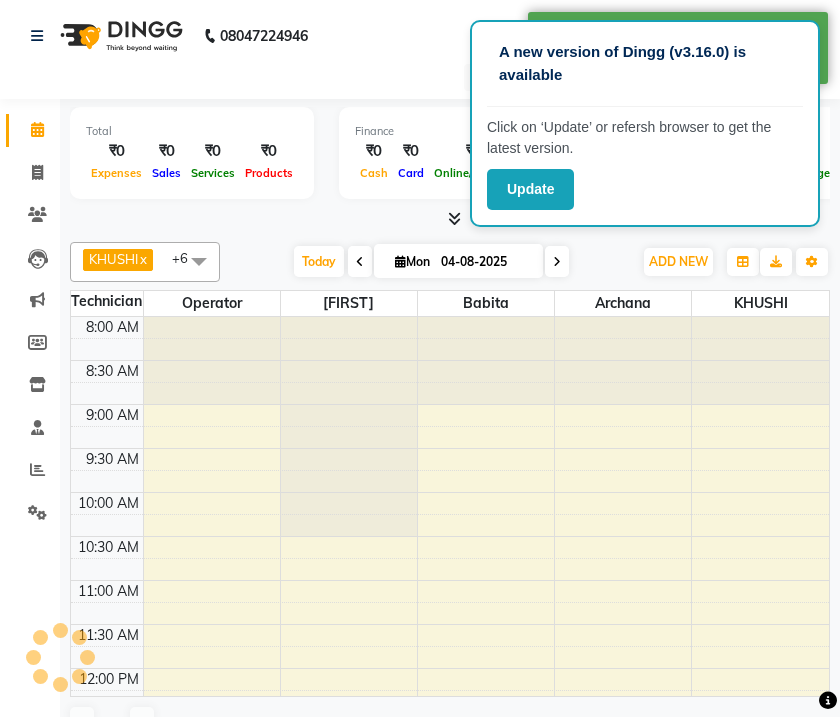 select on "en" 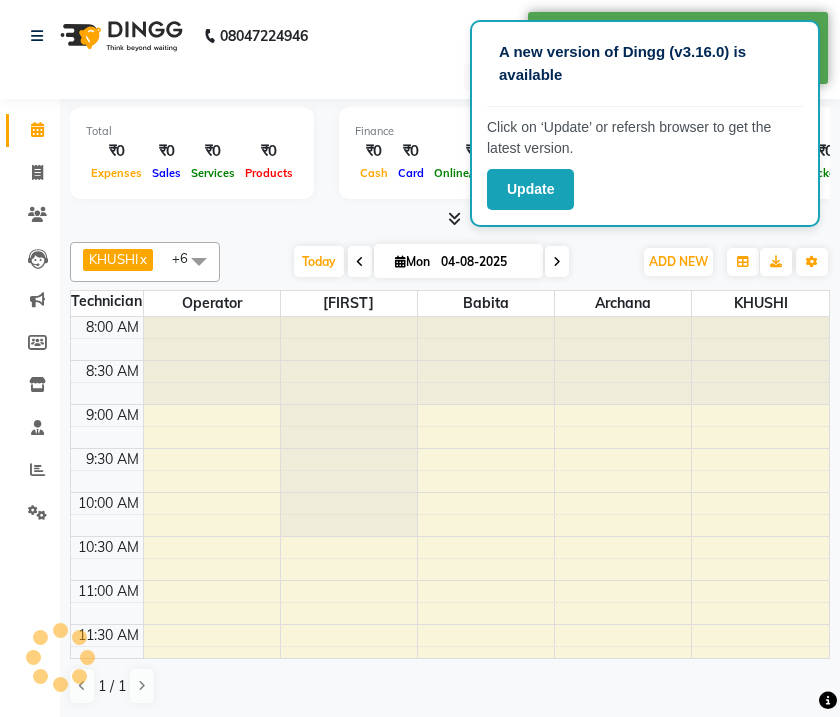scroll, scrollTop: 0, scrollLeft: 0, axis: both 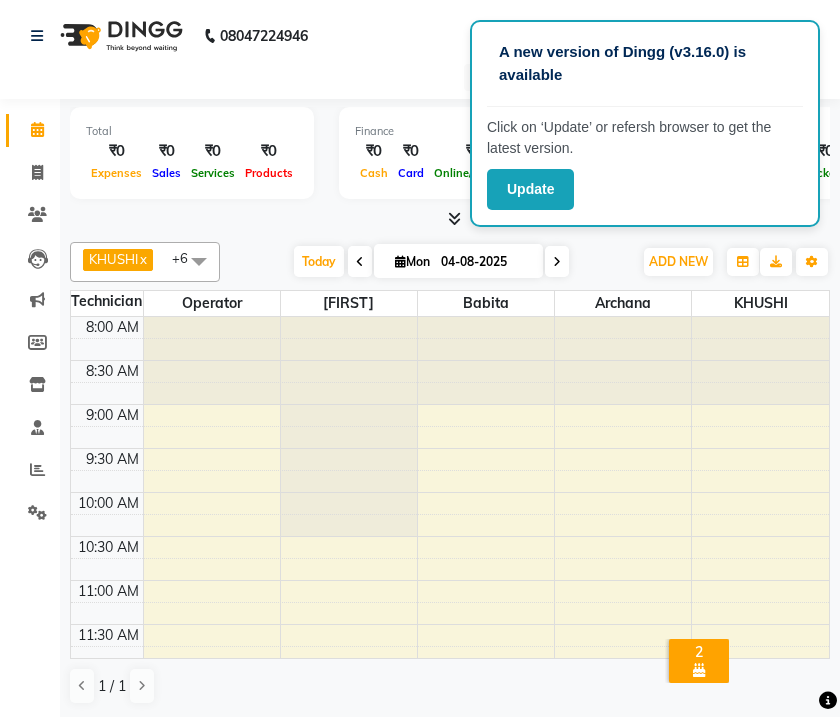 click at bounding box center (486, 361) 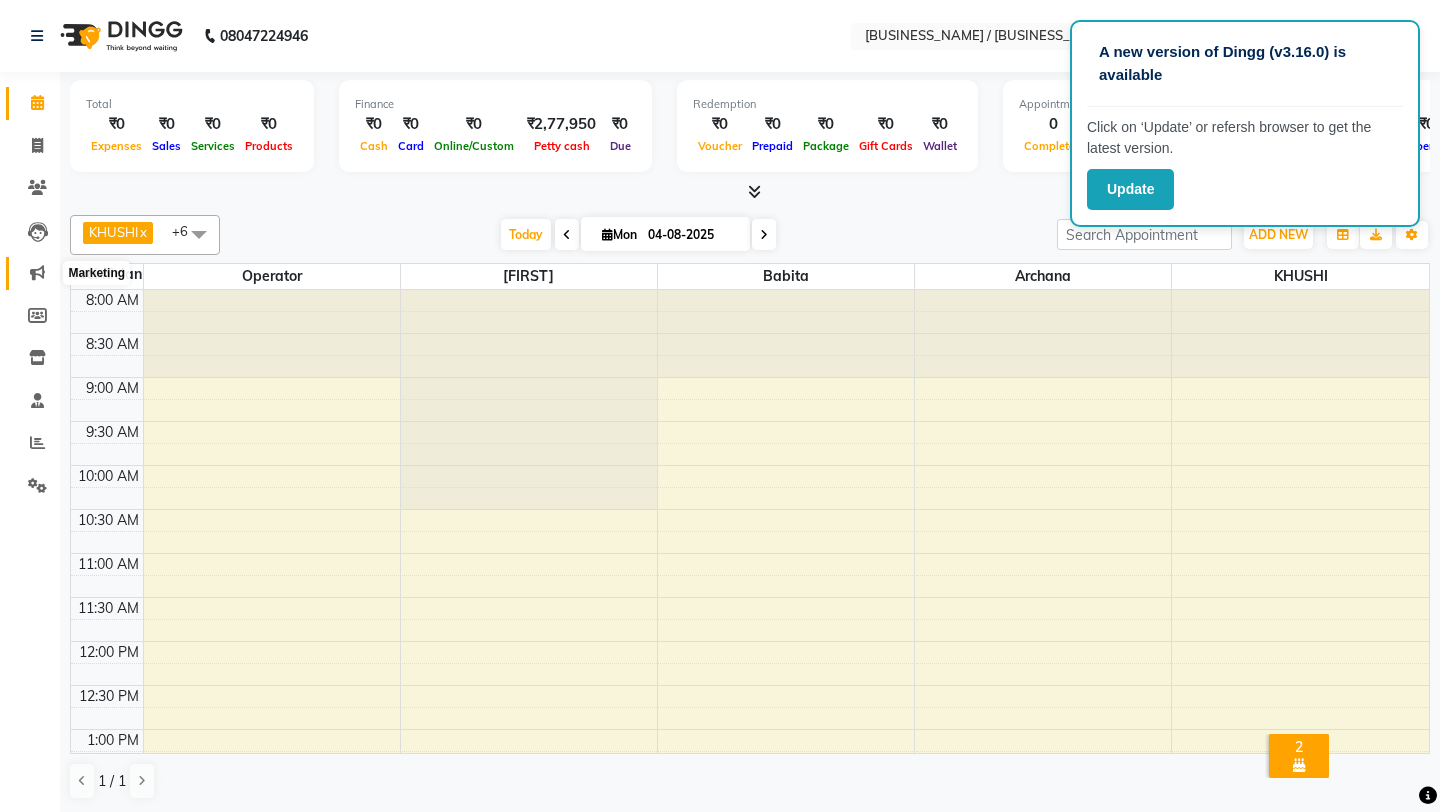 click 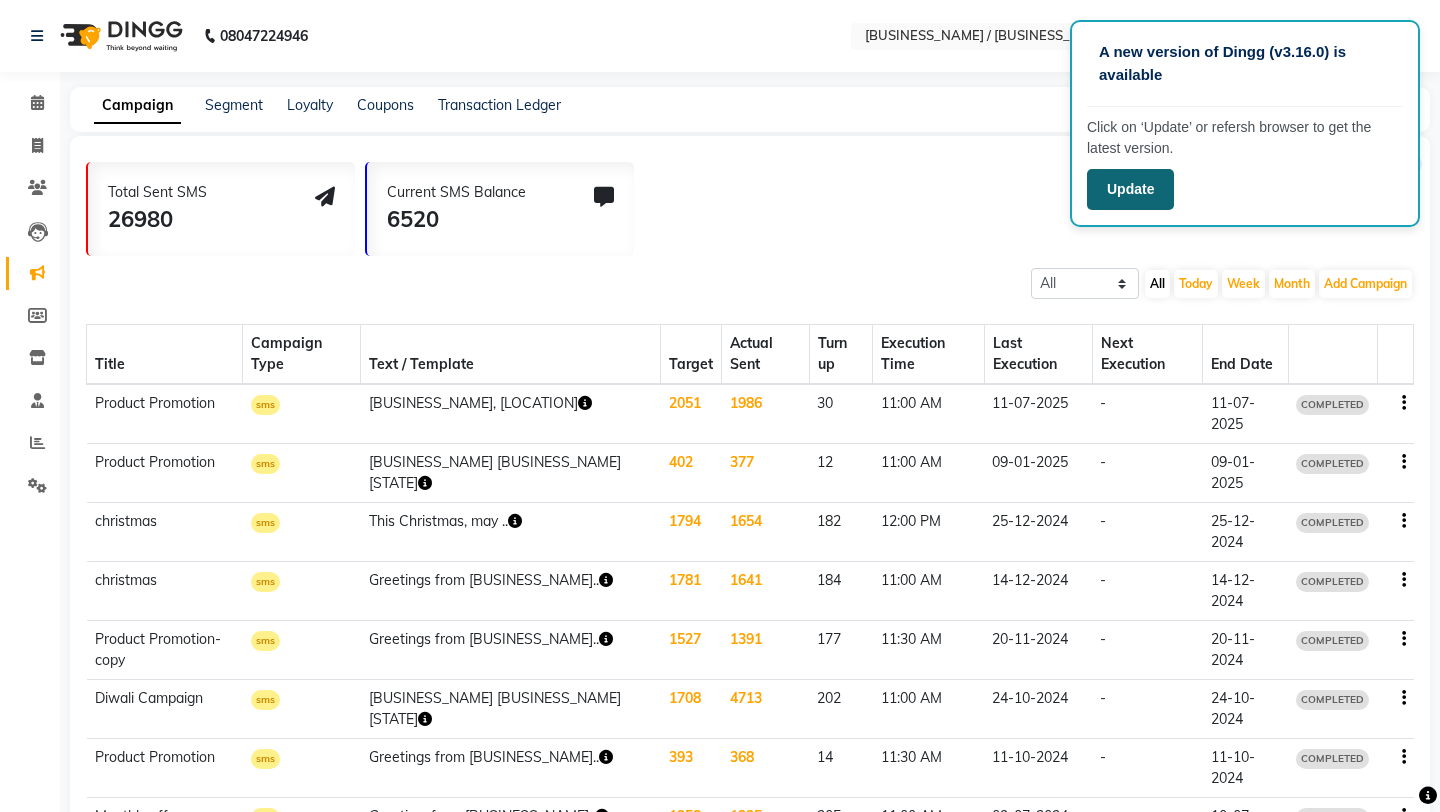 click on "Update" 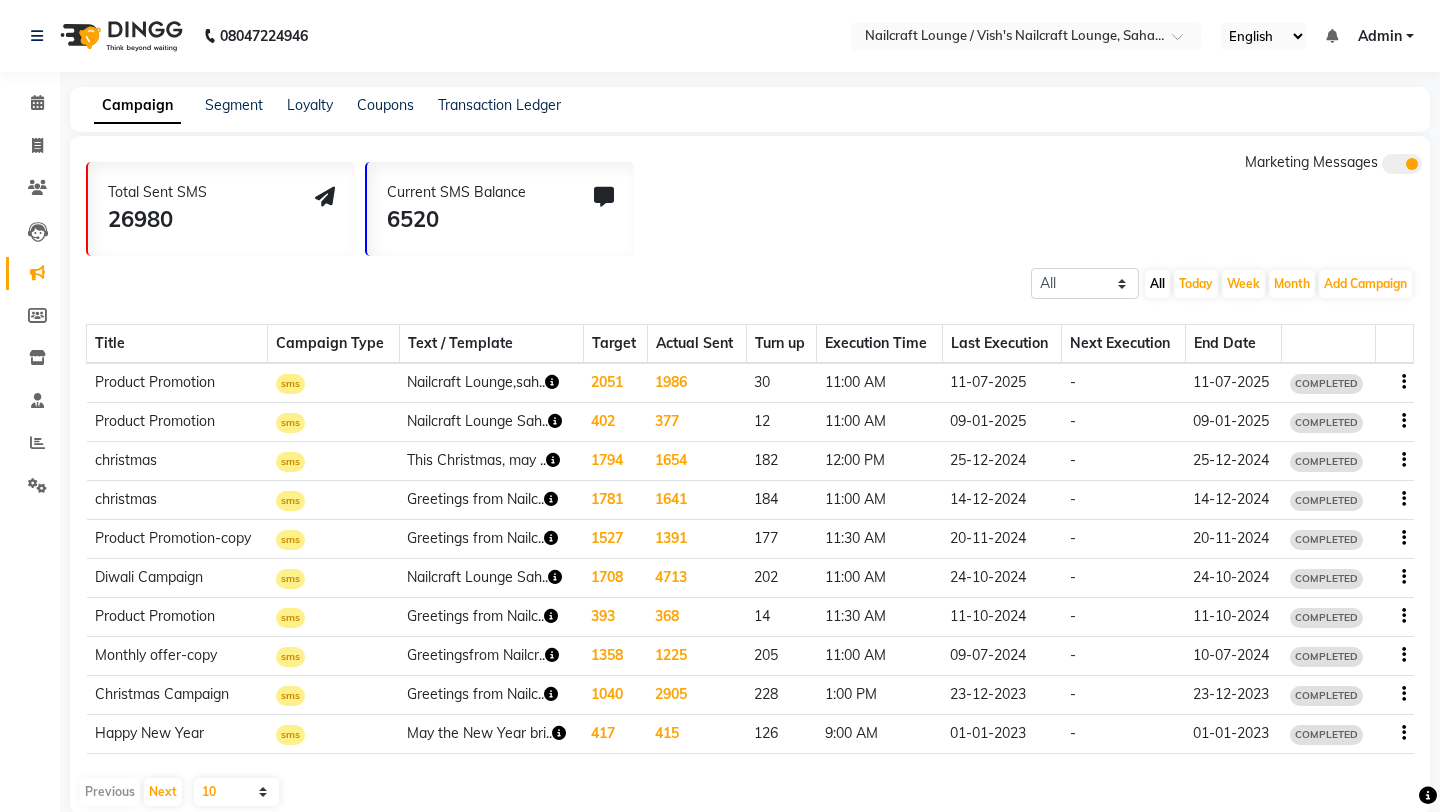 scroll, scrollTop: 0, scrollLeft: 0, axis: both 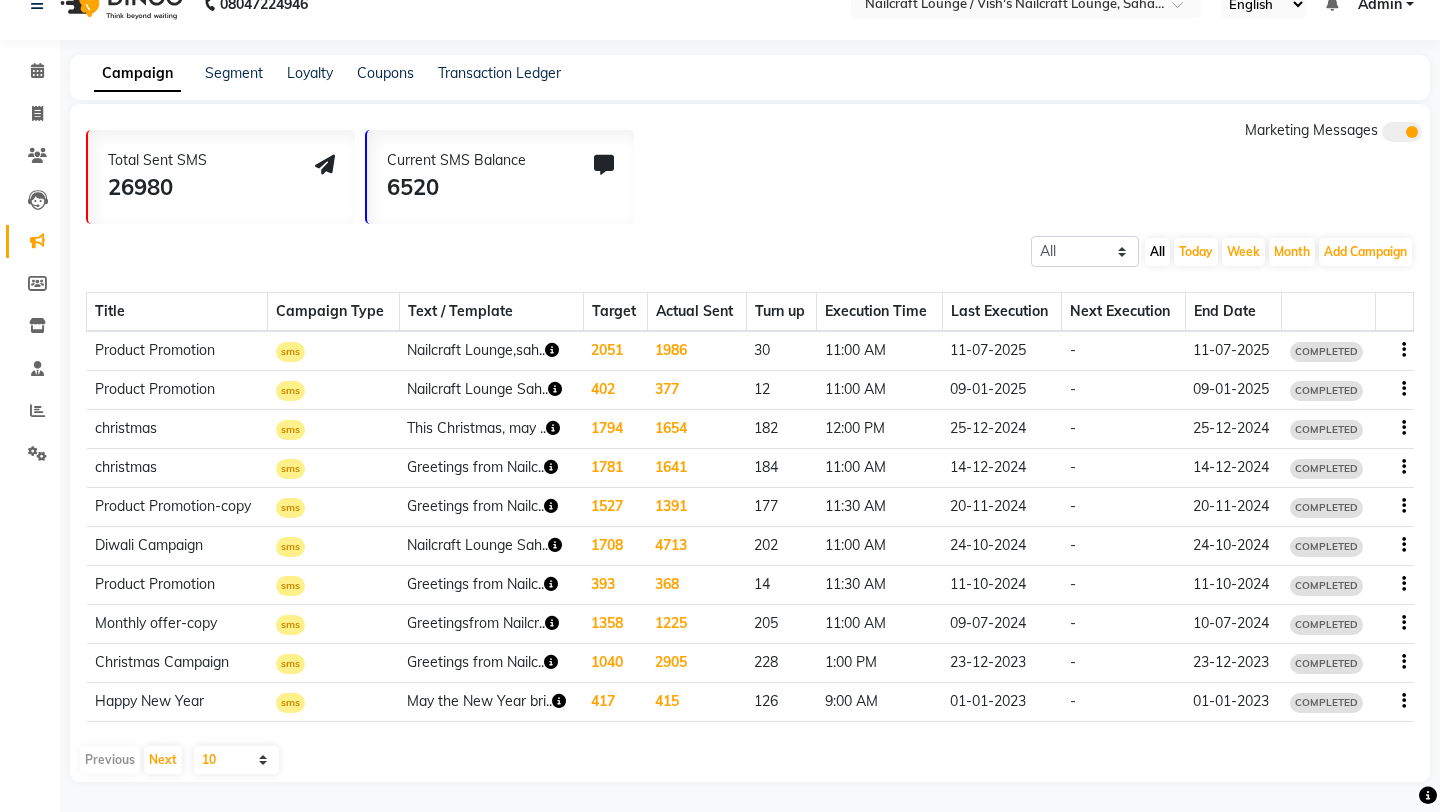 click 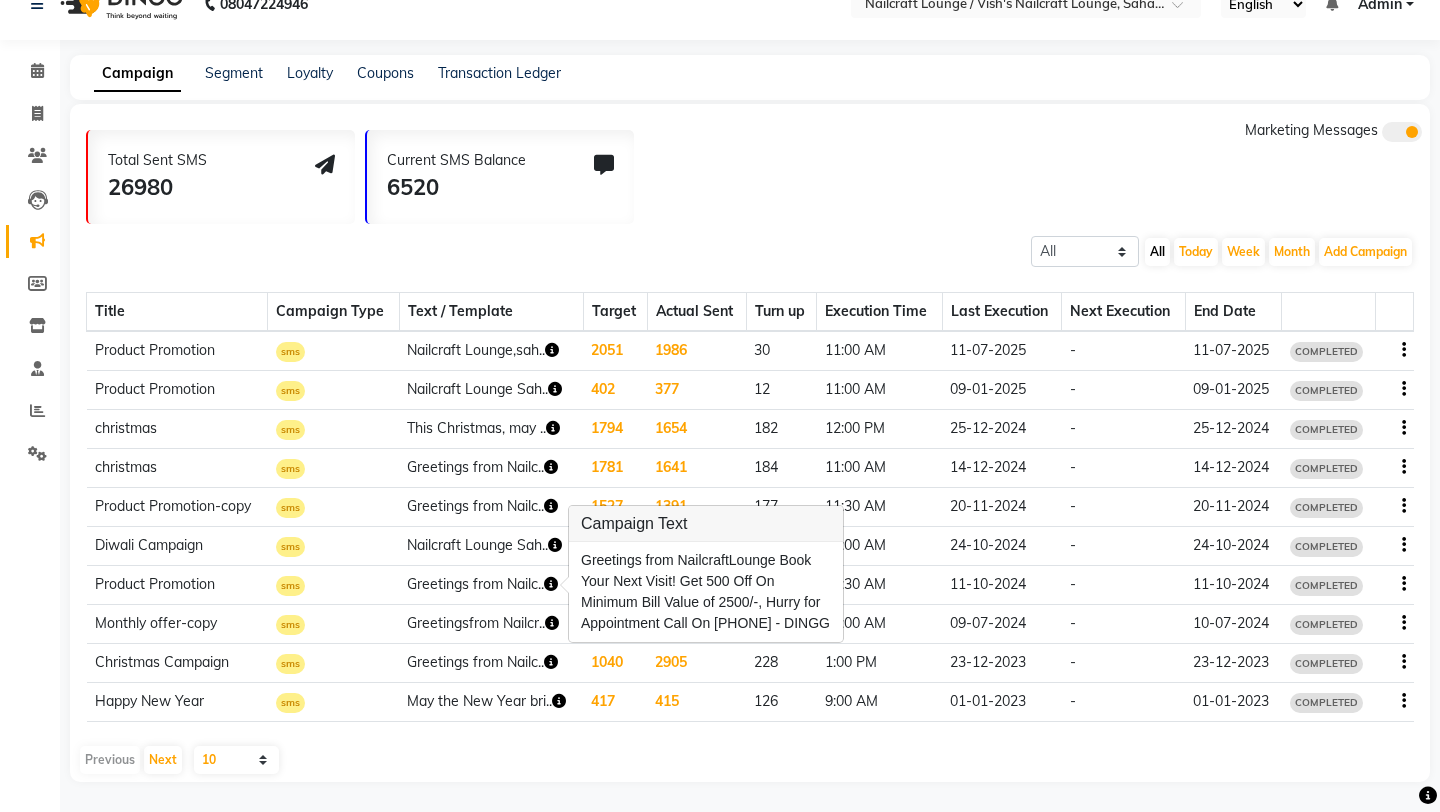 click 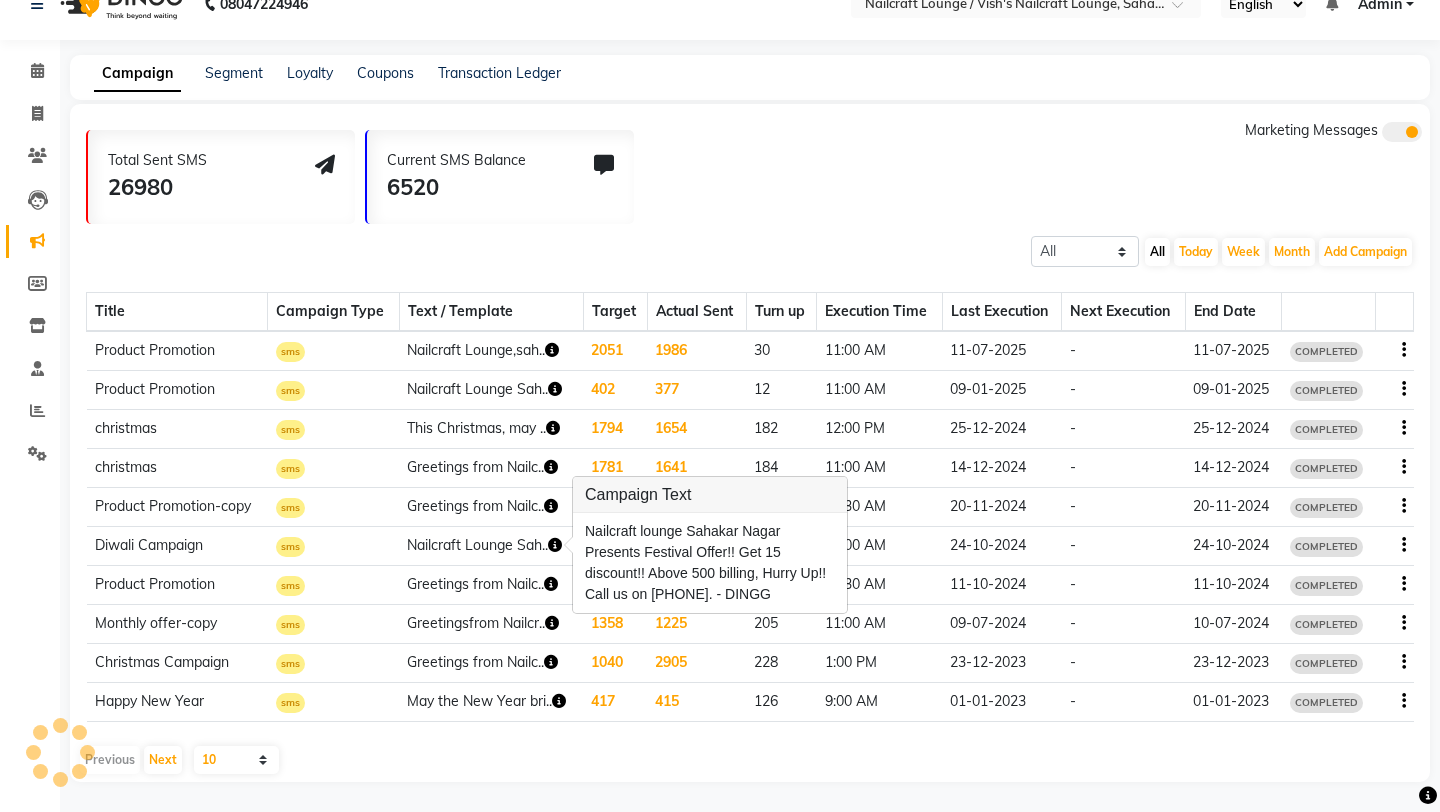 click 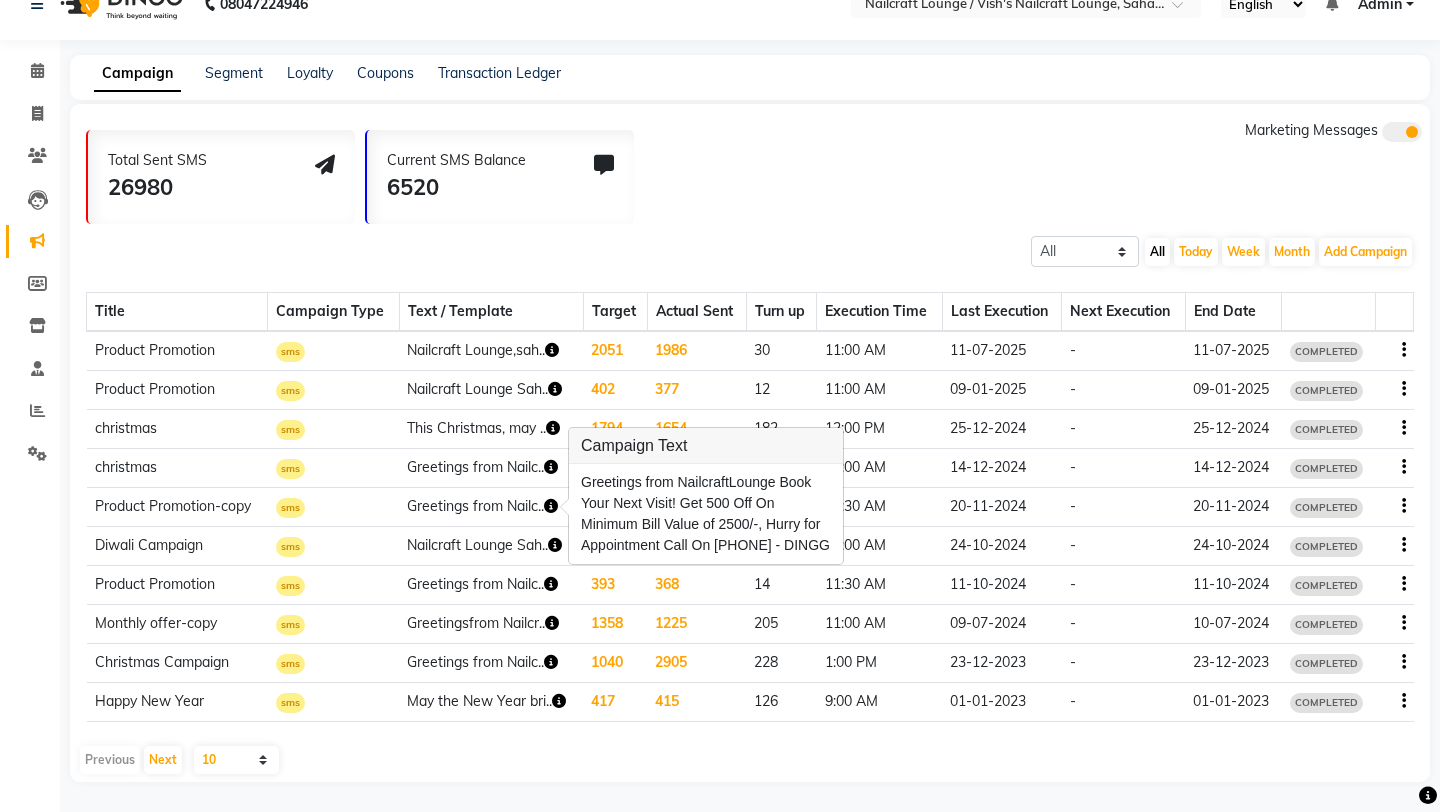 click 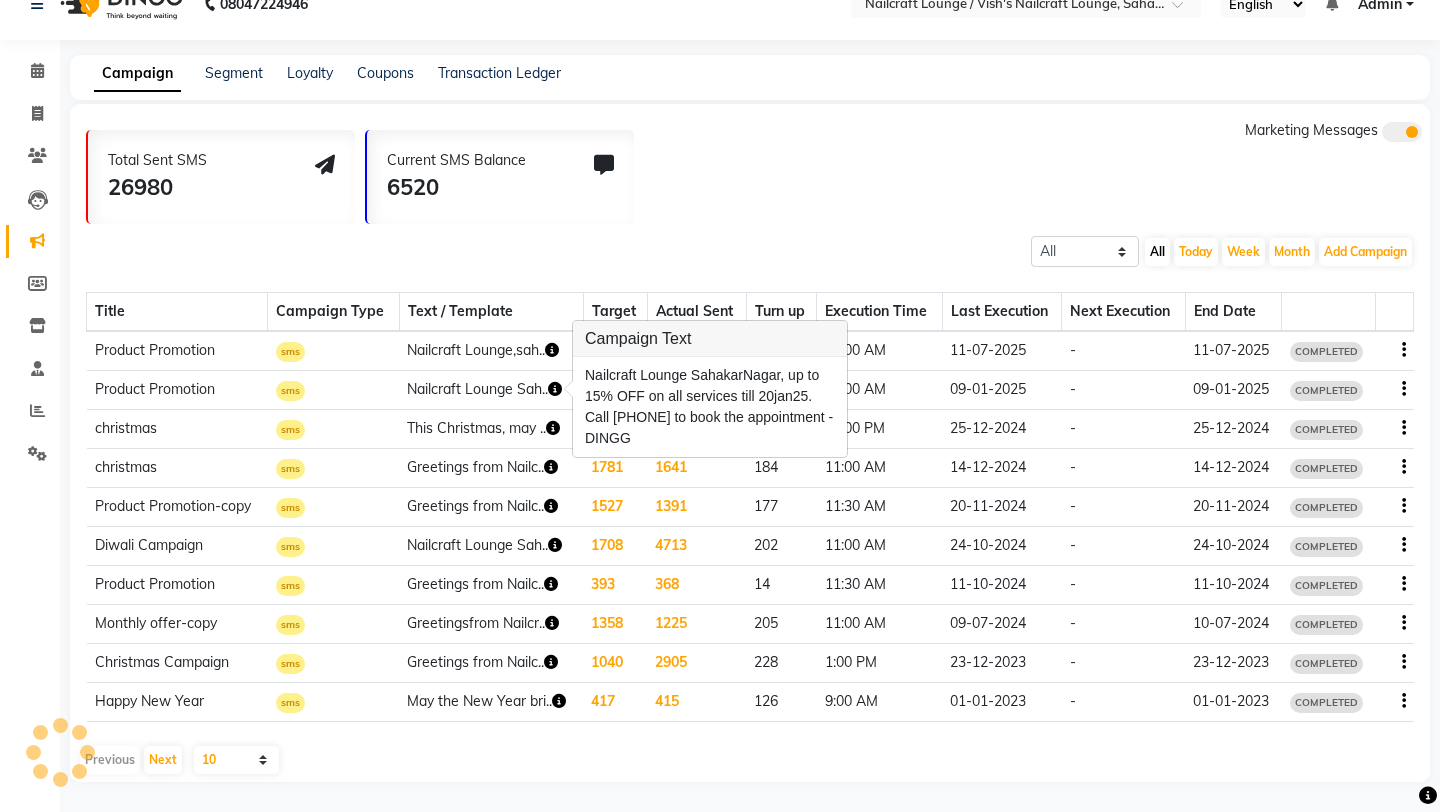click 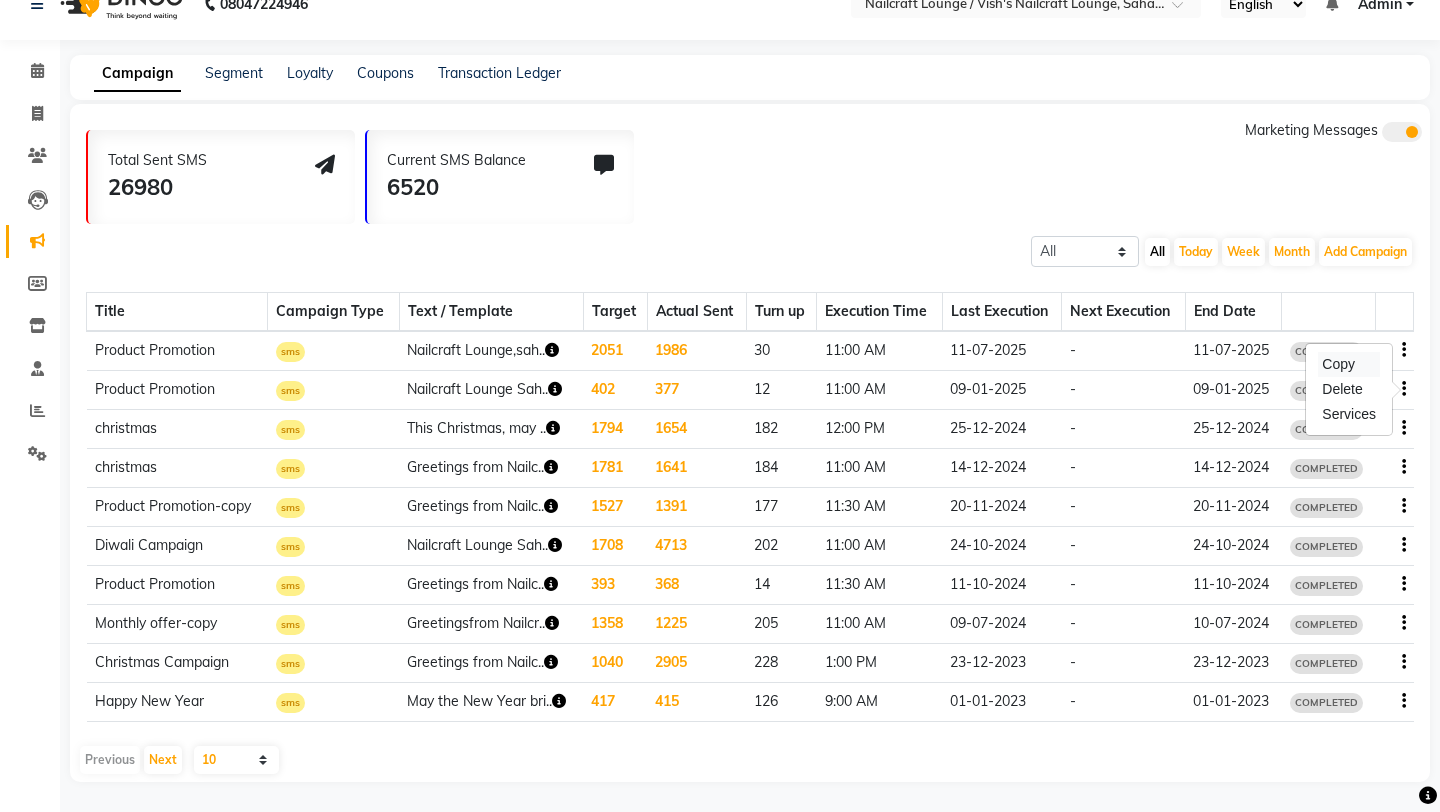 click on "Copy" at bounding box center (1349, 364) 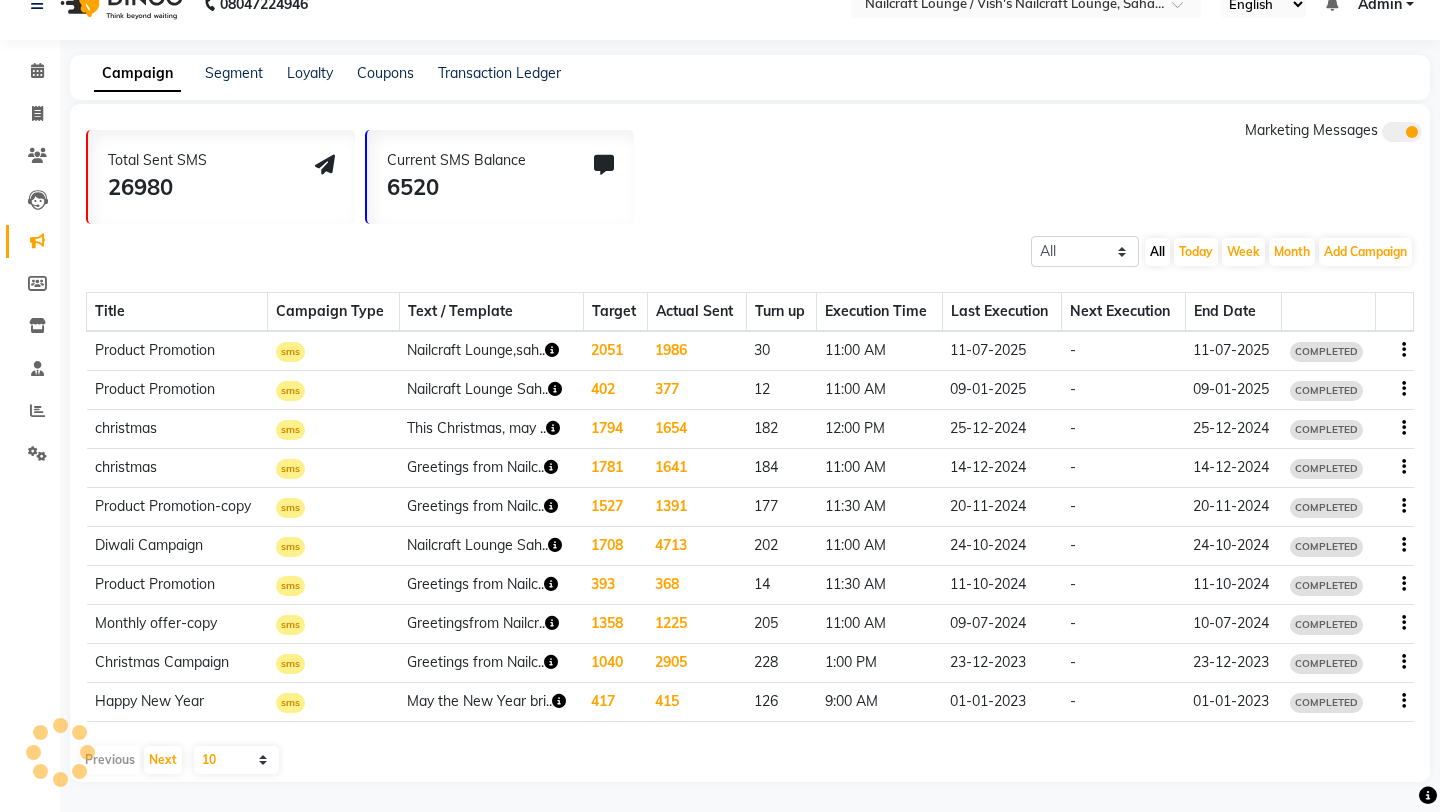 click on "Product Promotion" 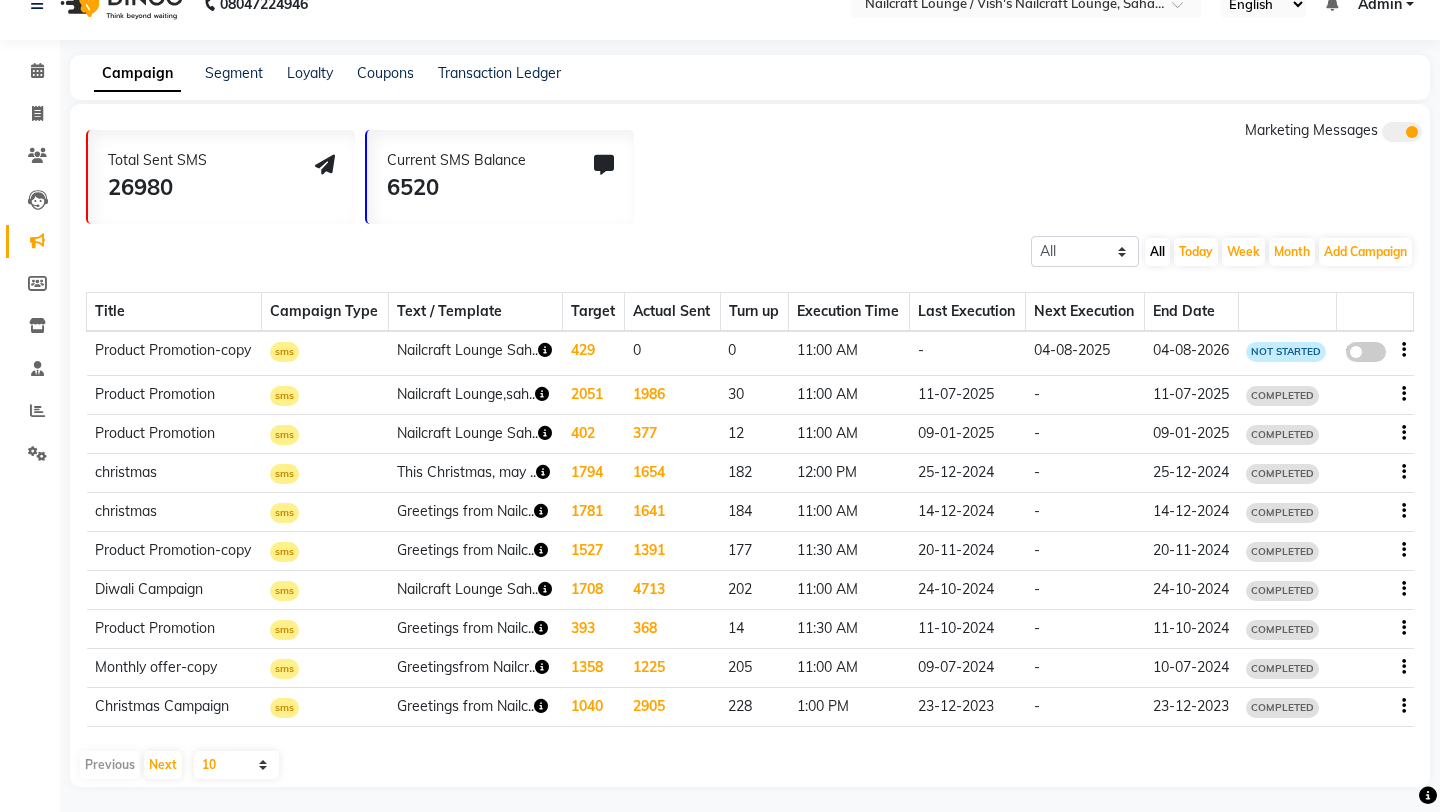 click 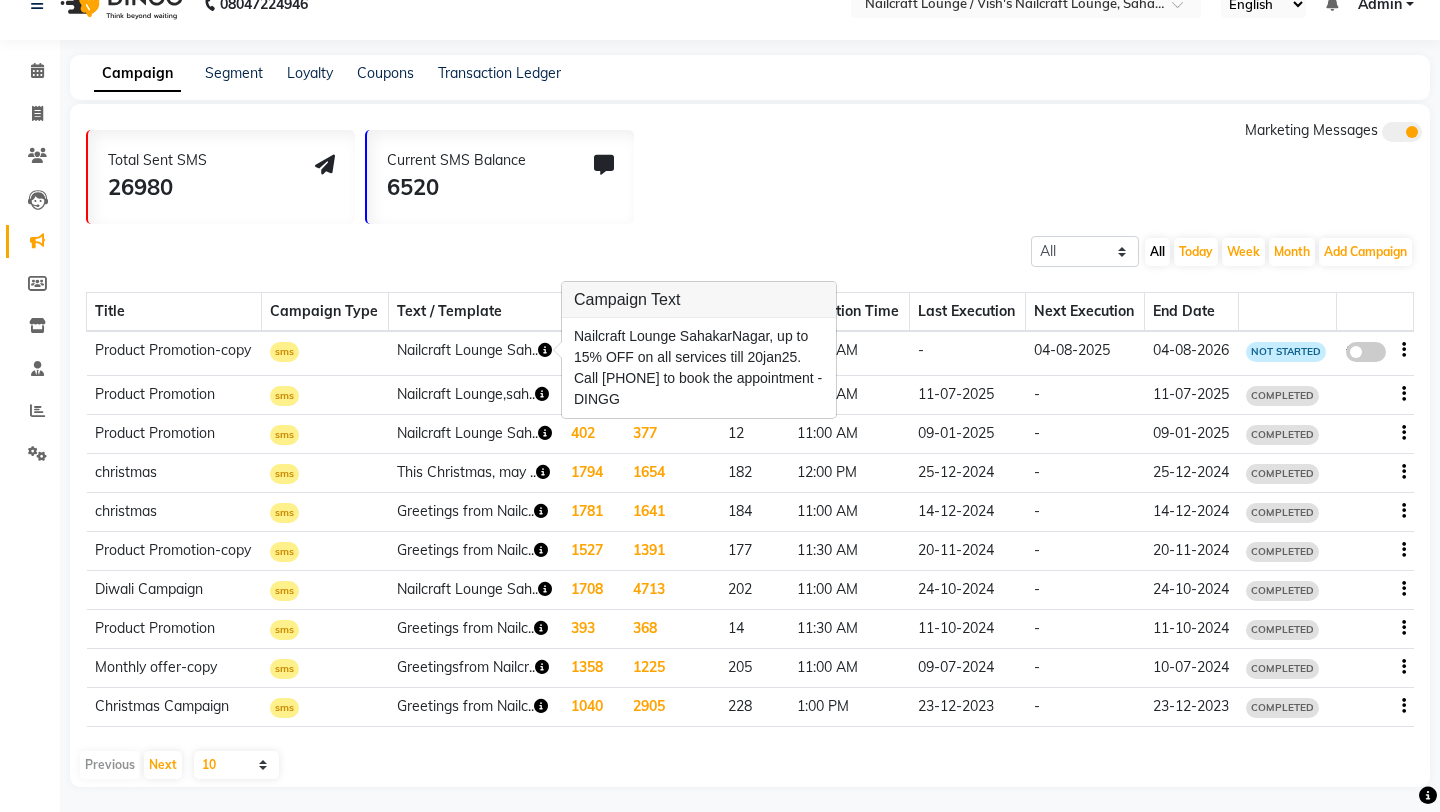 click on "Product Promotion-copy" 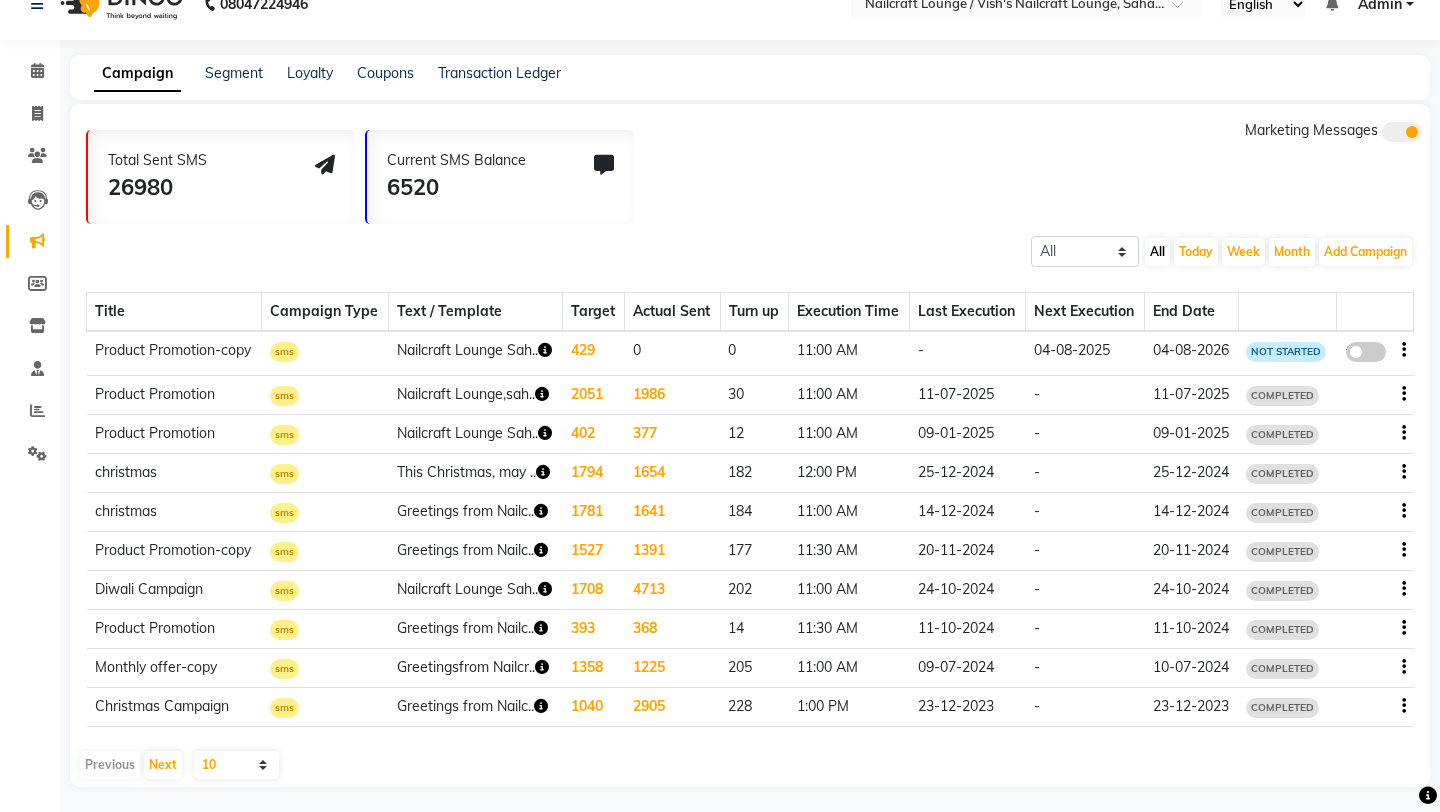 click on "Product Promotion-copy" 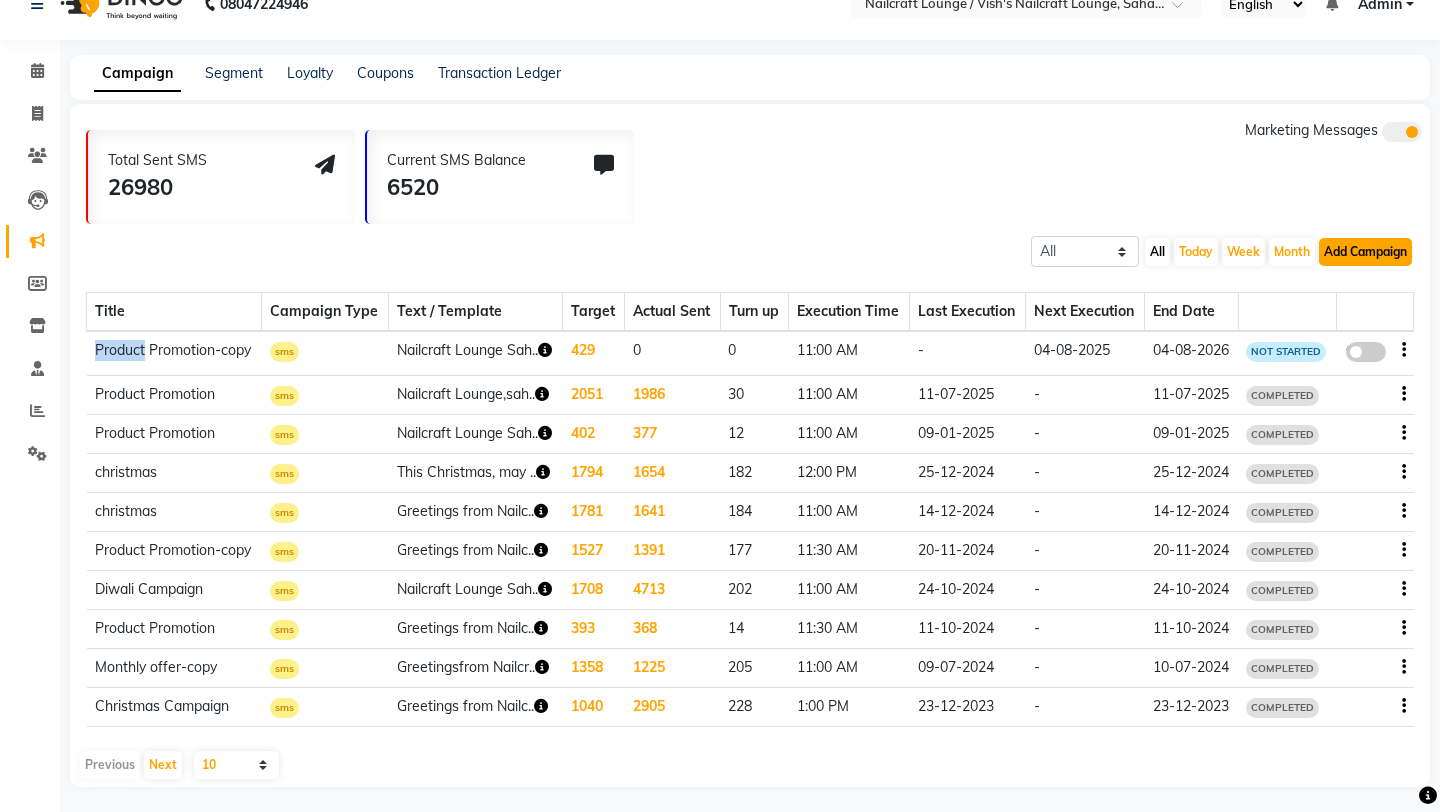 click on "Add Campaign" at bounding box center [1365, 252] 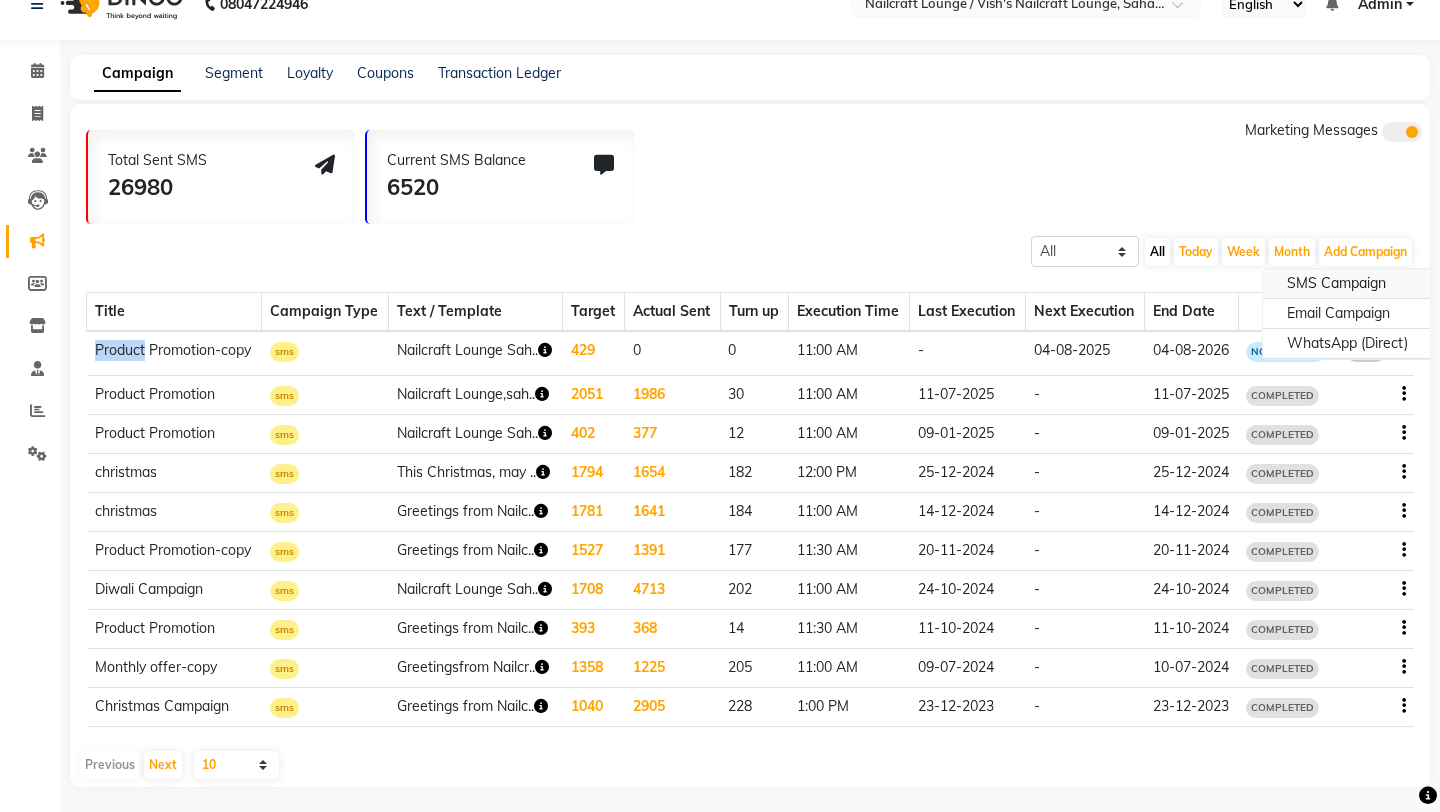 click on "SMS Campaign" 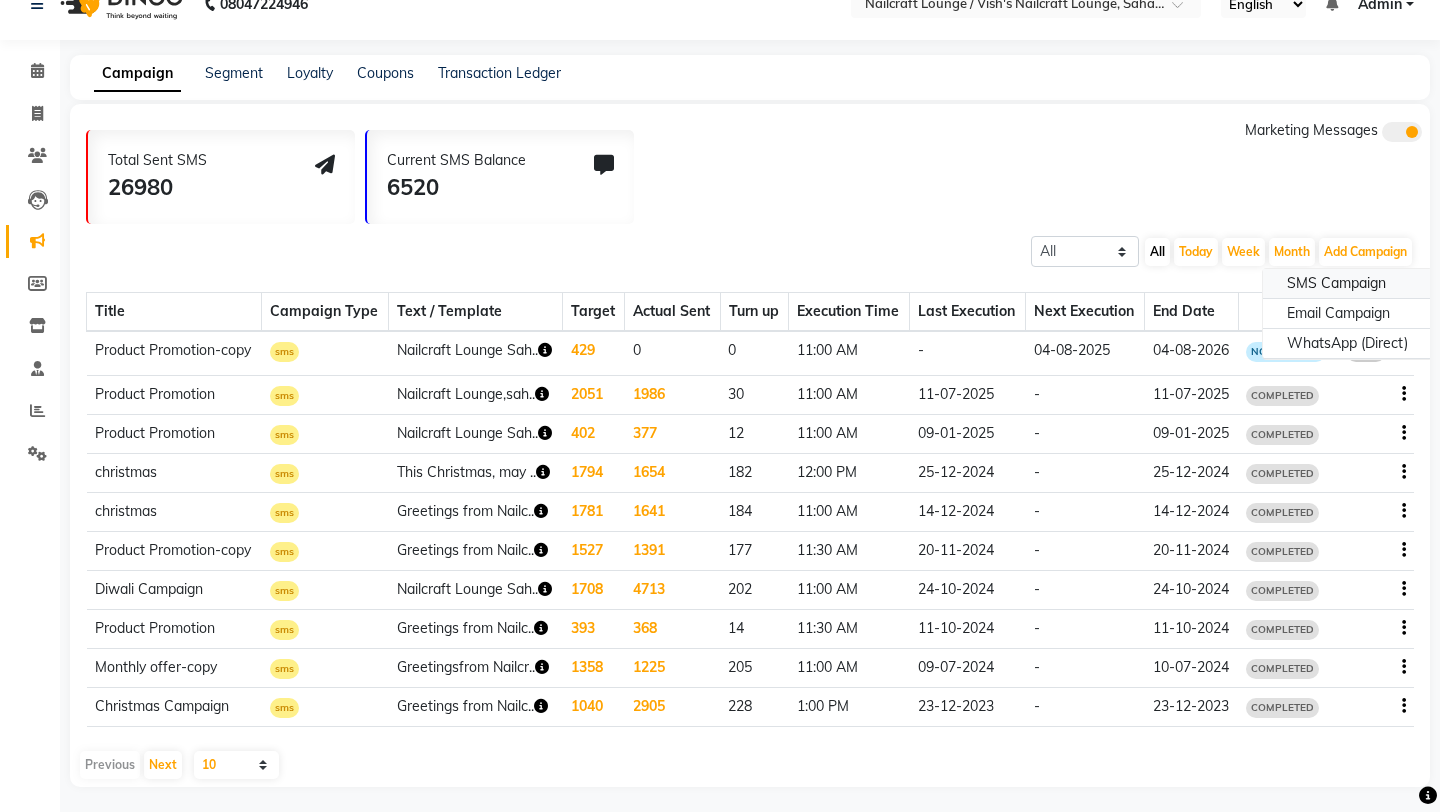 select on "2" 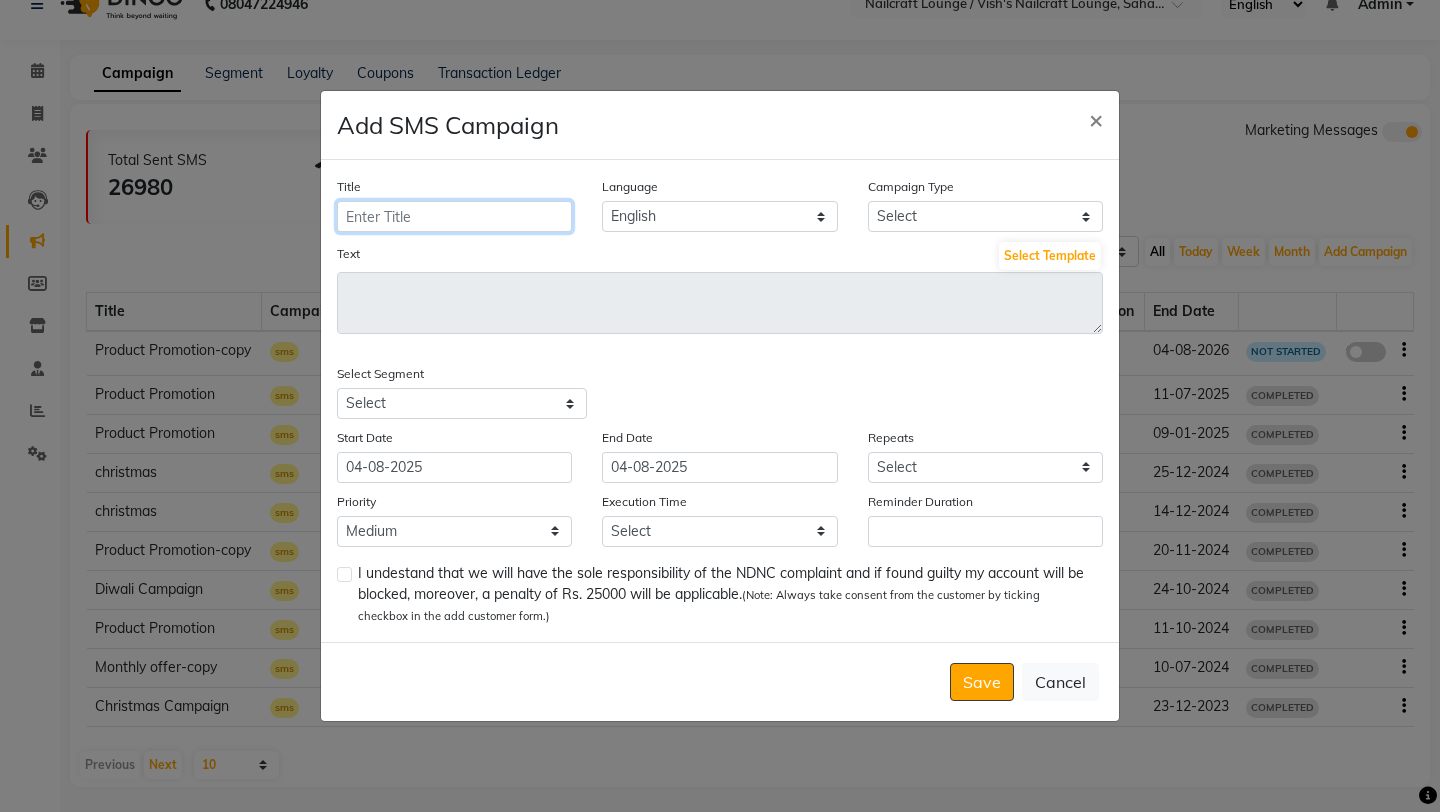 click on "Title" at bounding box center [454, 216] 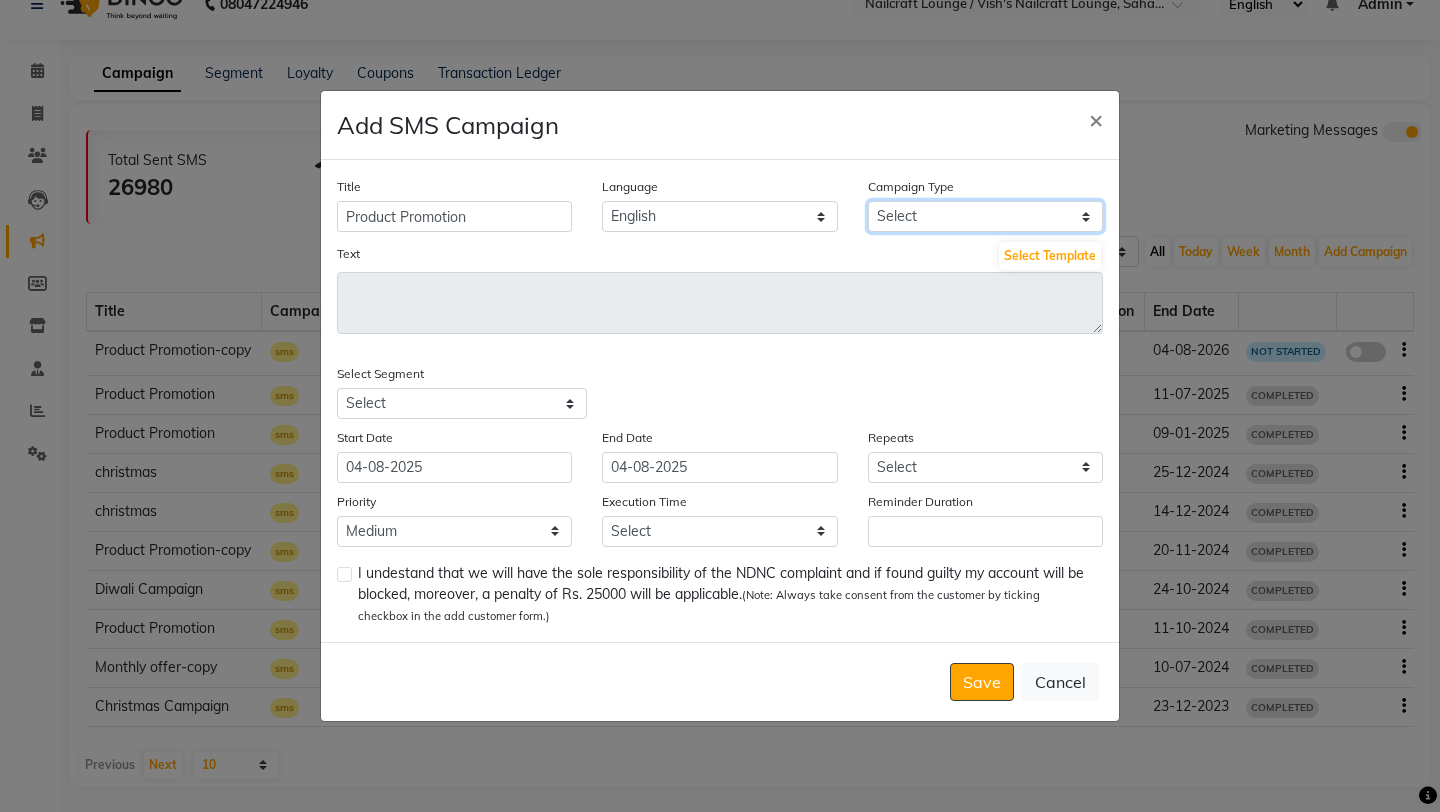 click on "Select Birthday Anniversary Promotional Service reminder" at bounding box center (985, 216) 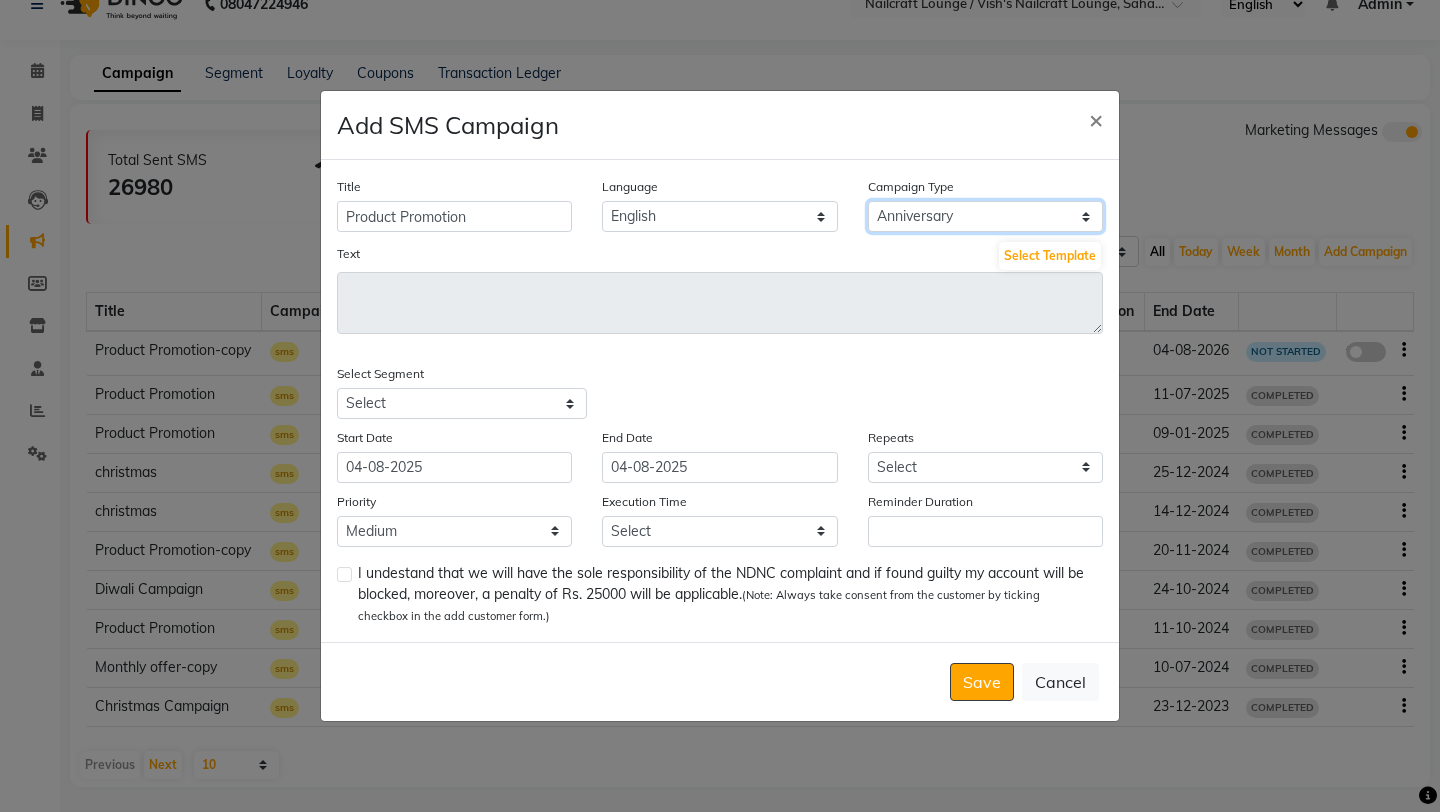 select on "2" 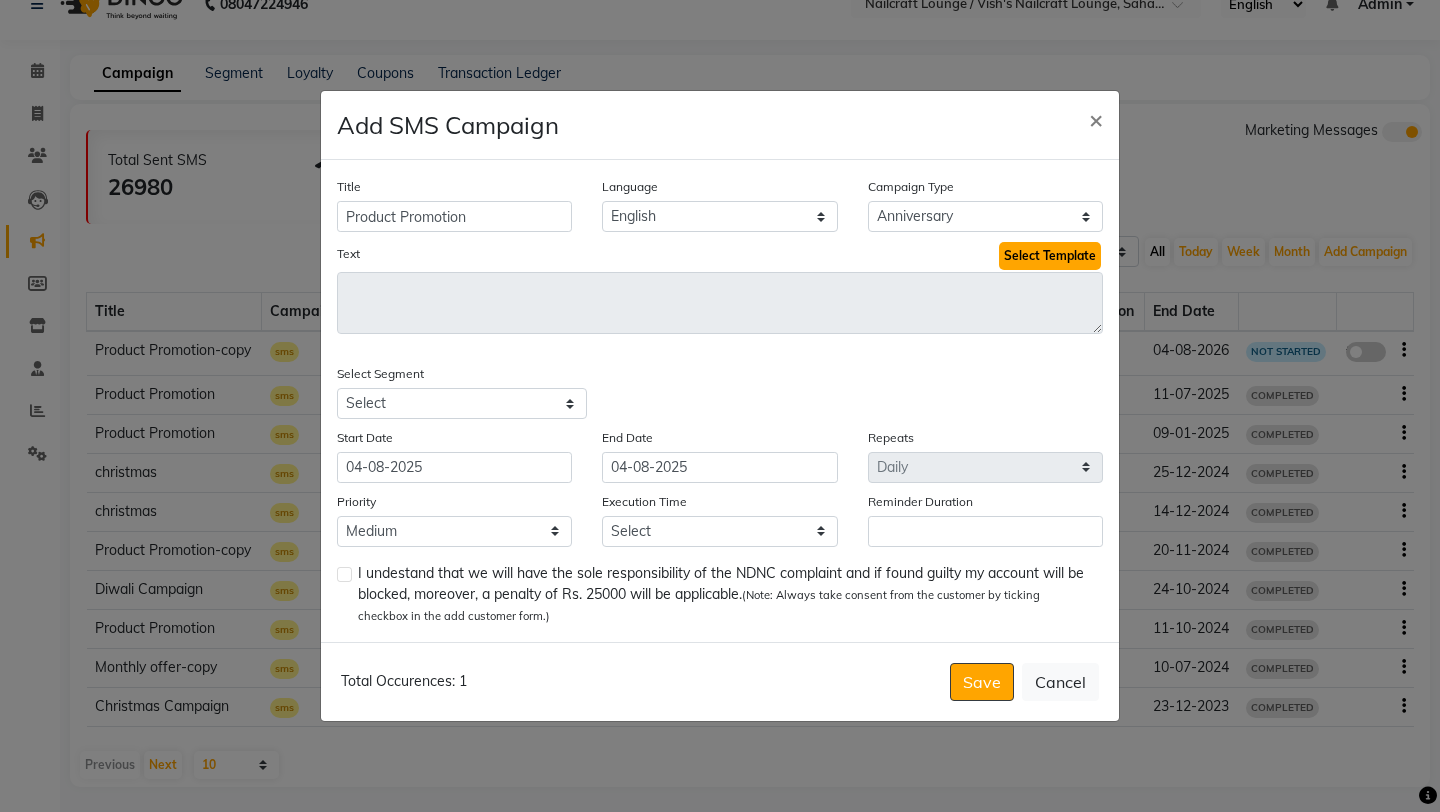 click on "Select Template" 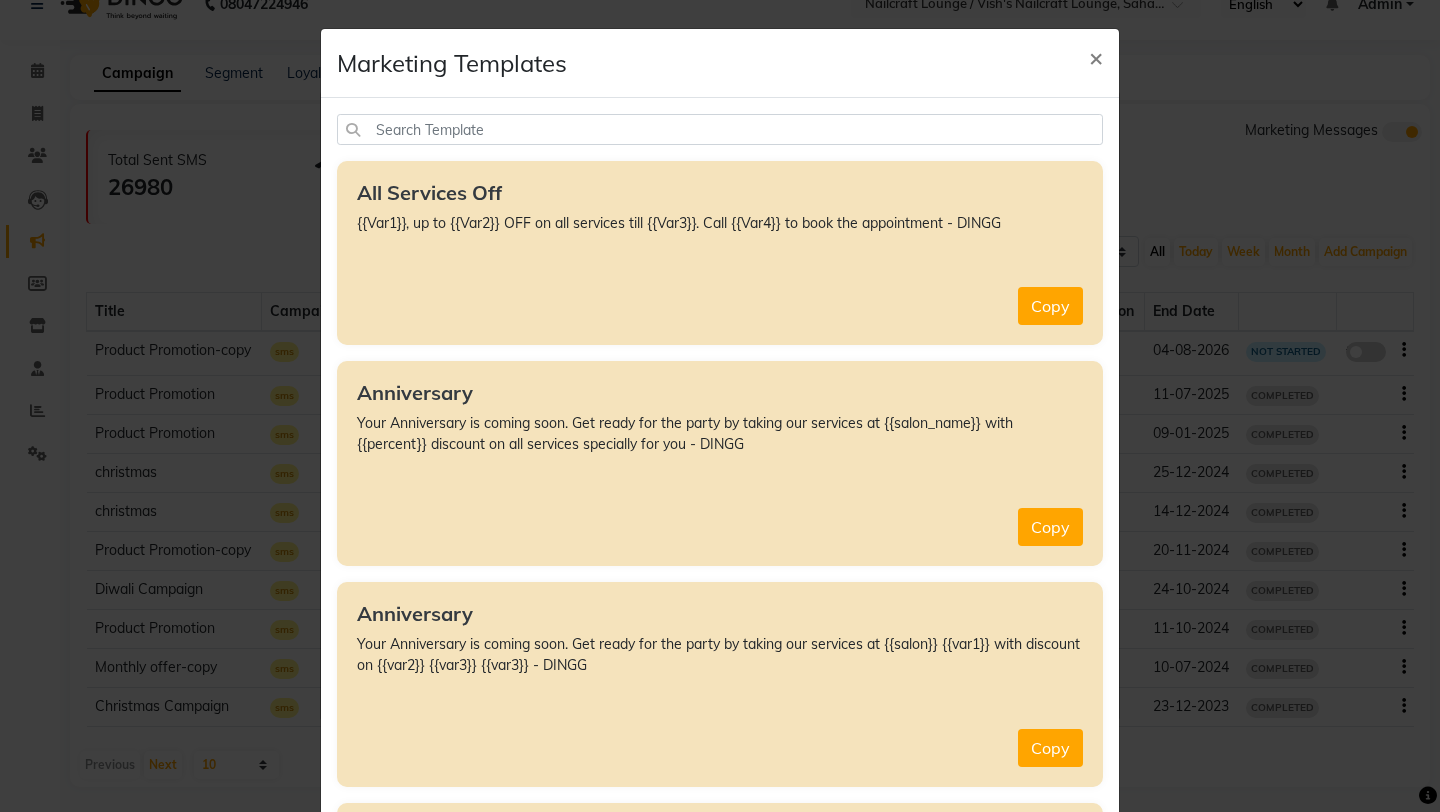 click on "Anniversary" 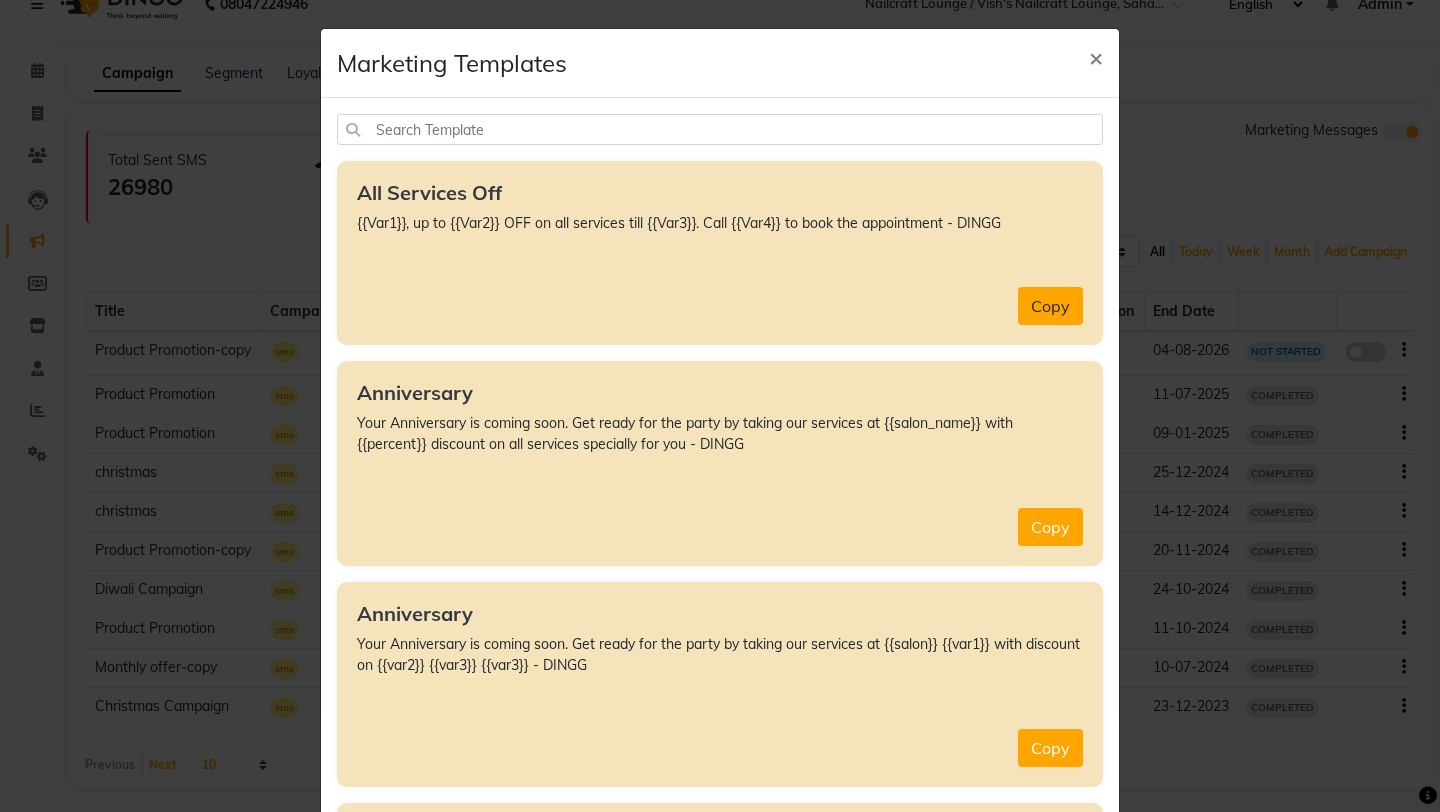 click on "Copy" 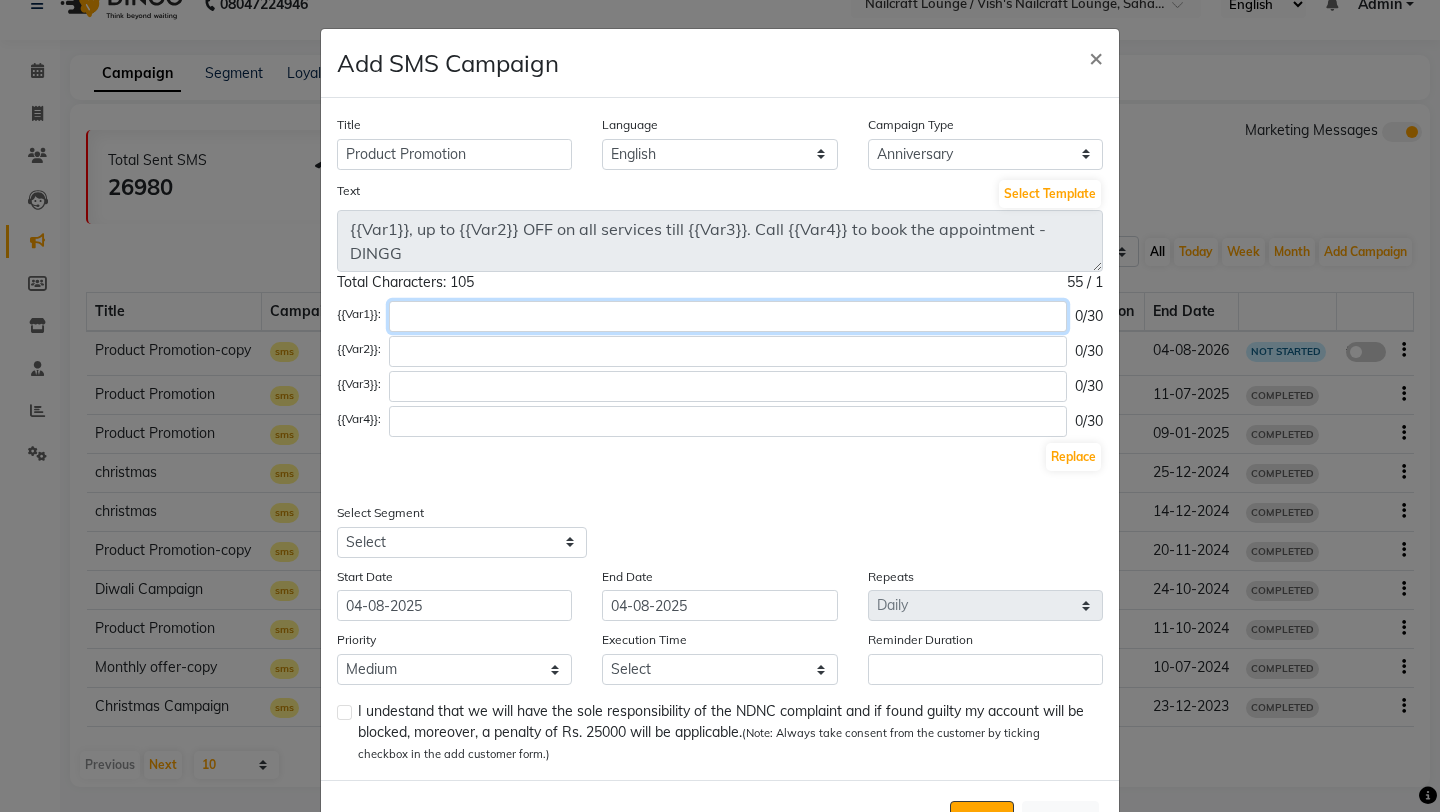 click 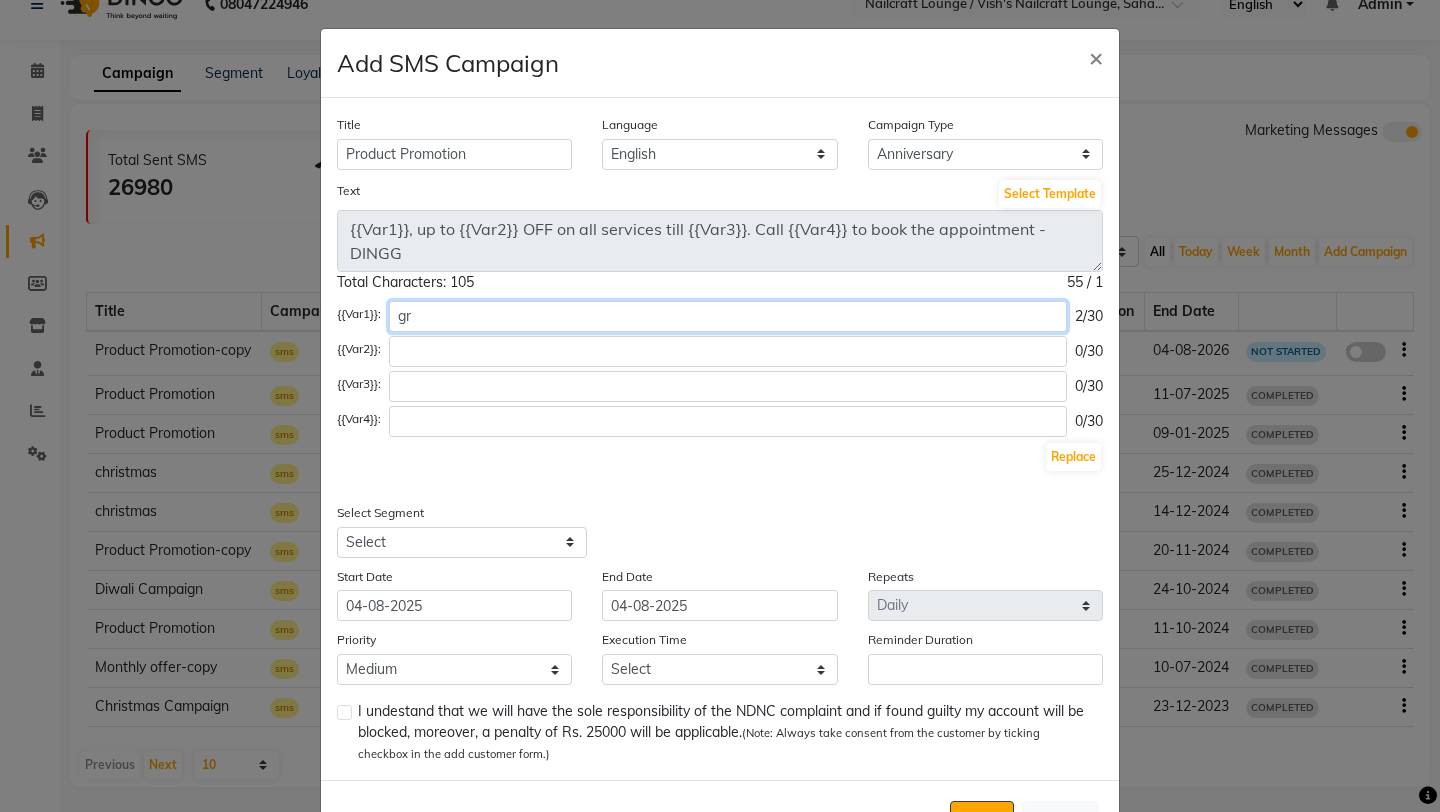 type on "g" 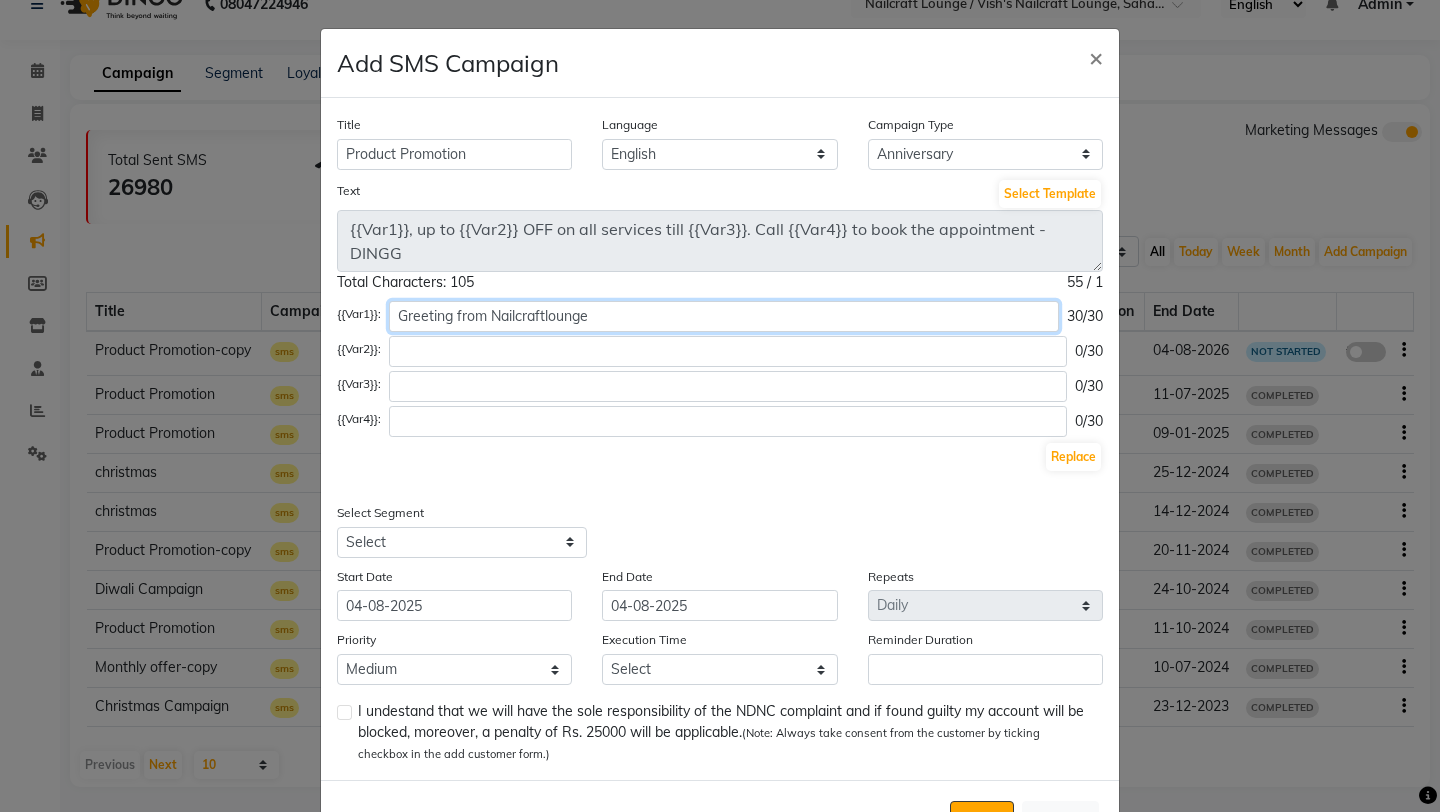 type on "Greeting from Nailcraftlounge" 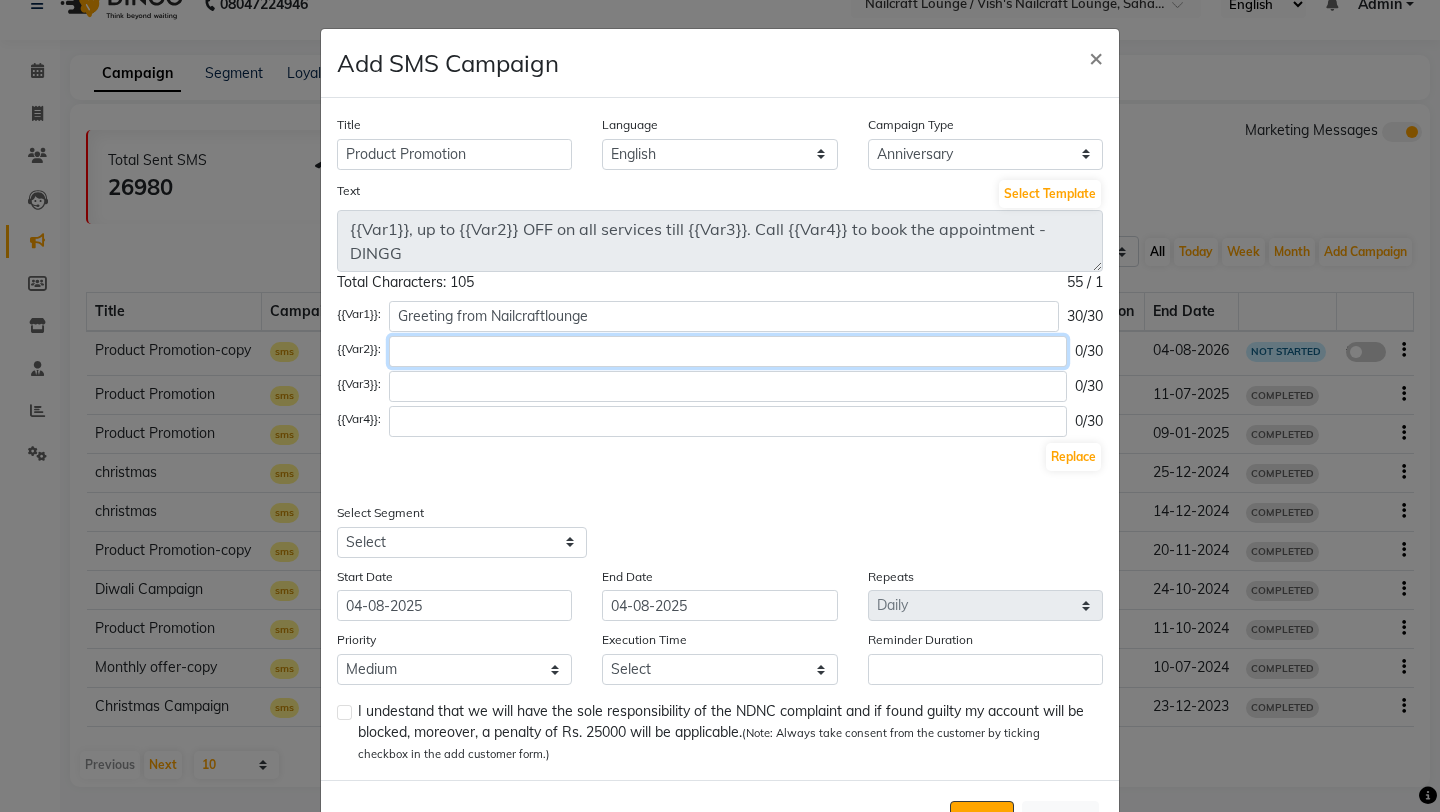 click 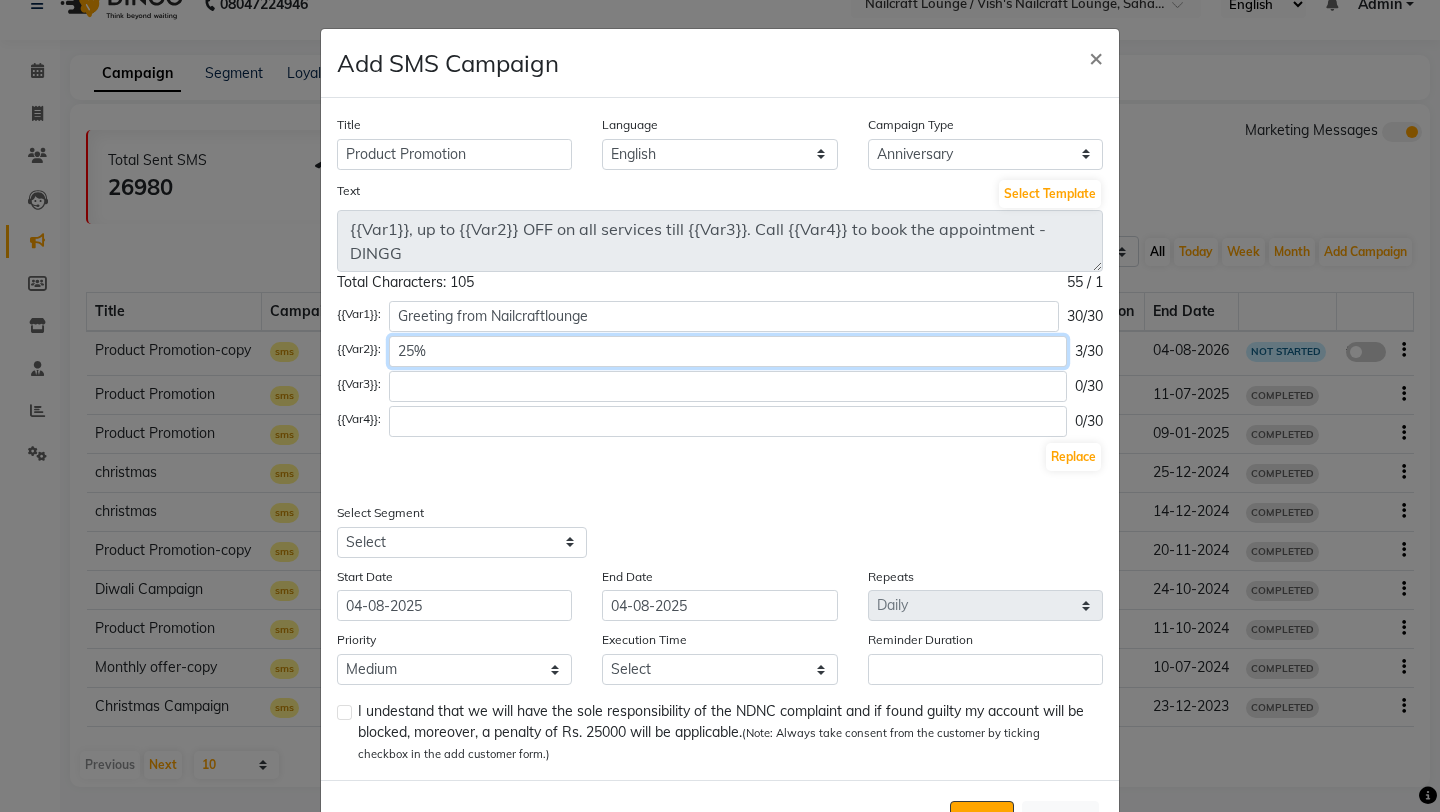 type on "25%" 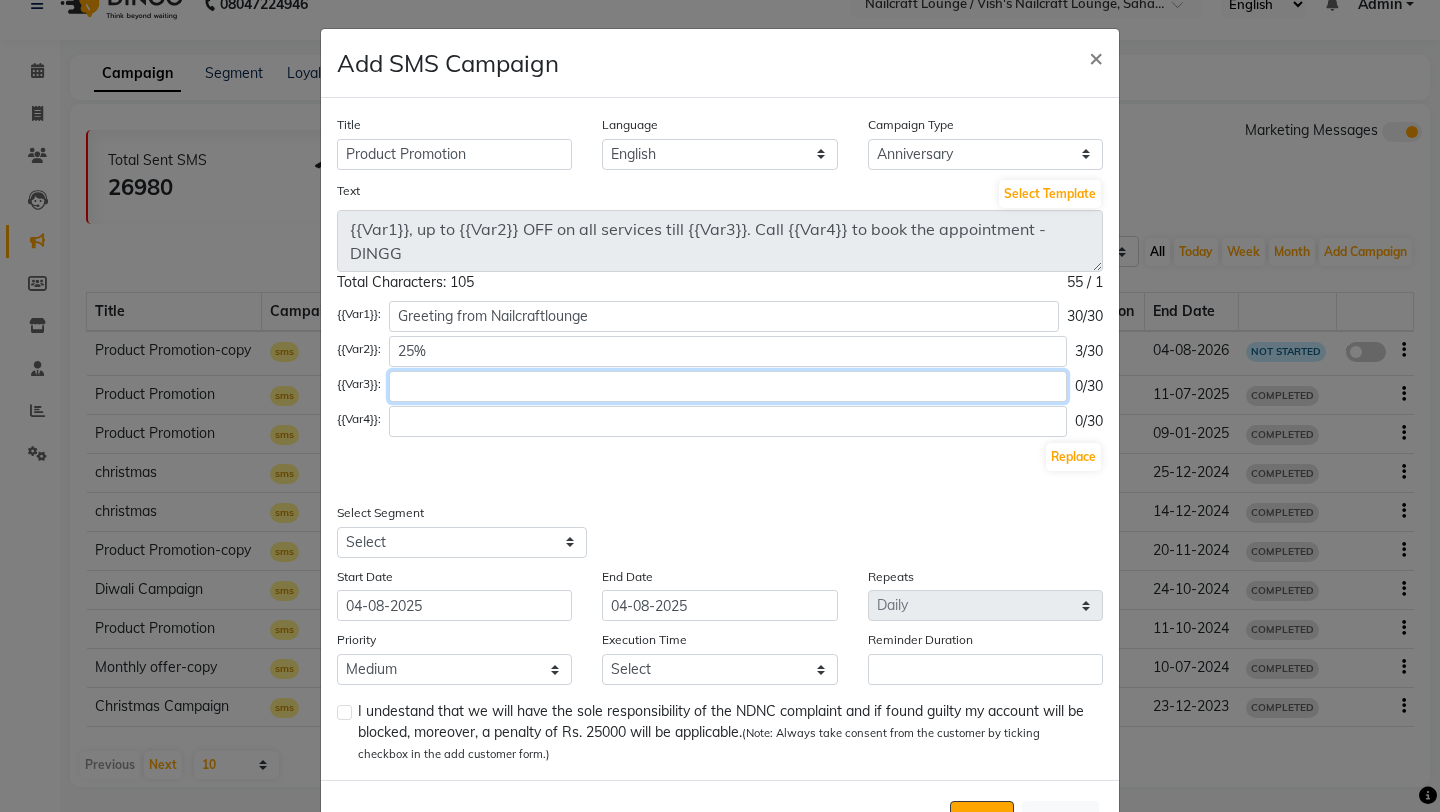 click 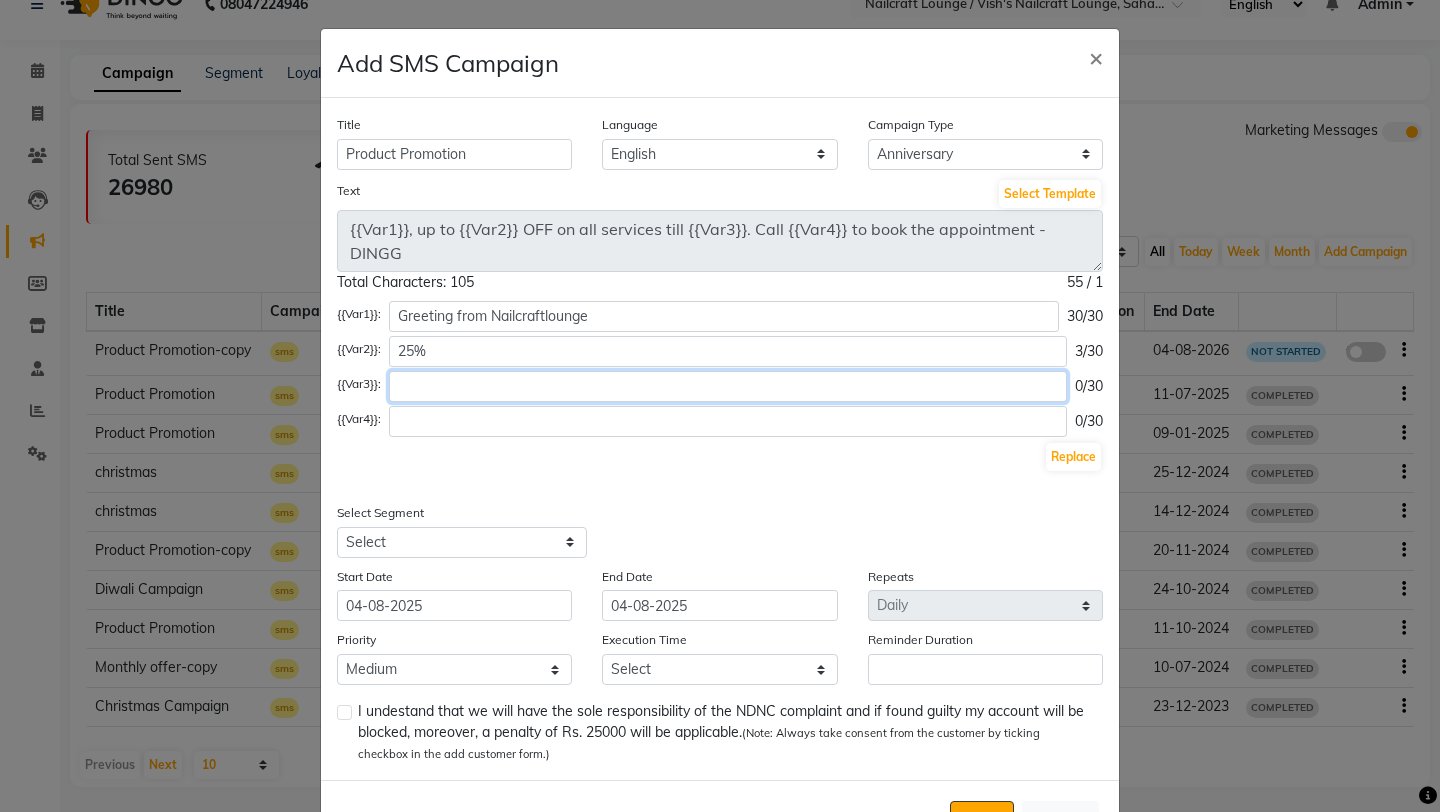 type on "8" 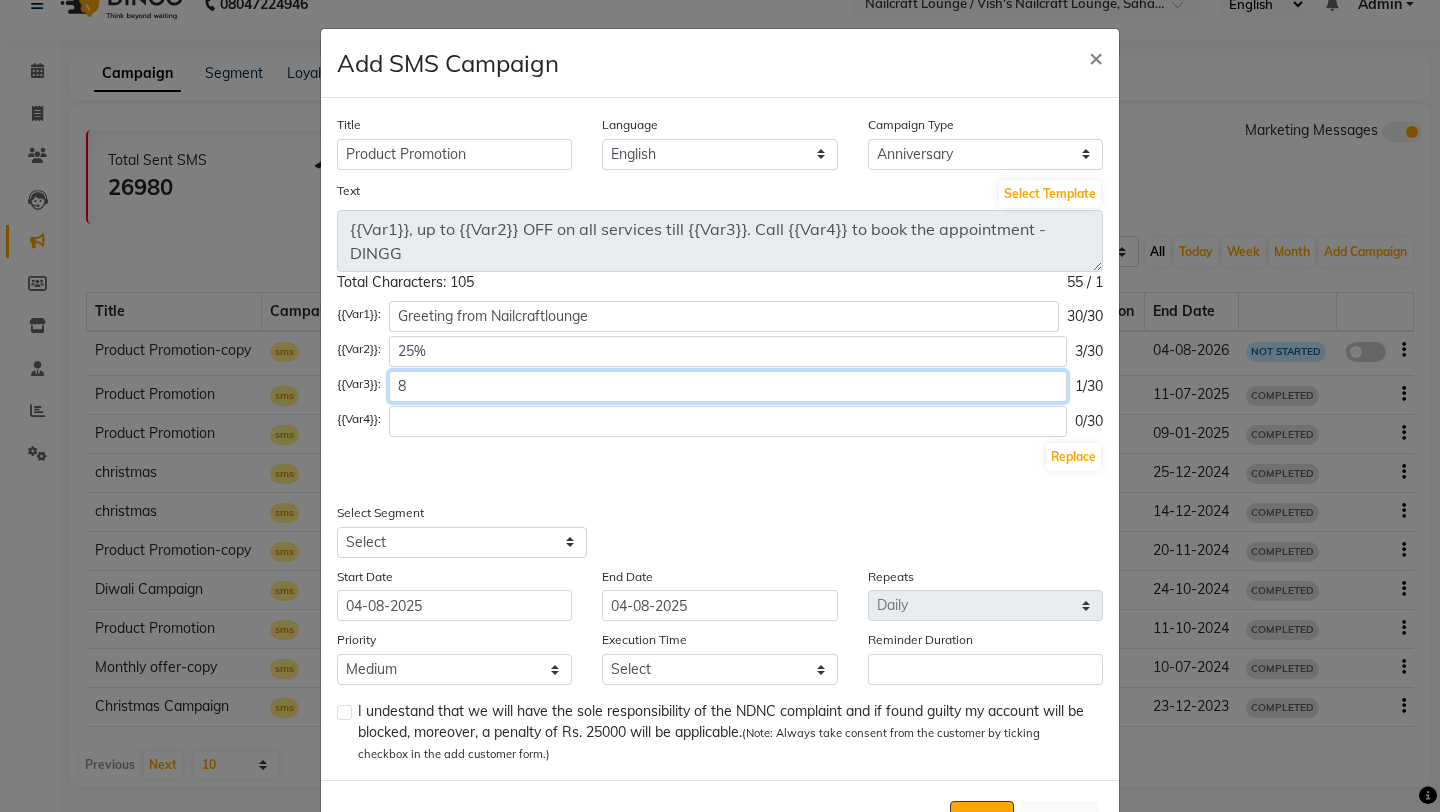 type 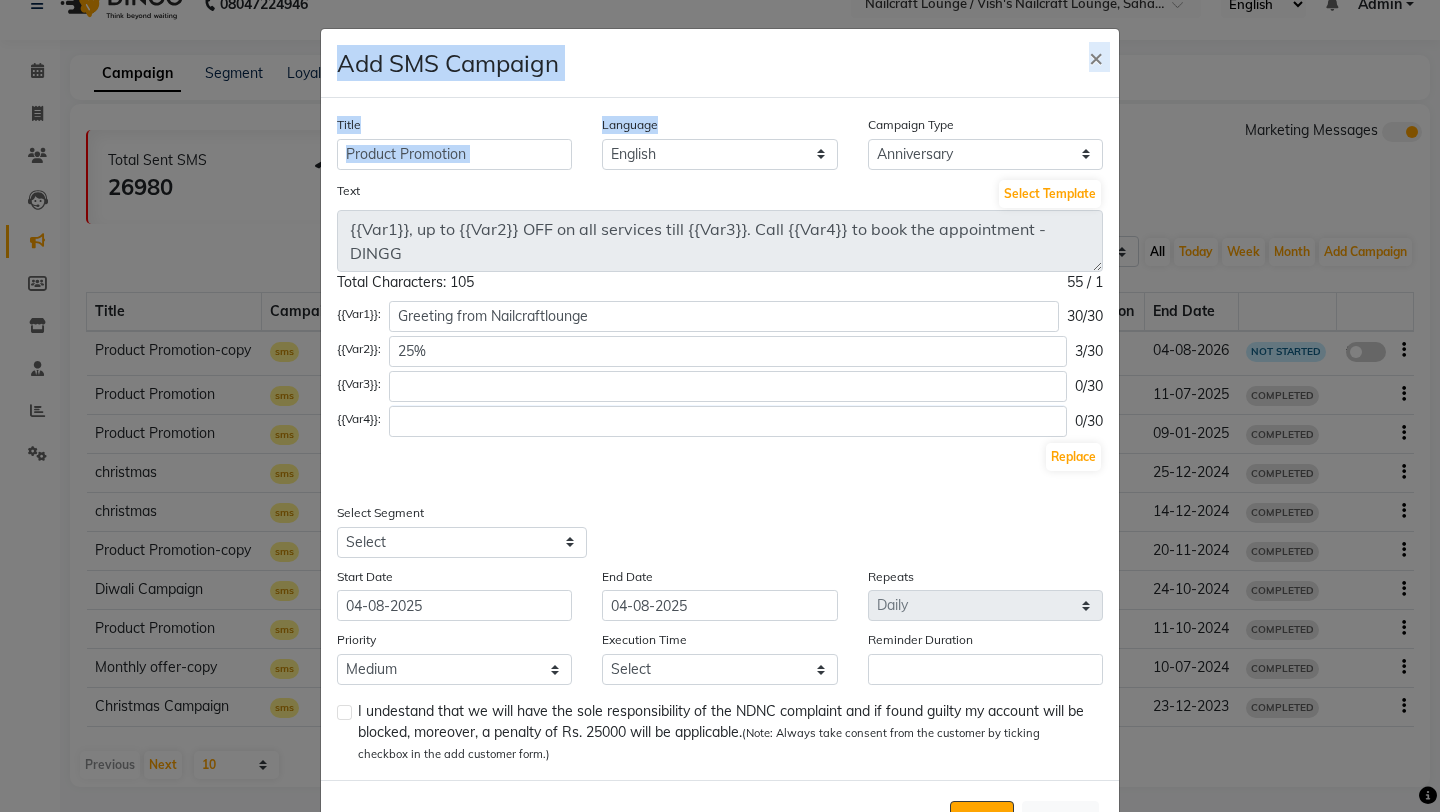 drag, startPoint x: 788, startPoint y: 128, endPoint x: 1297, endPoint y: 216, distance: 516.5511 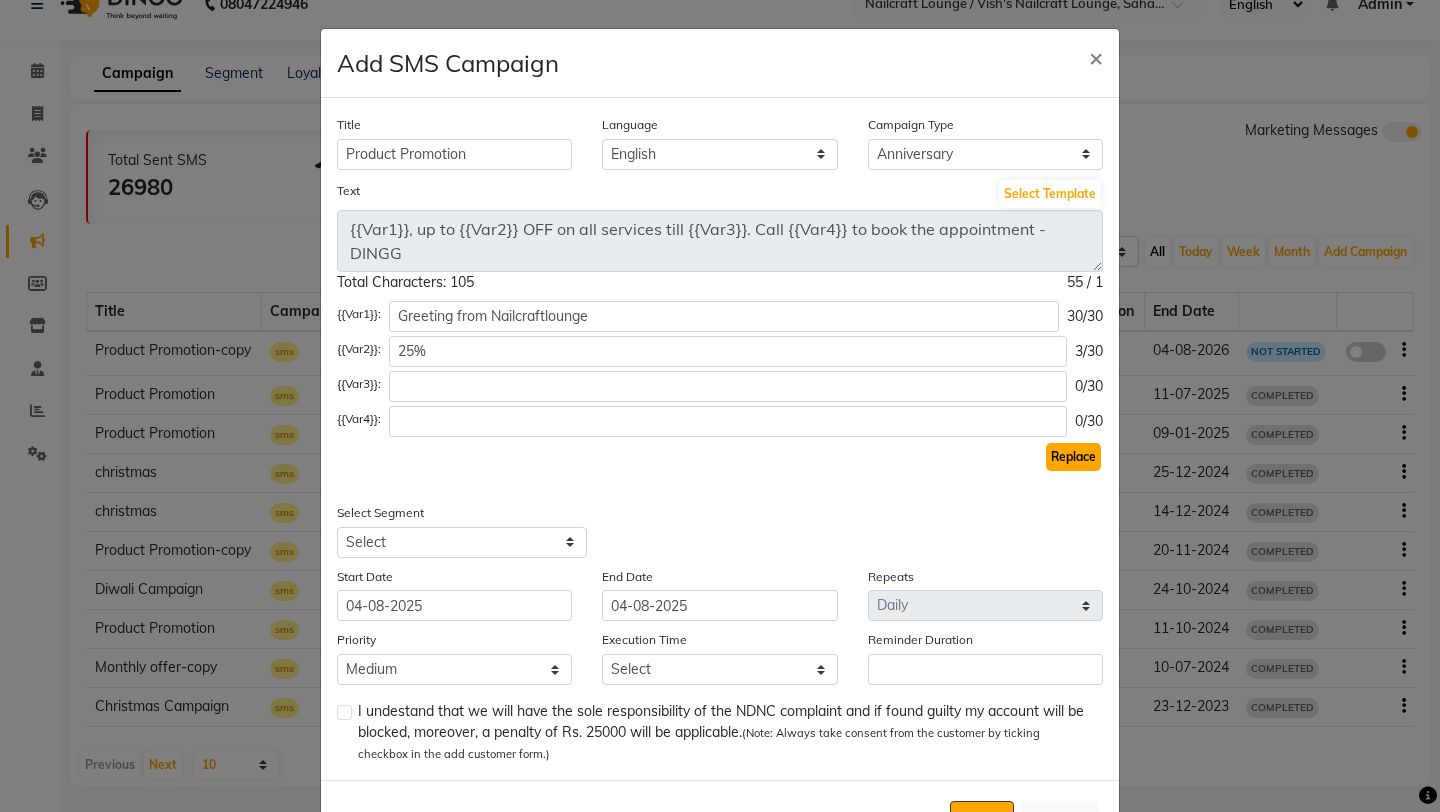 click on "Replace" 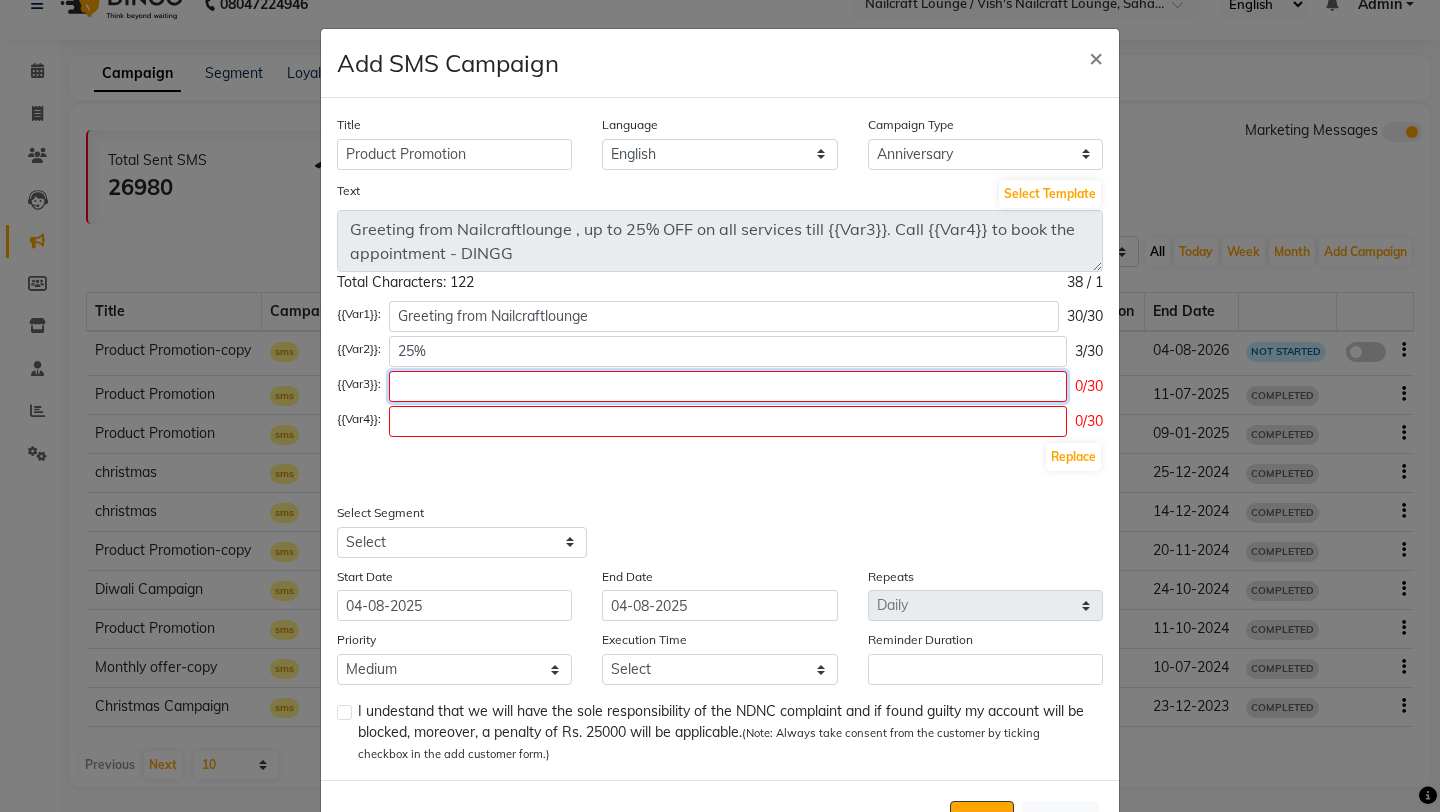 click 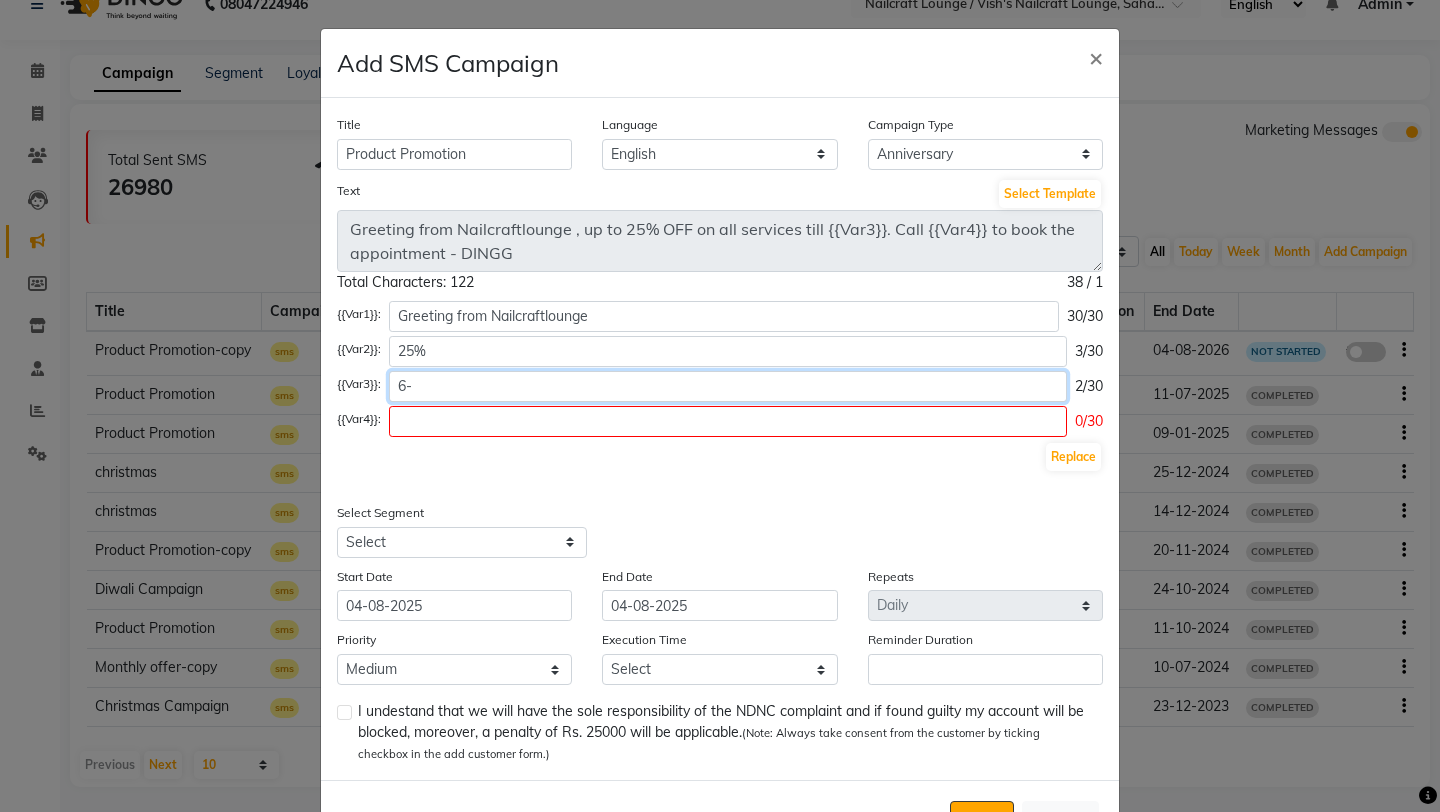 type on "6" 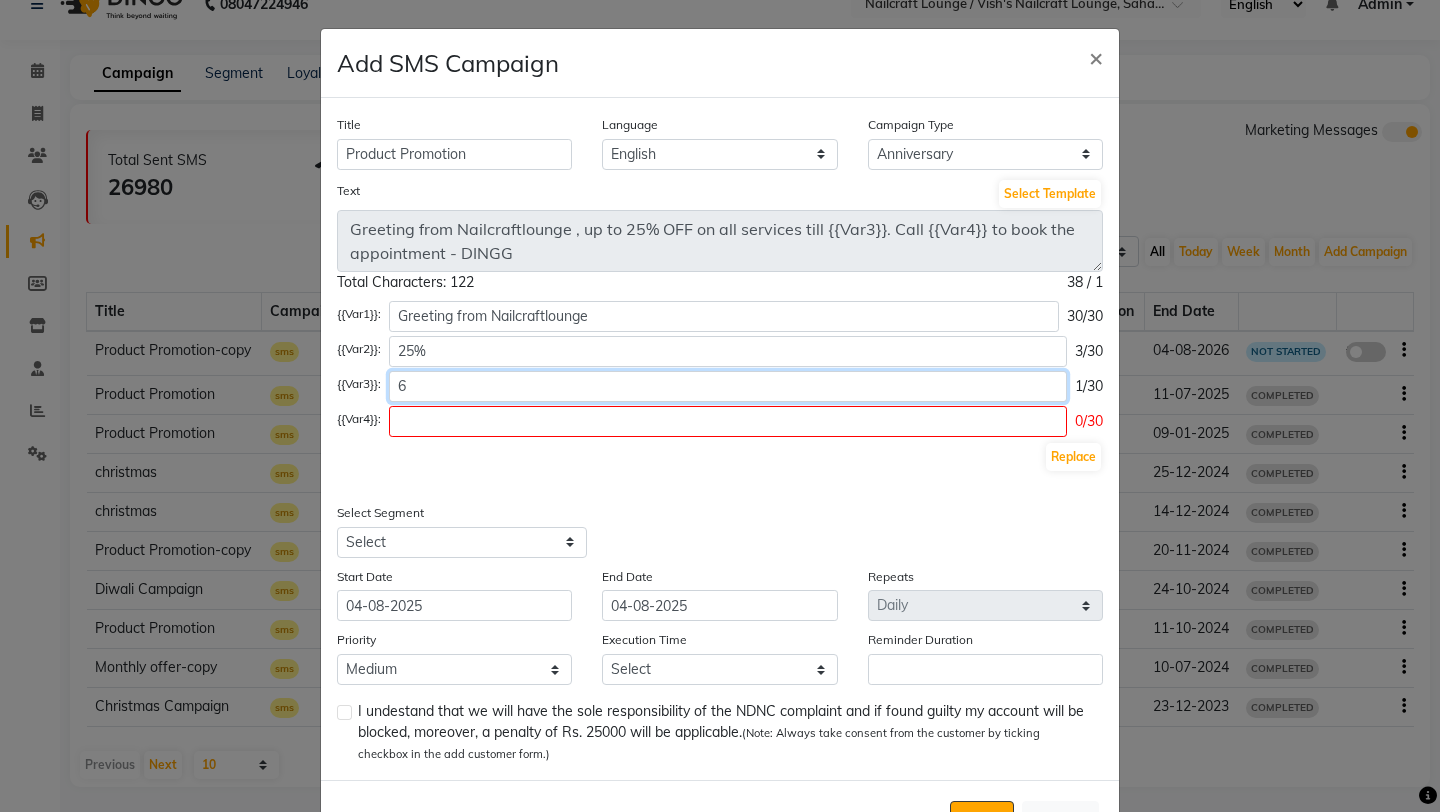 type 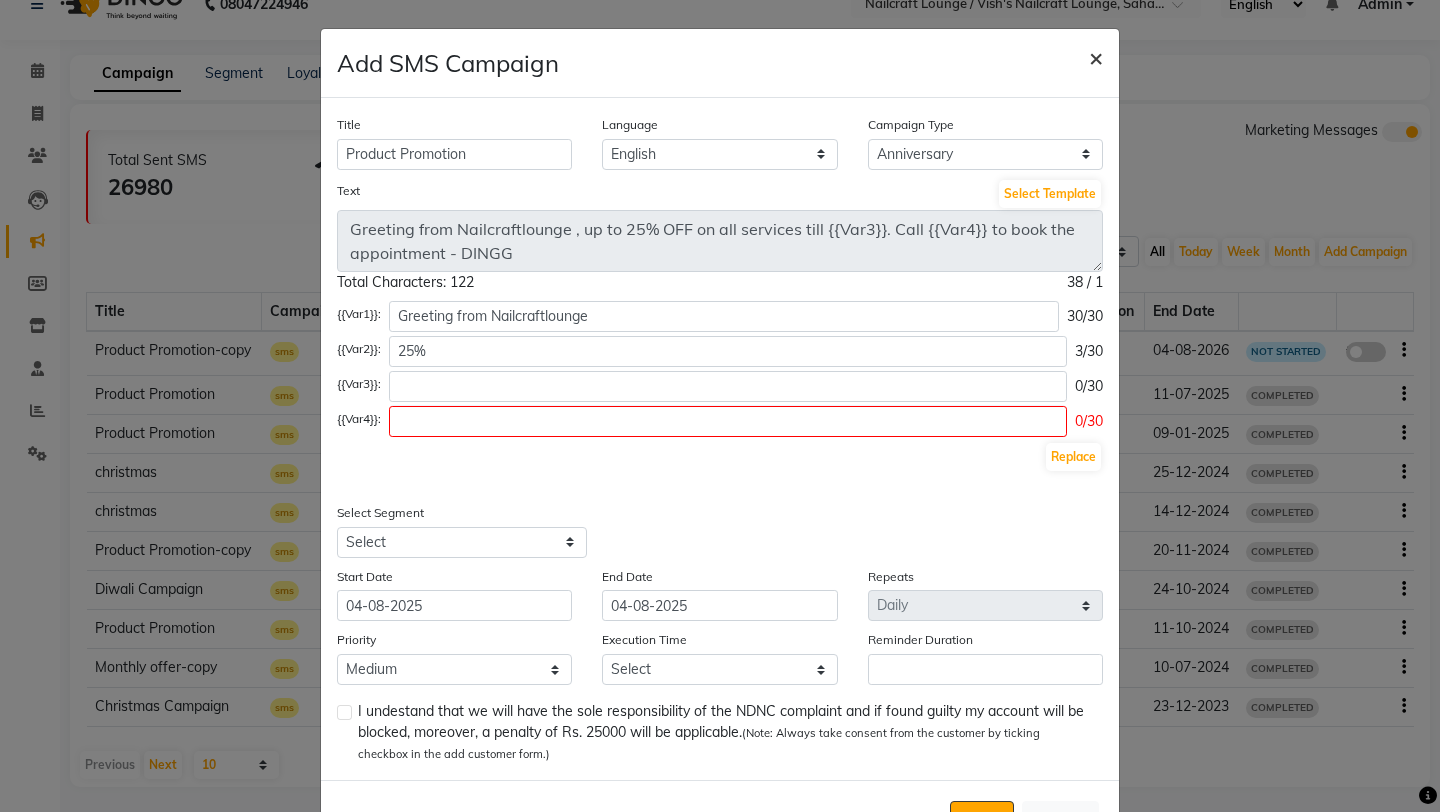 click on "×" 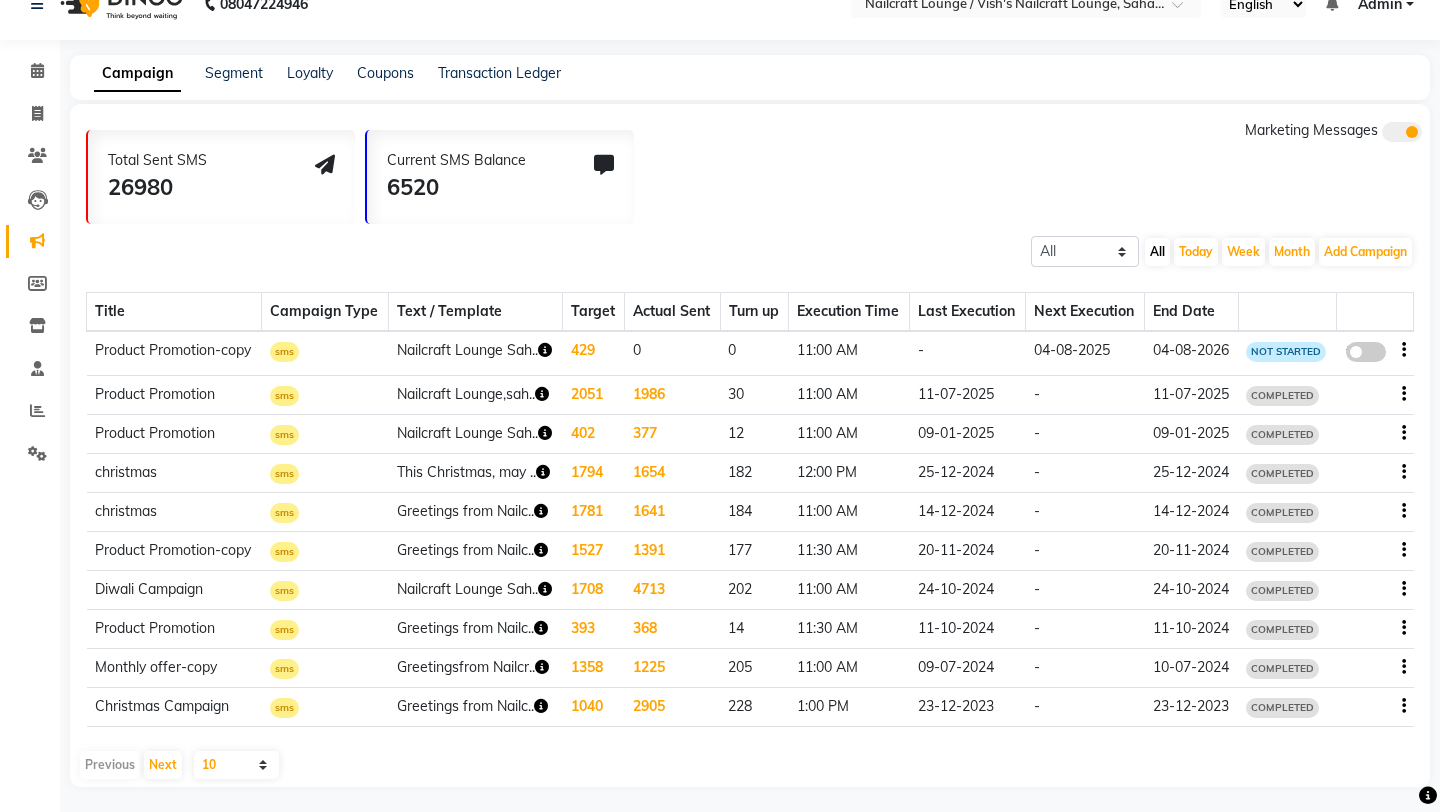 click 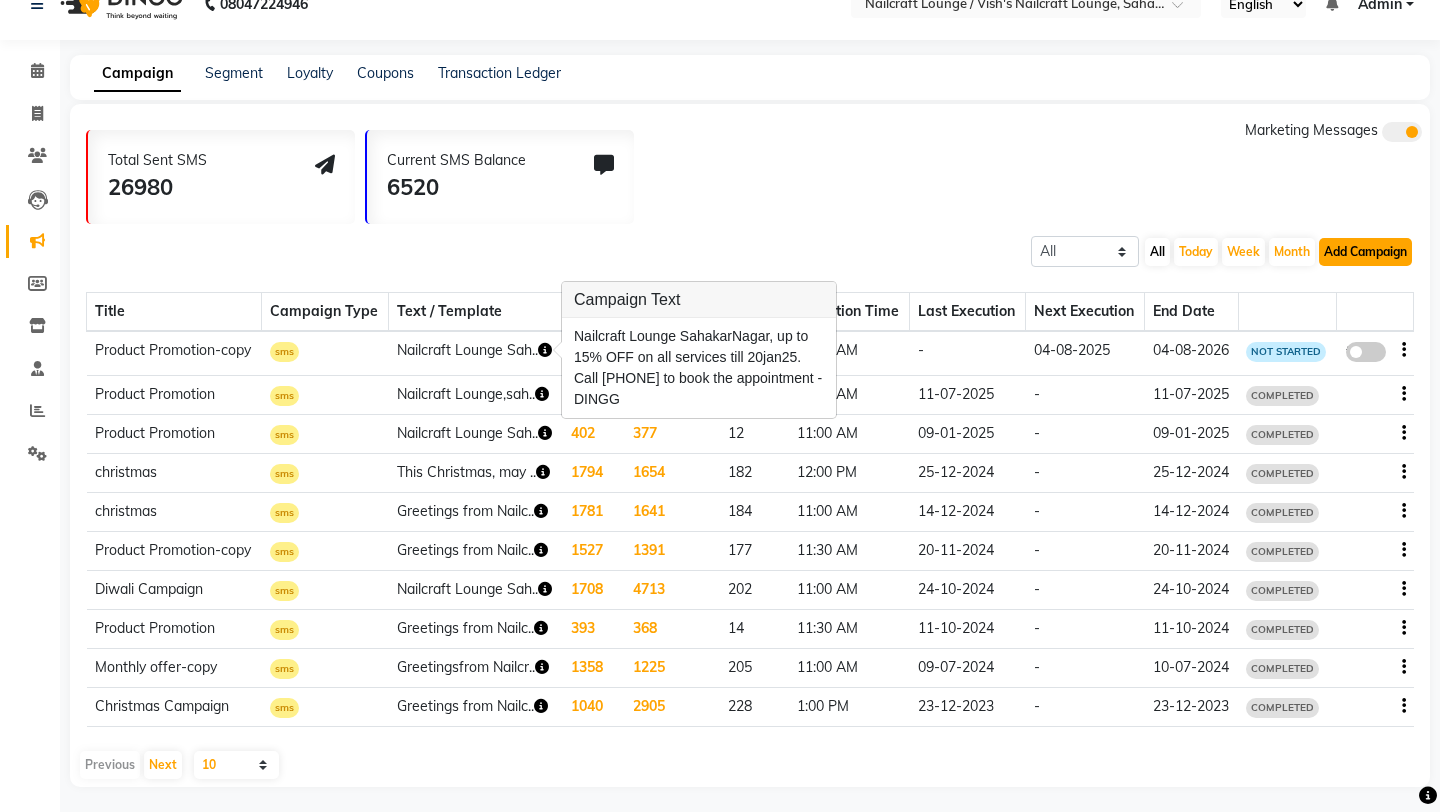 click on "Add Campaign" at bounding box center (1365, 252) 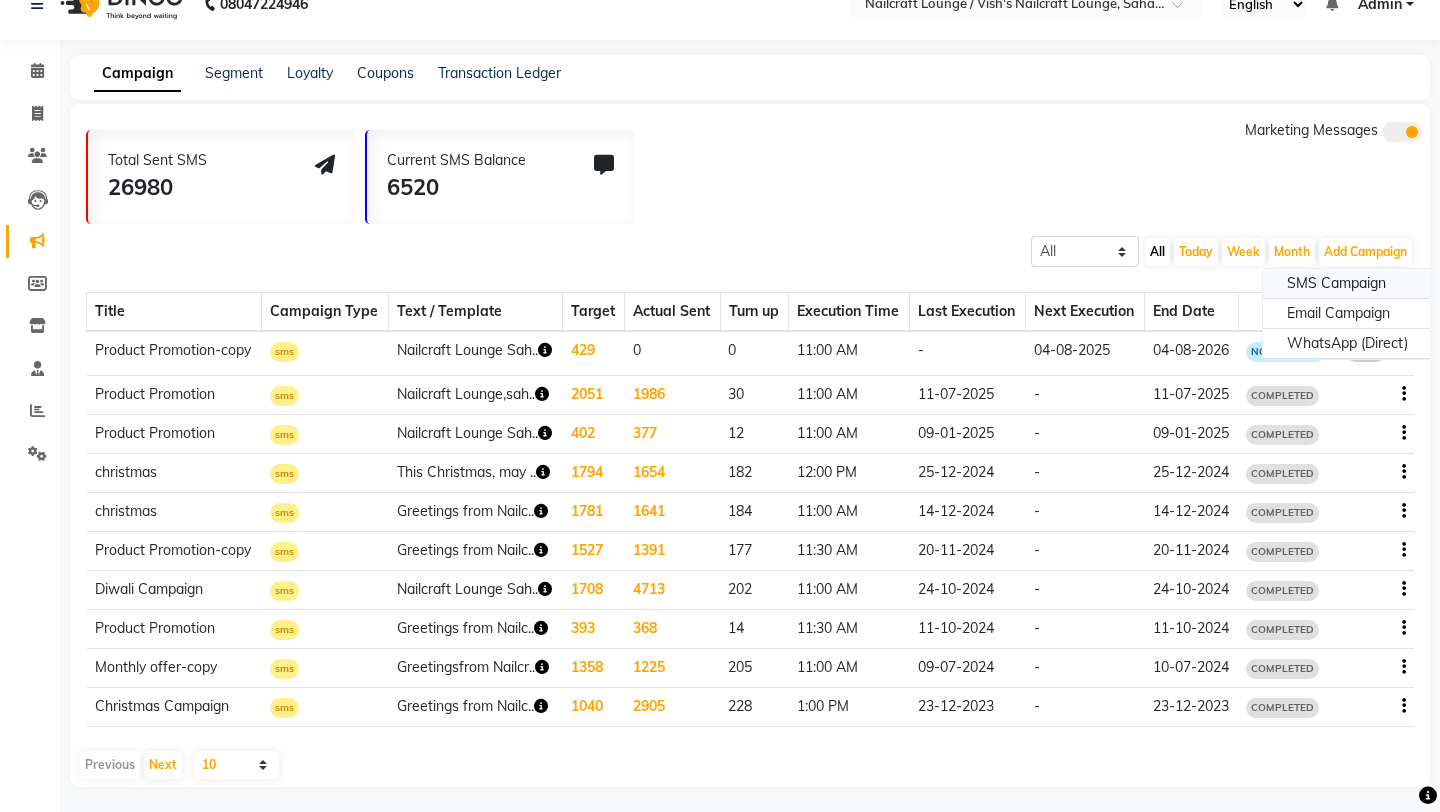 click on "SMS Campaign" 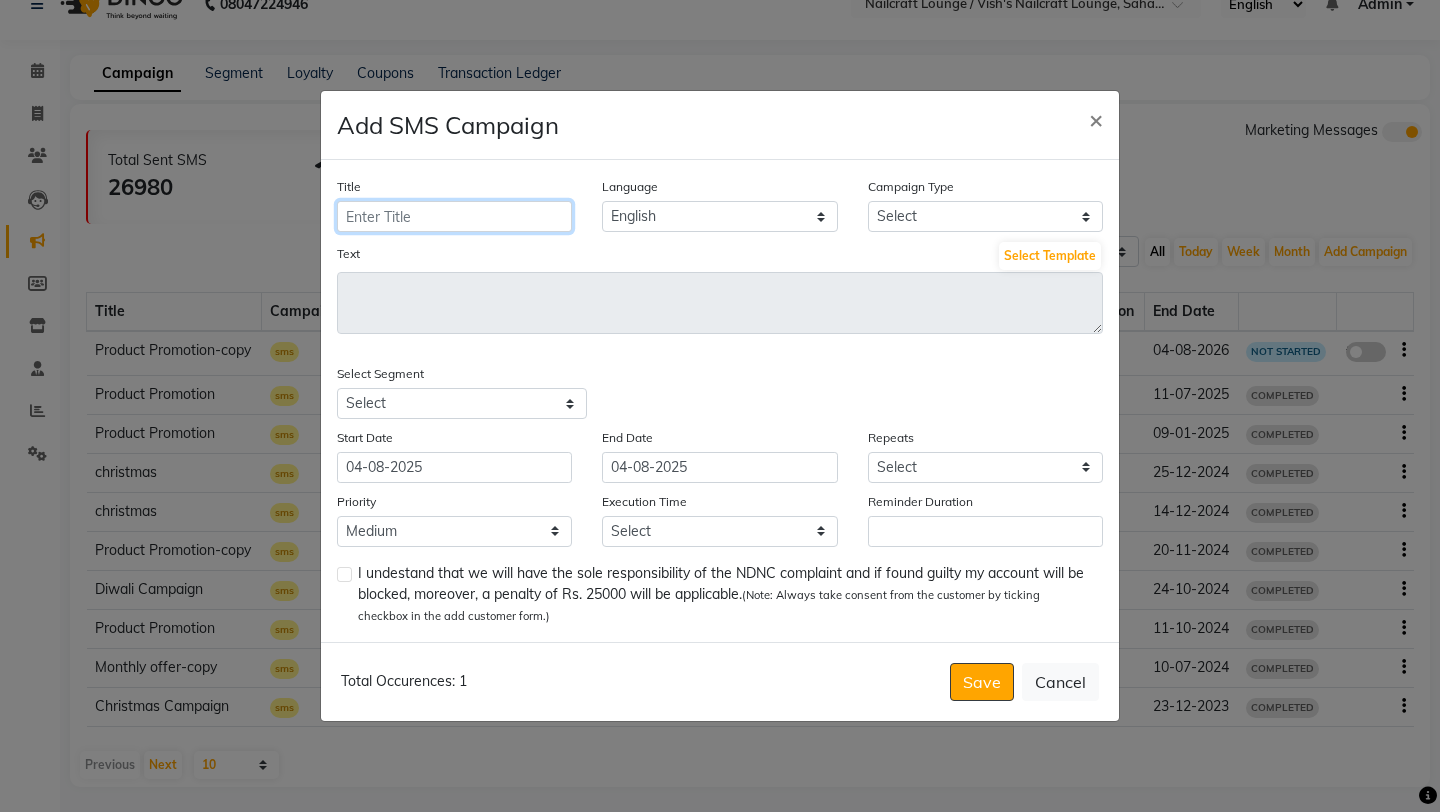 click on "Title" at bounding box center (454, 216) 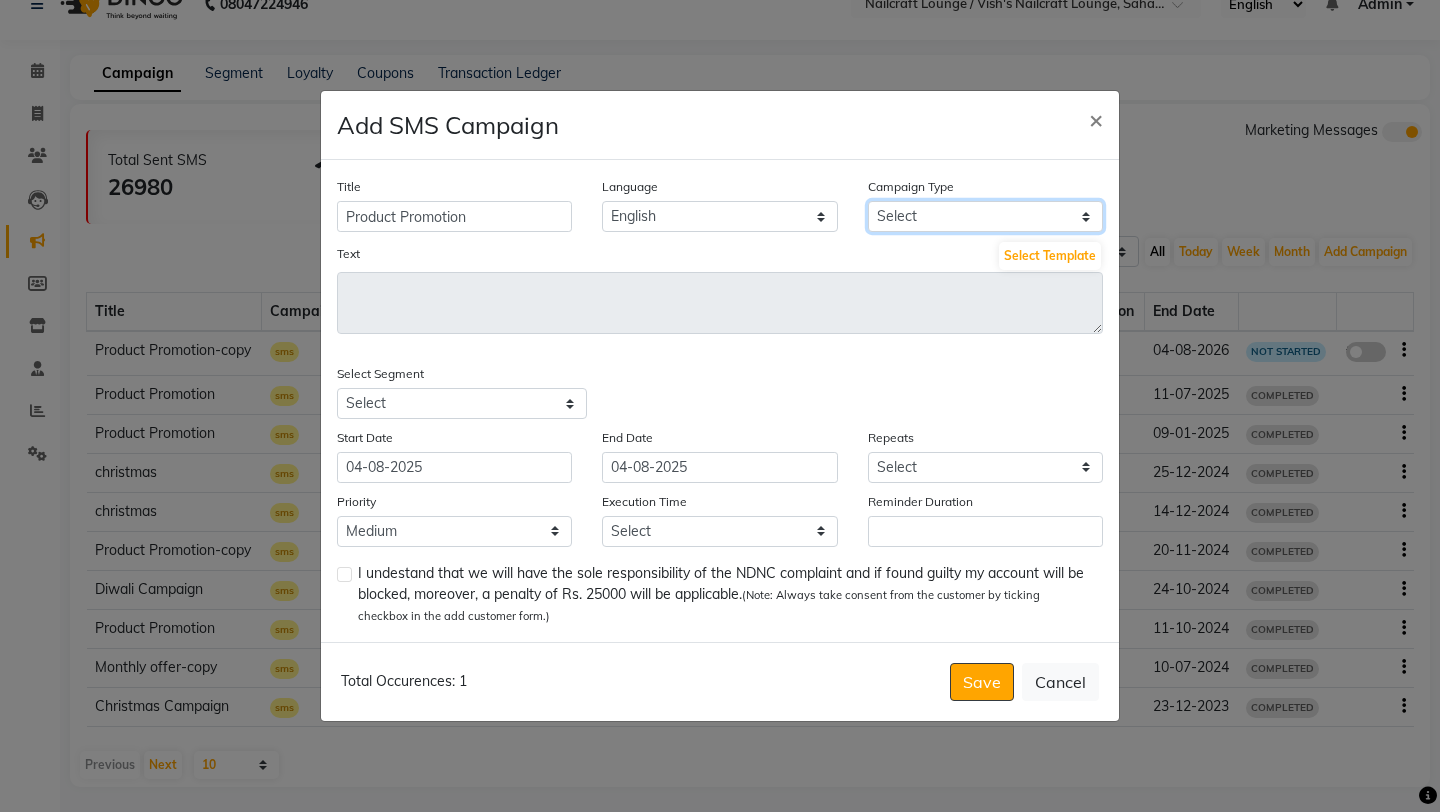 click on "Select Birthday Anniversary Promotional Service reminder" at bounding box center (985, 216) 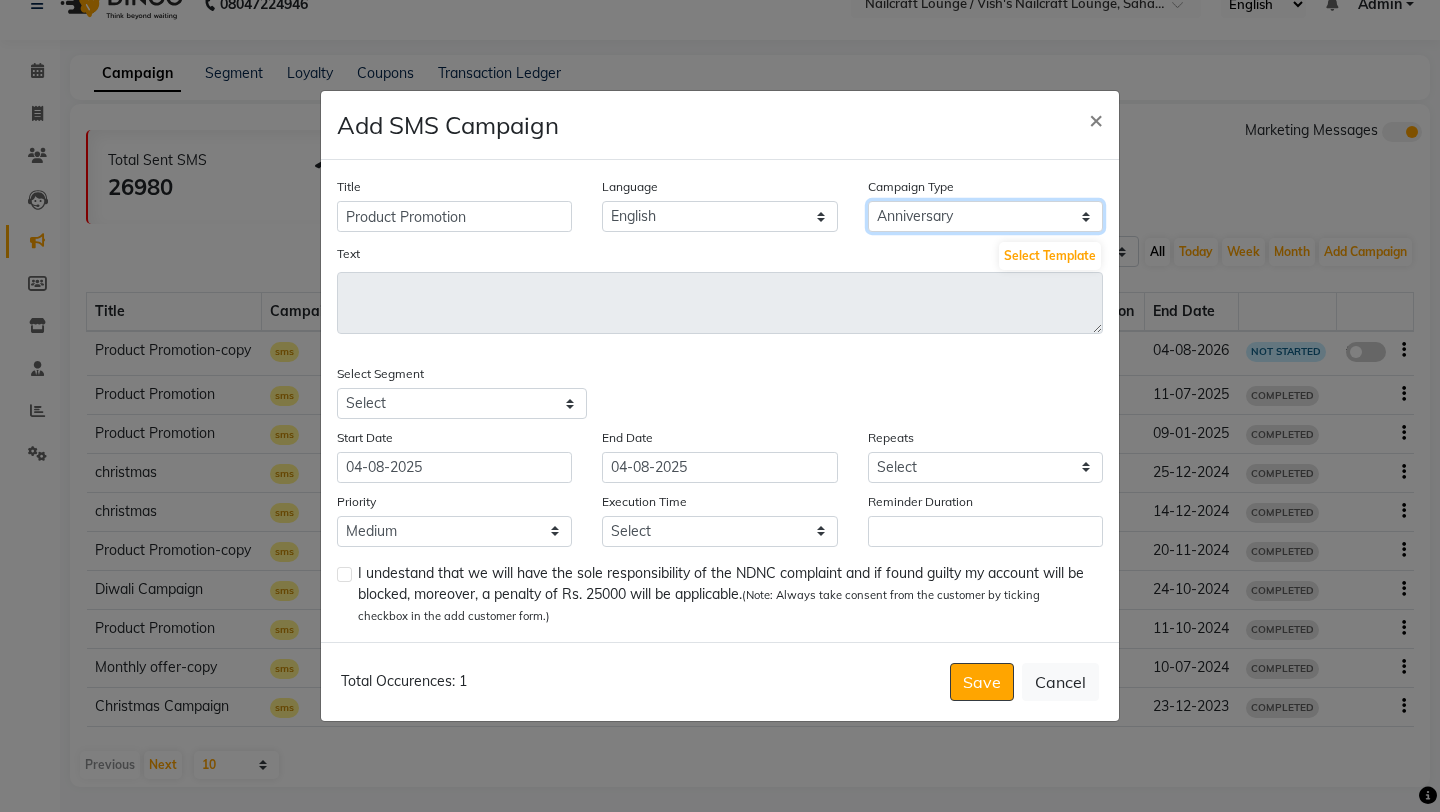 select on "2" 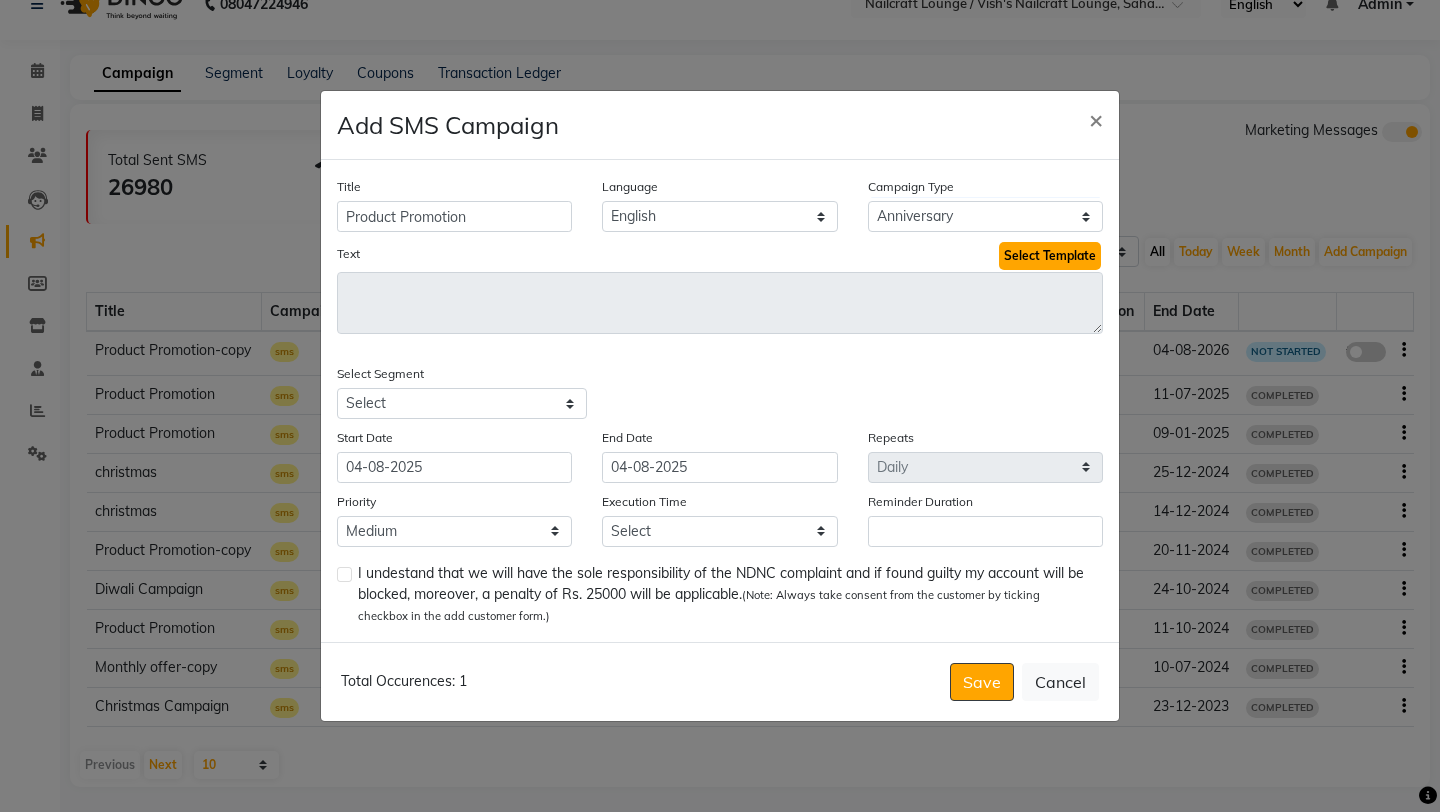 click on "Select Template" 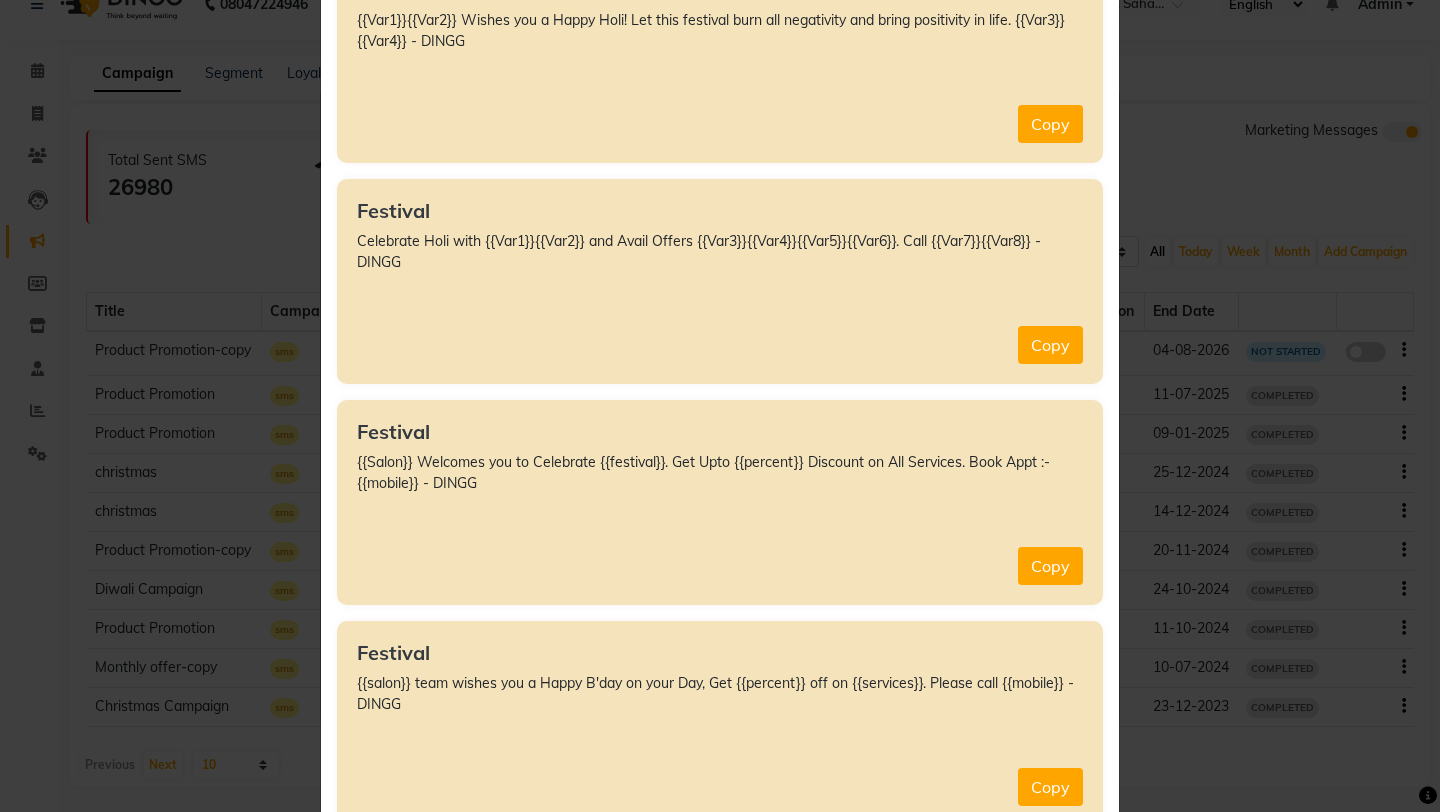 scroll, scrollTop: 4199, scrollLeft: 0, axis: vertical 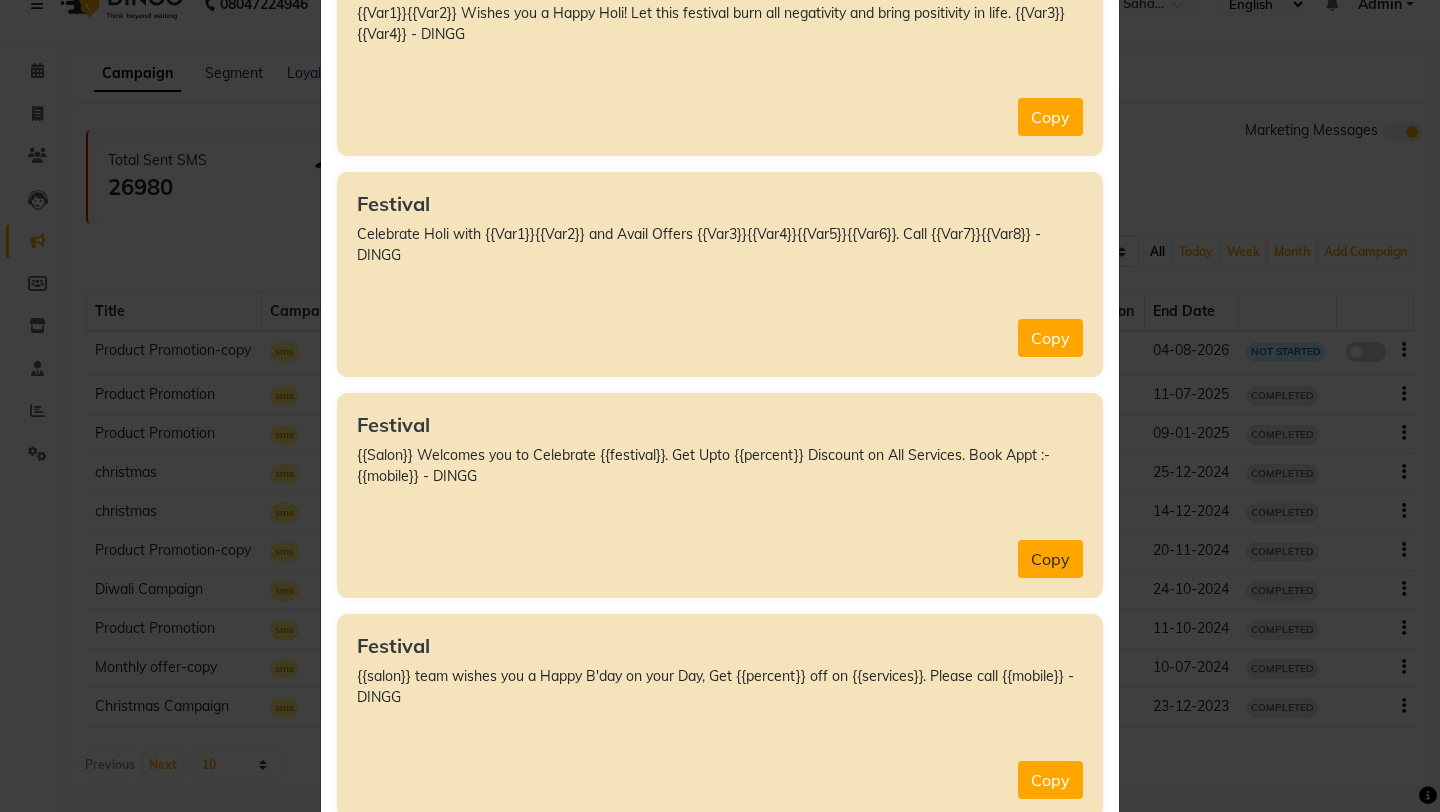 click on "Copy" 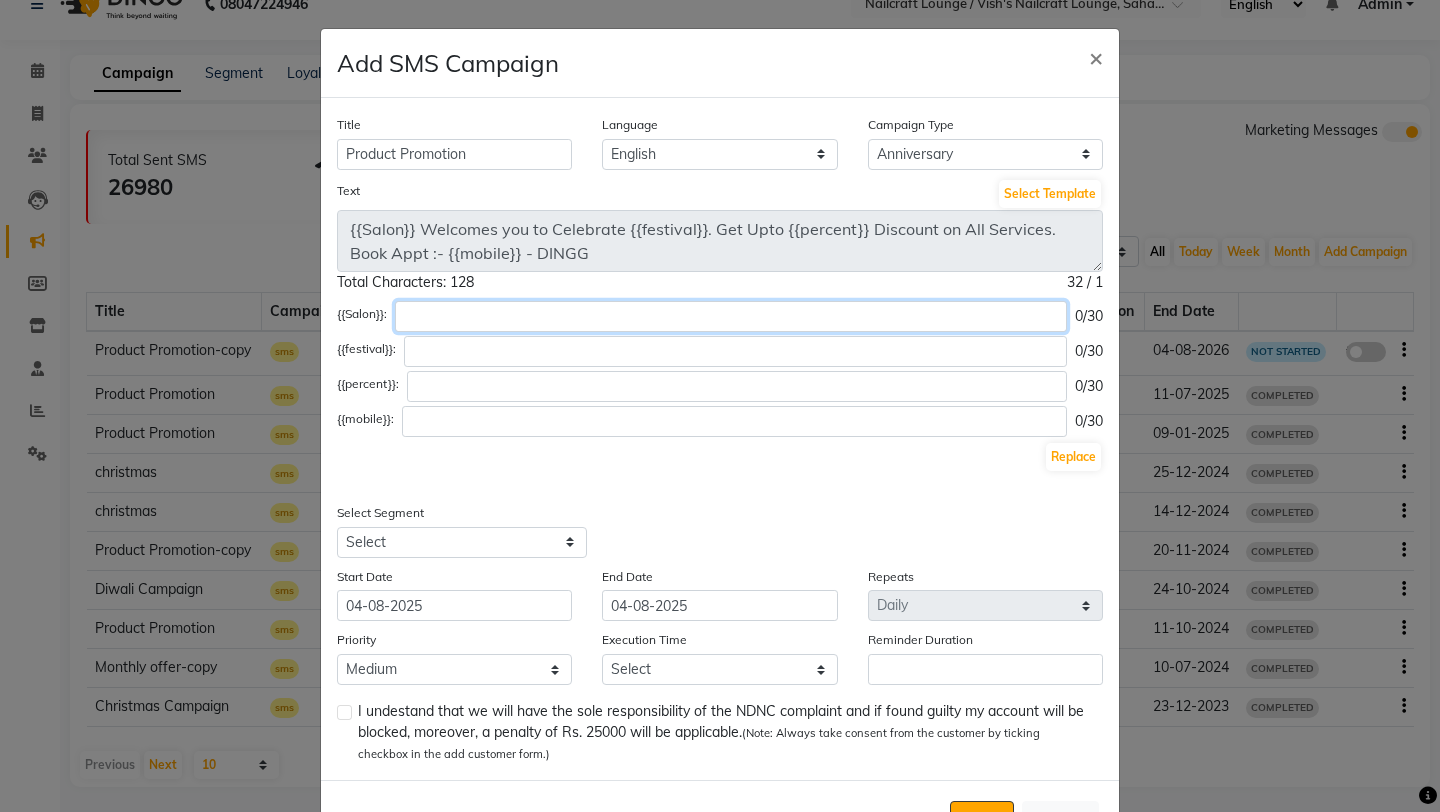 click 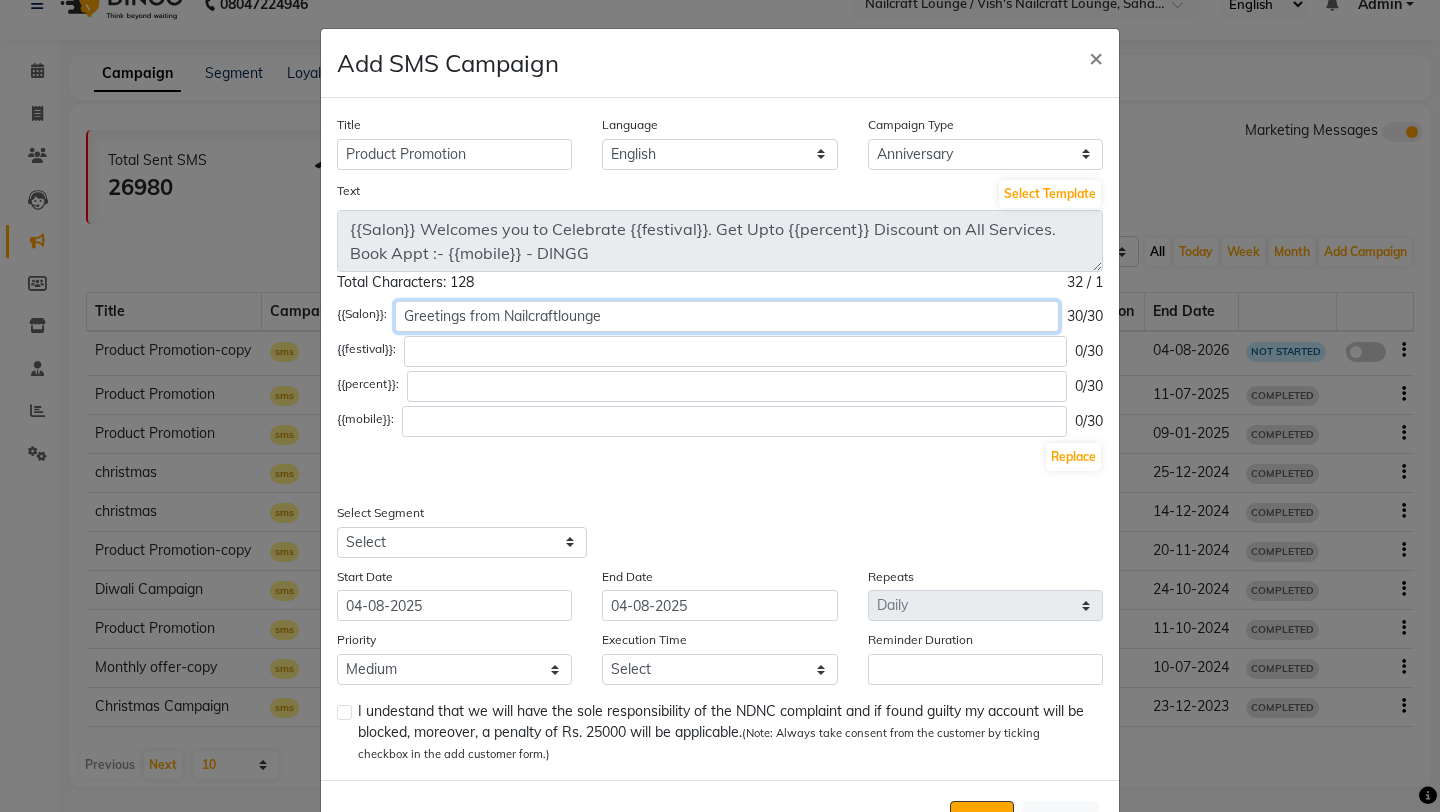 type on "Greetings from Nailcraftlounge" 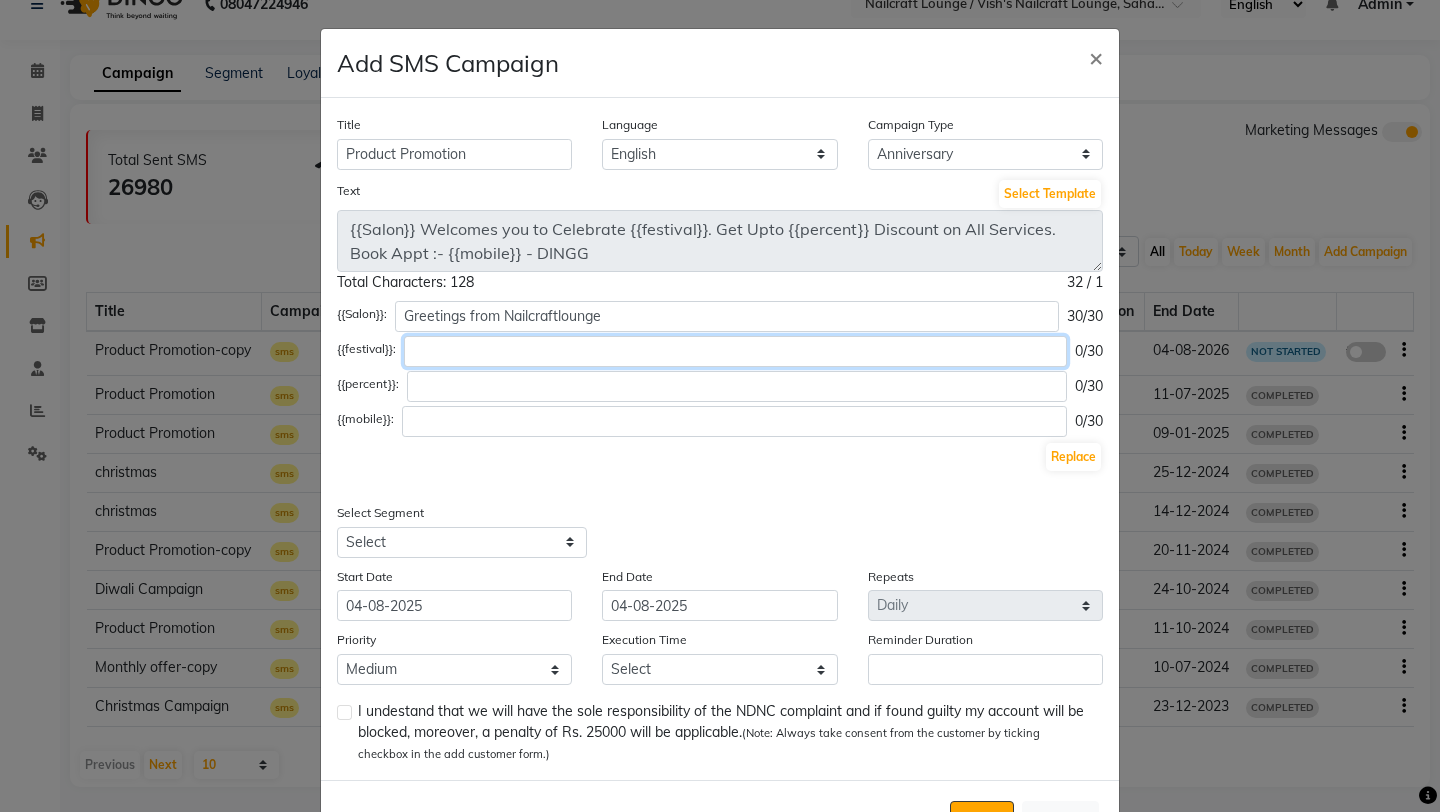 click 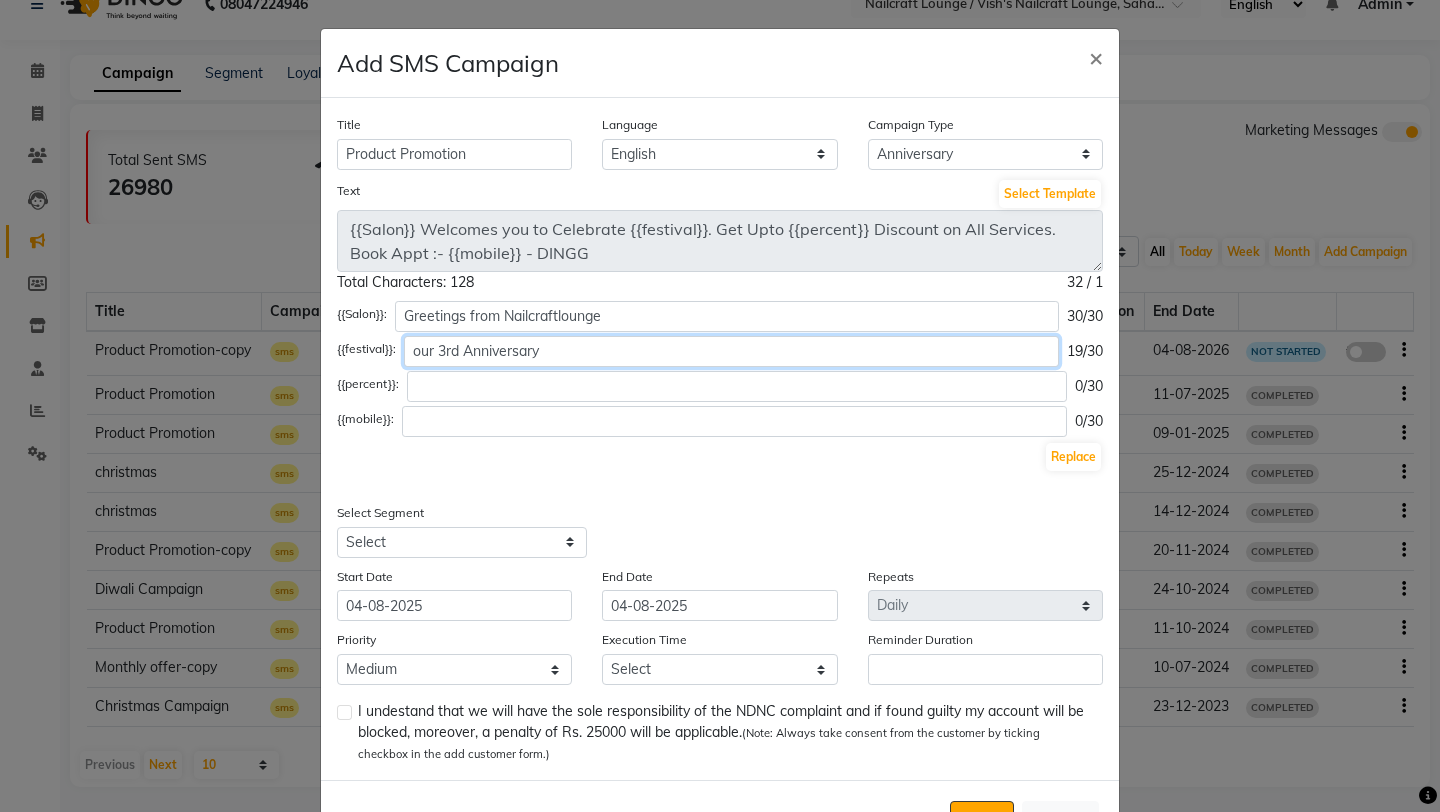 type on "our 3rd Anniversary" 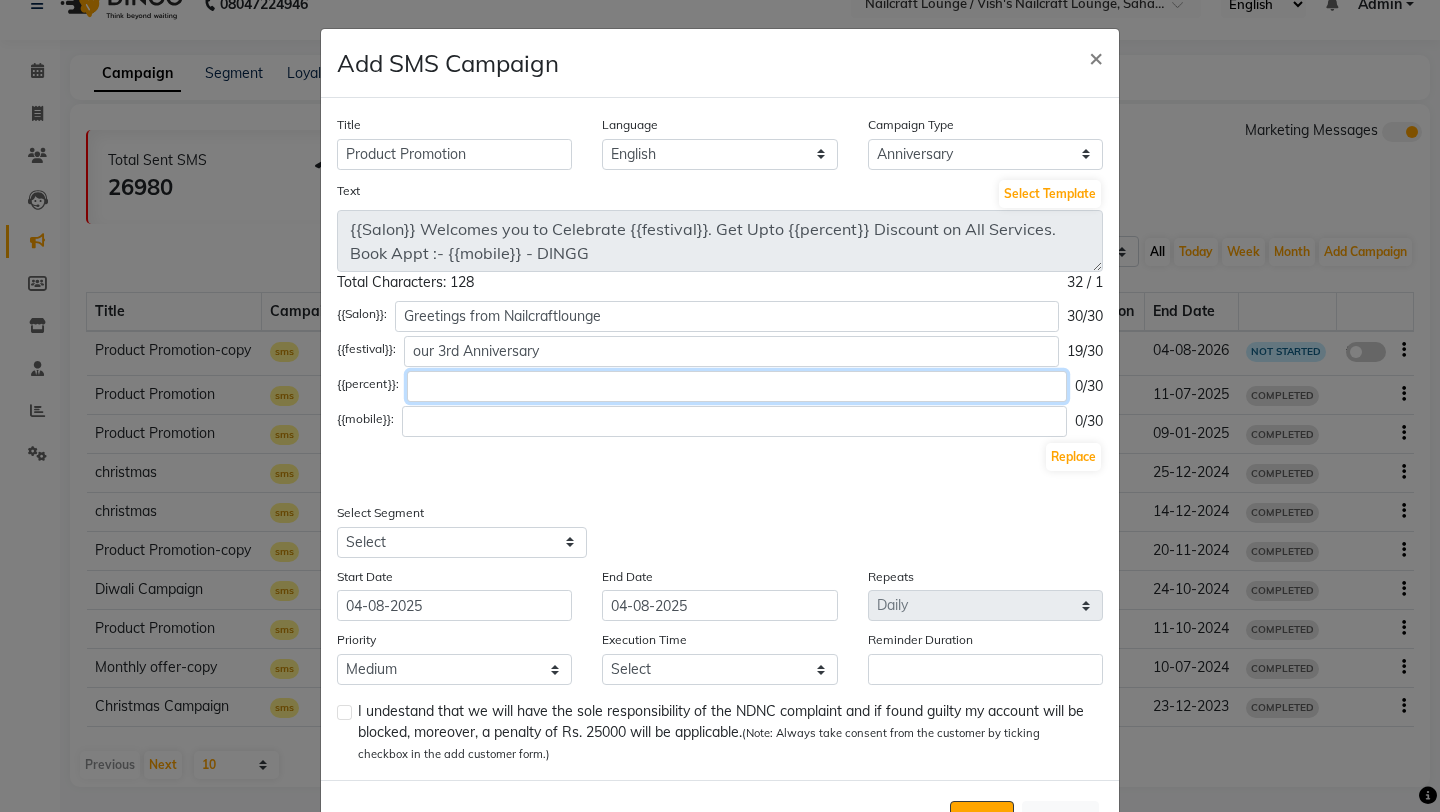 click 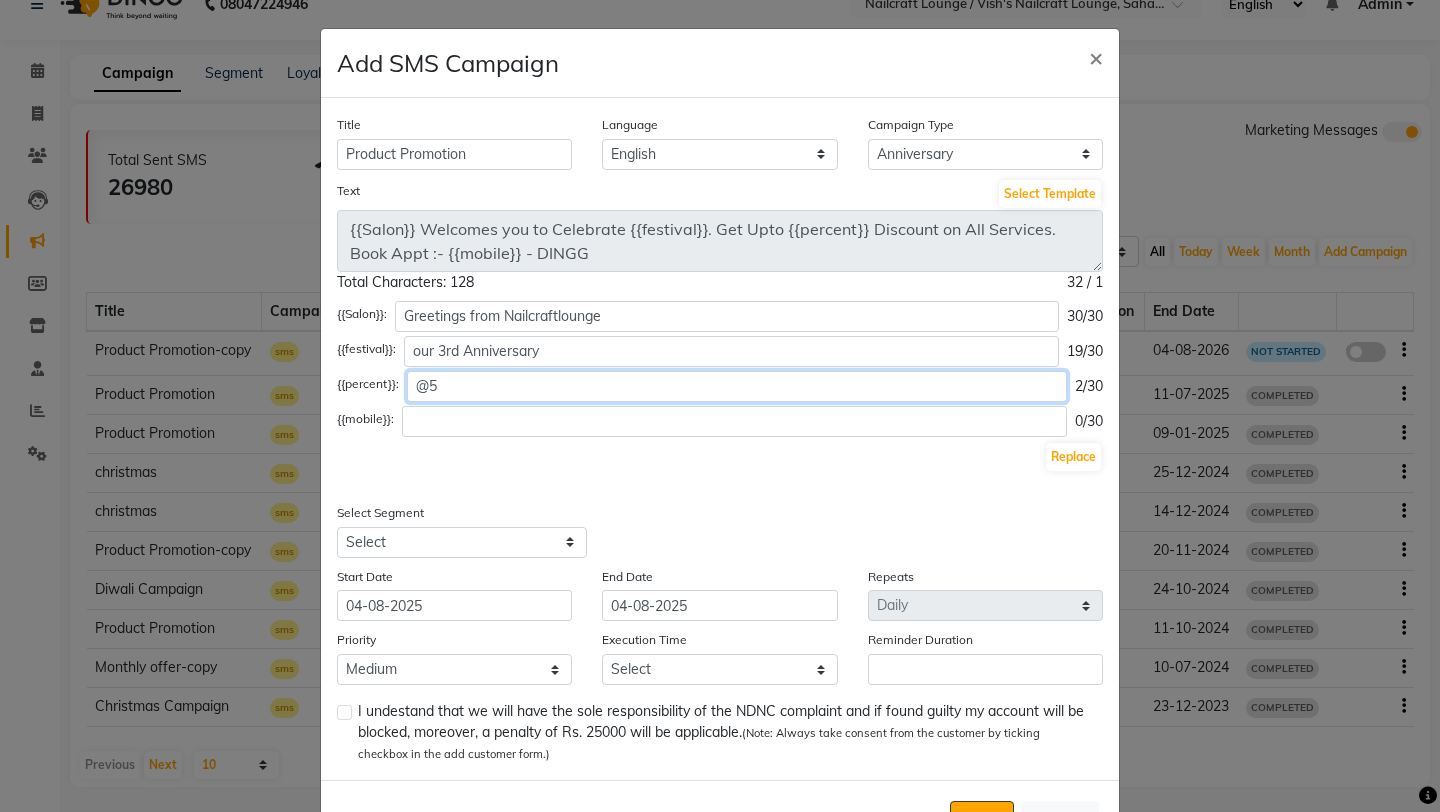 type on "@" 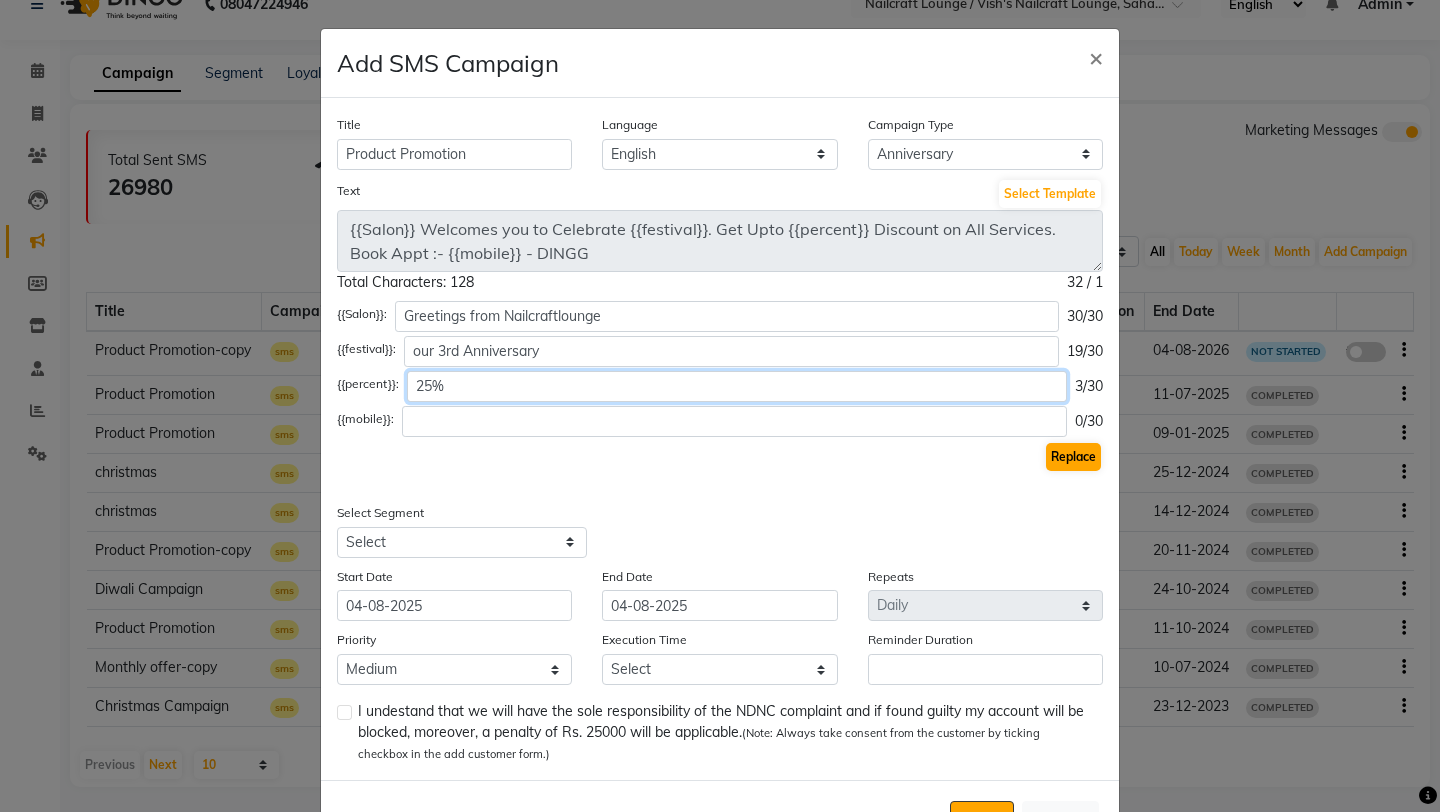 type on "25%" 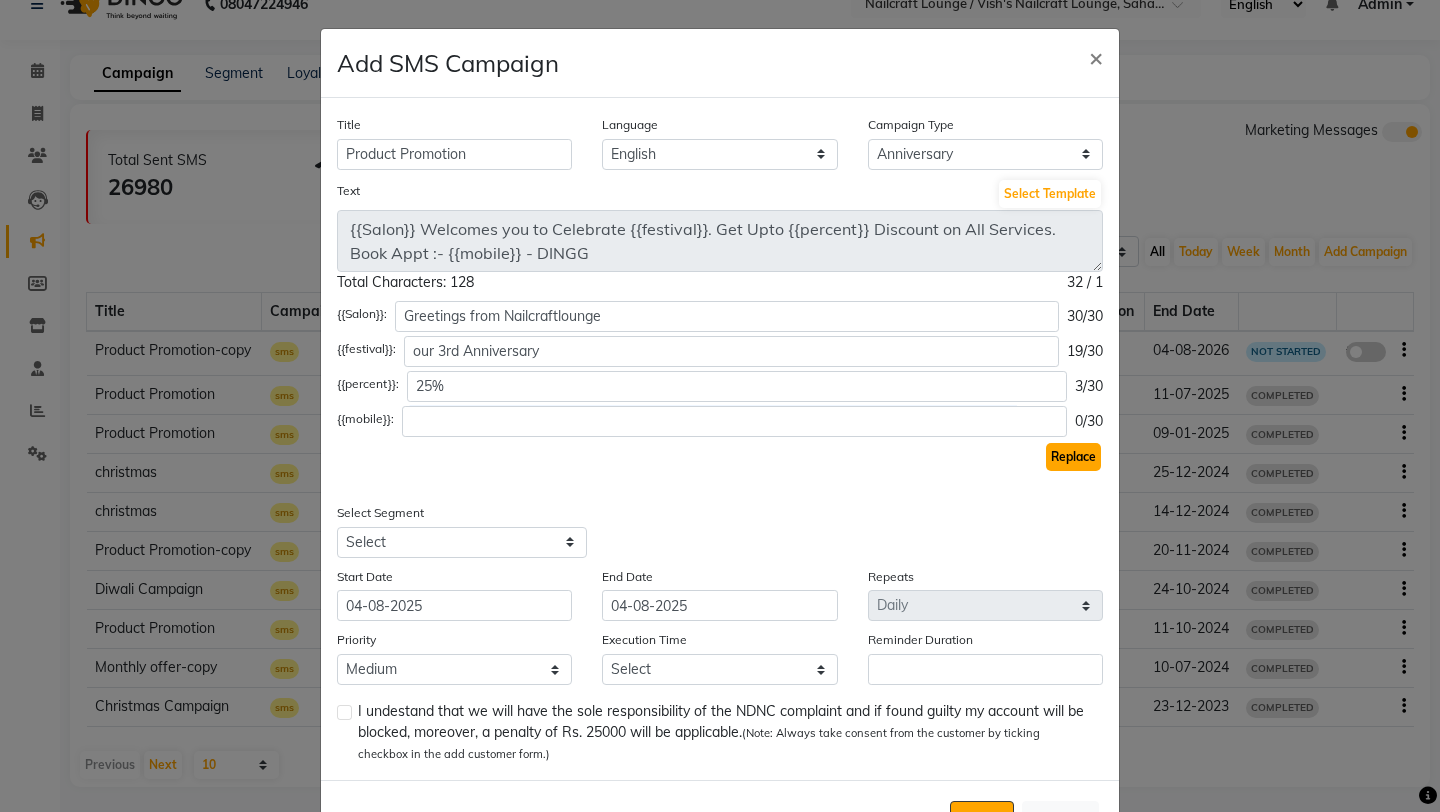 click on "Replace" 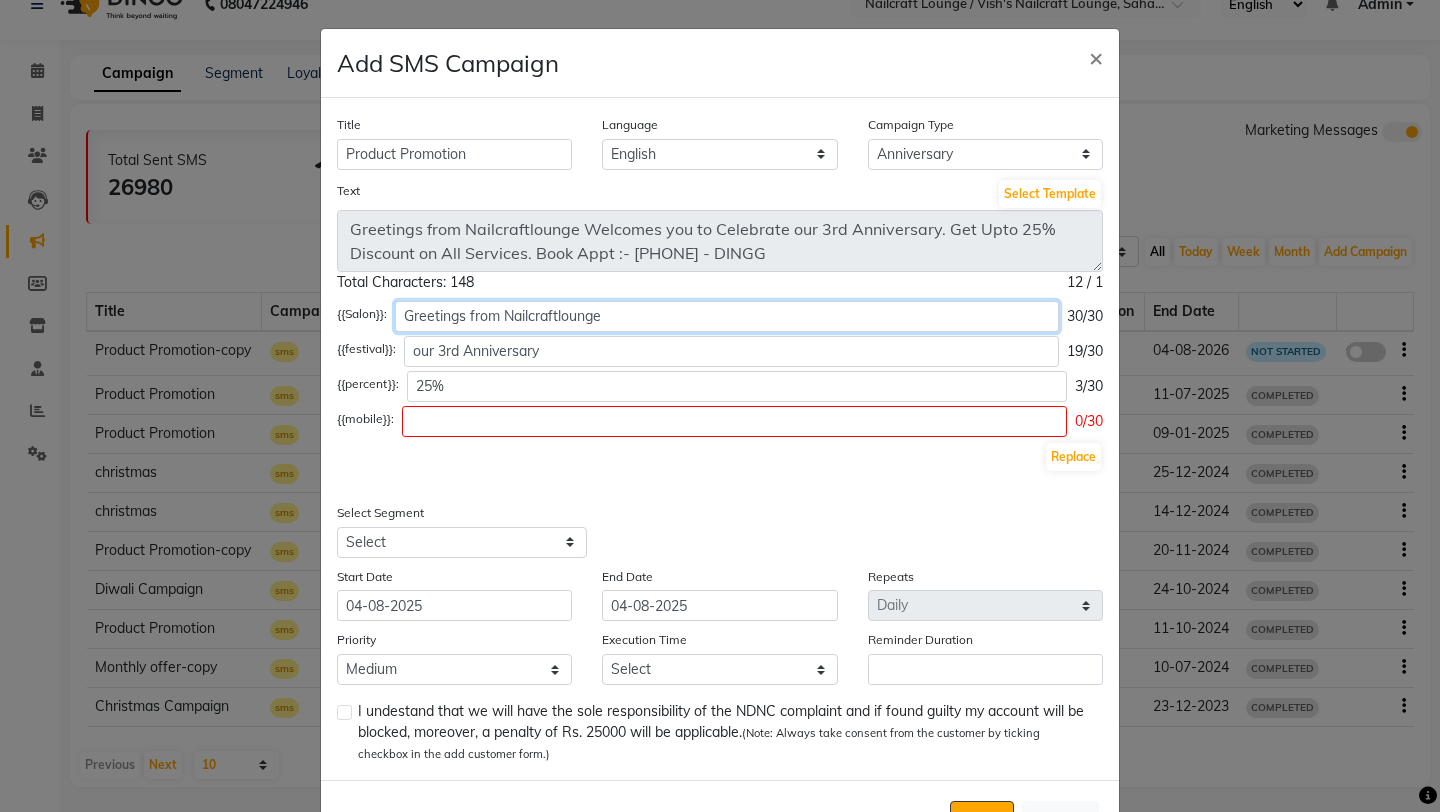 click on "Greetings from Nailcraftlounge" 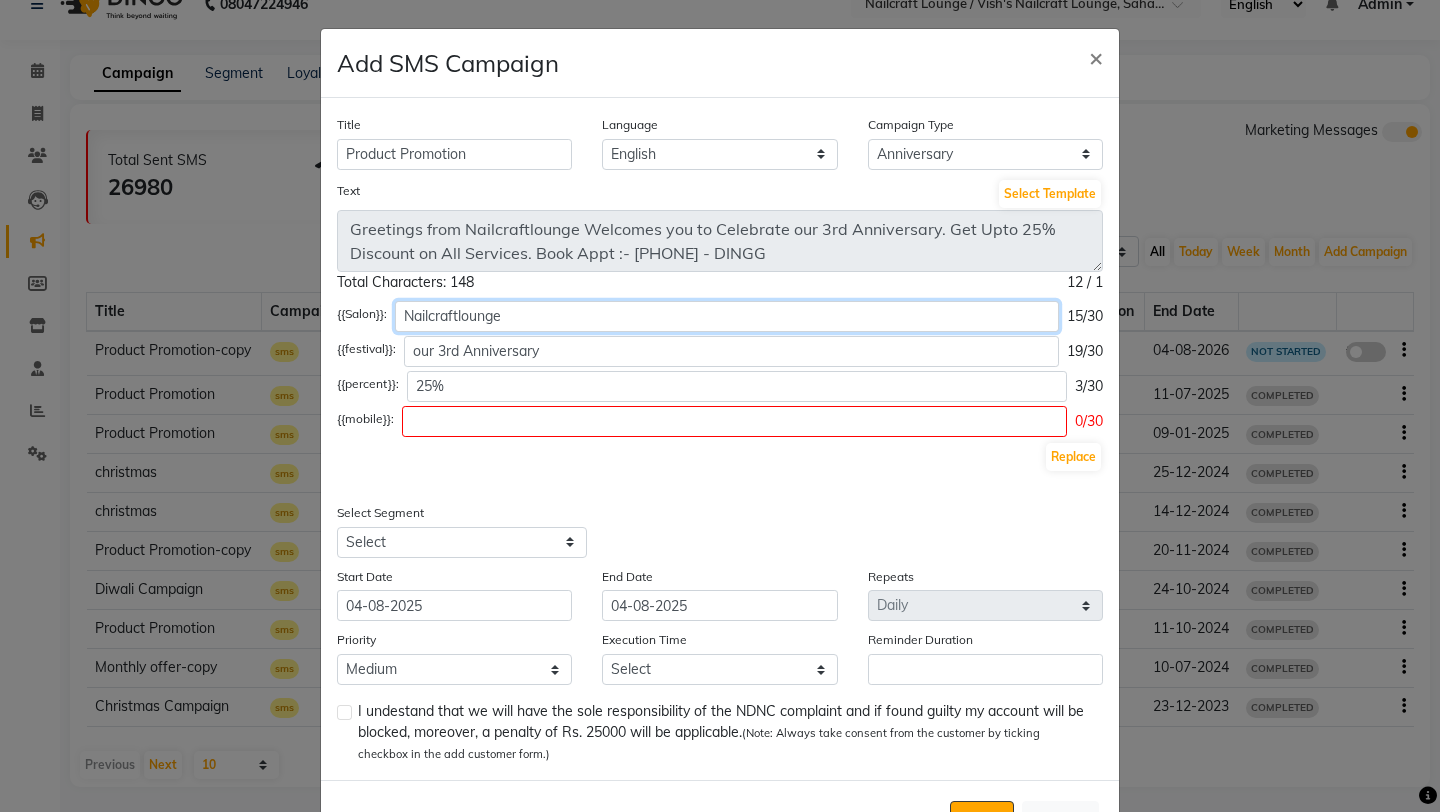 click on "Nailcraftlounge" 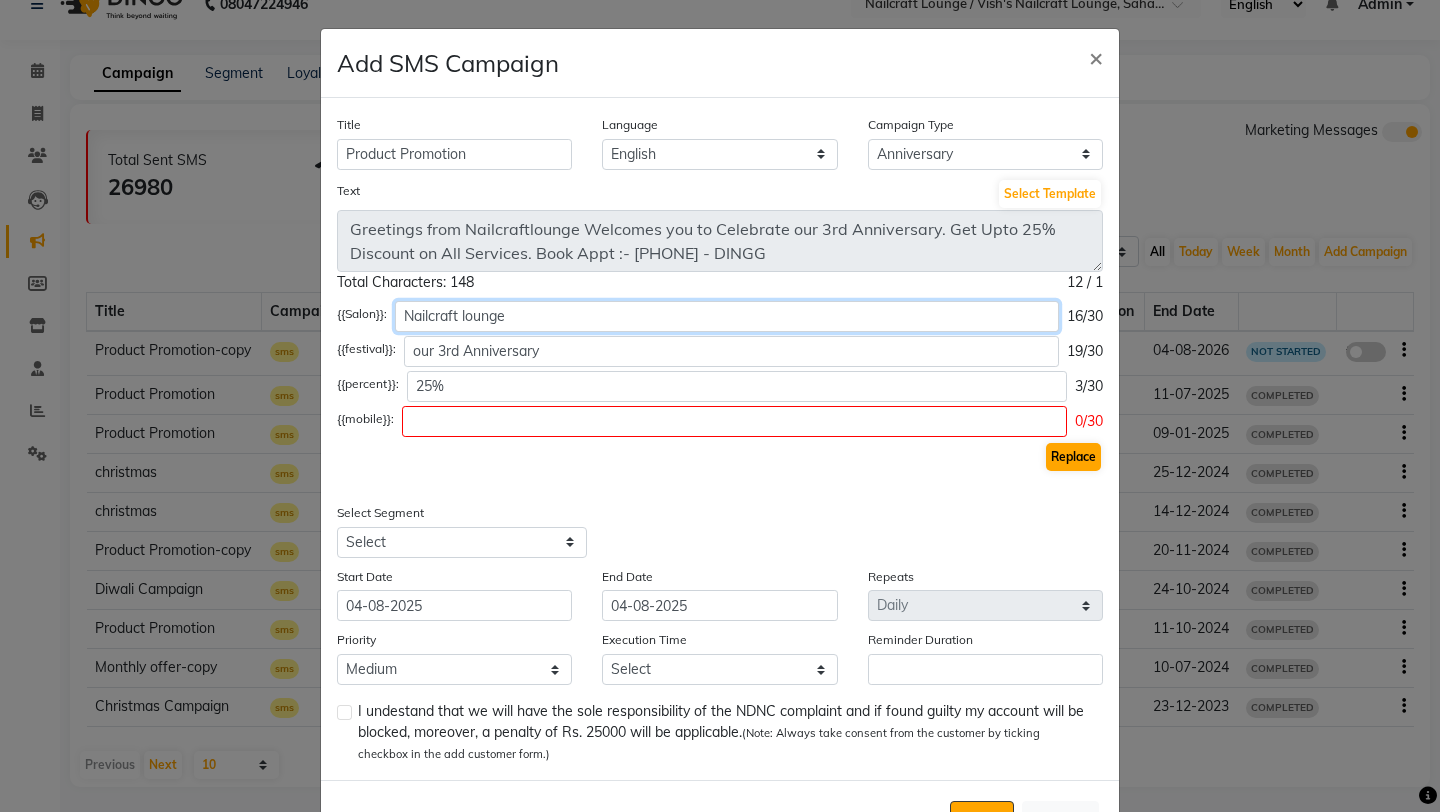 type on "Nailcraft lounge" 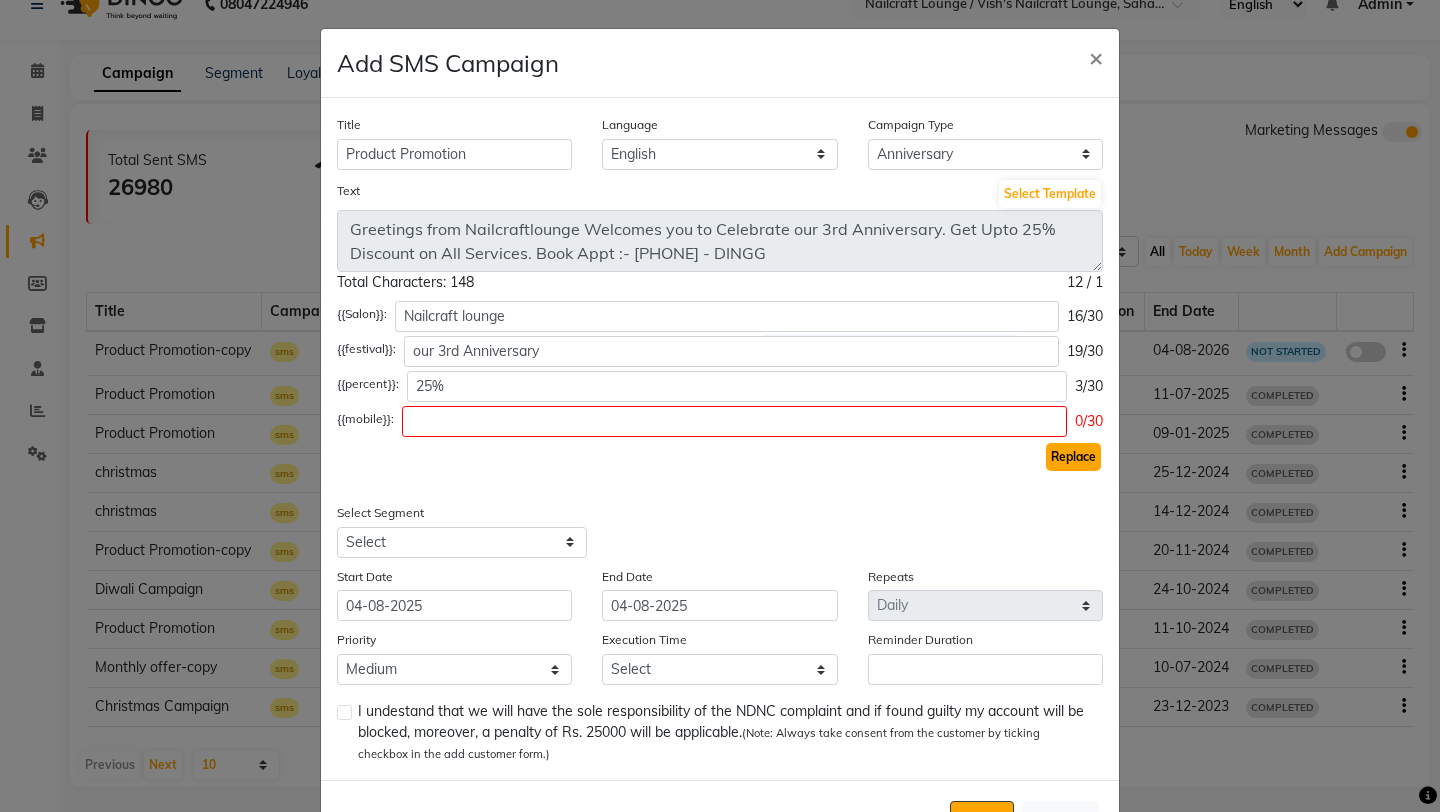 click on "Replace" 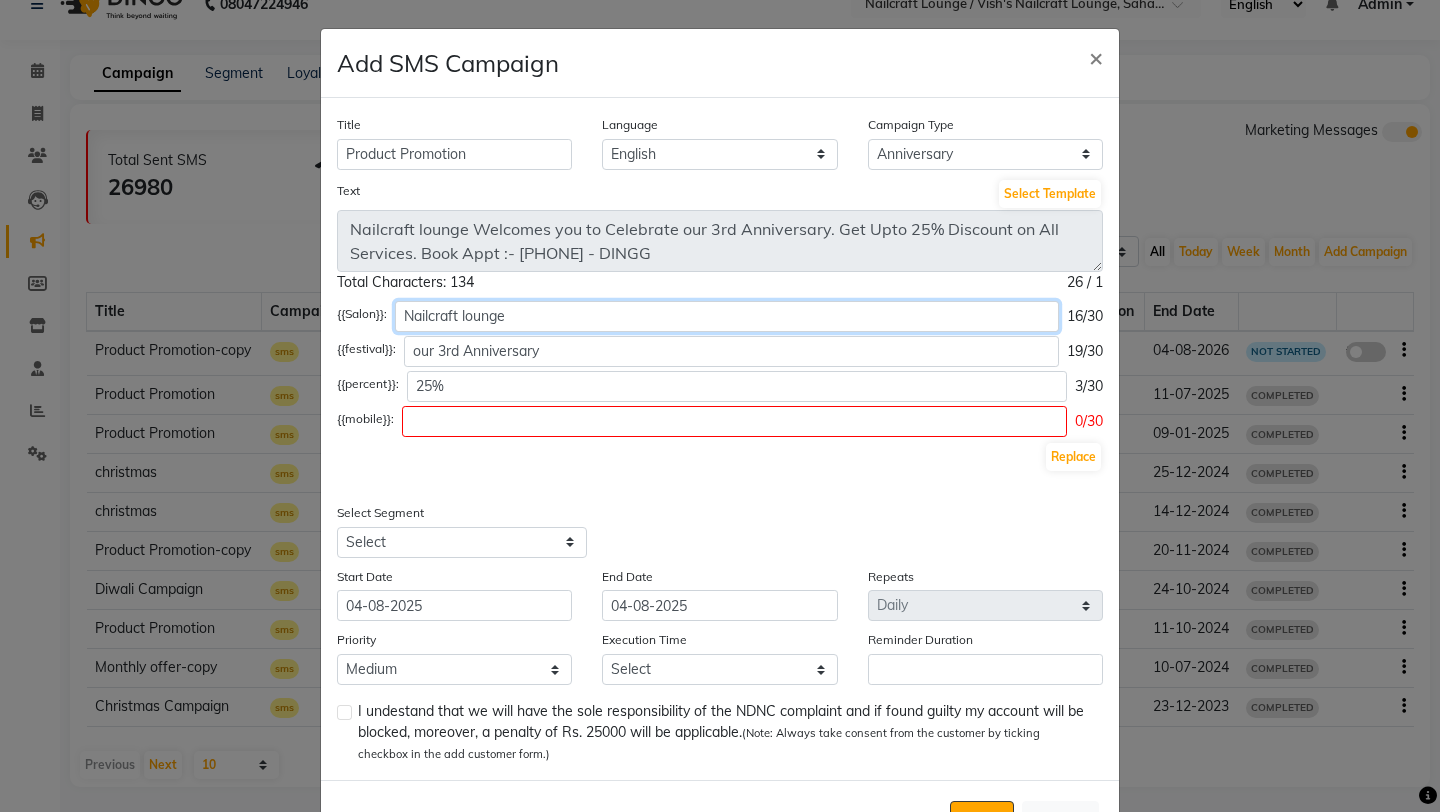 click on "Nailcraft lounge" 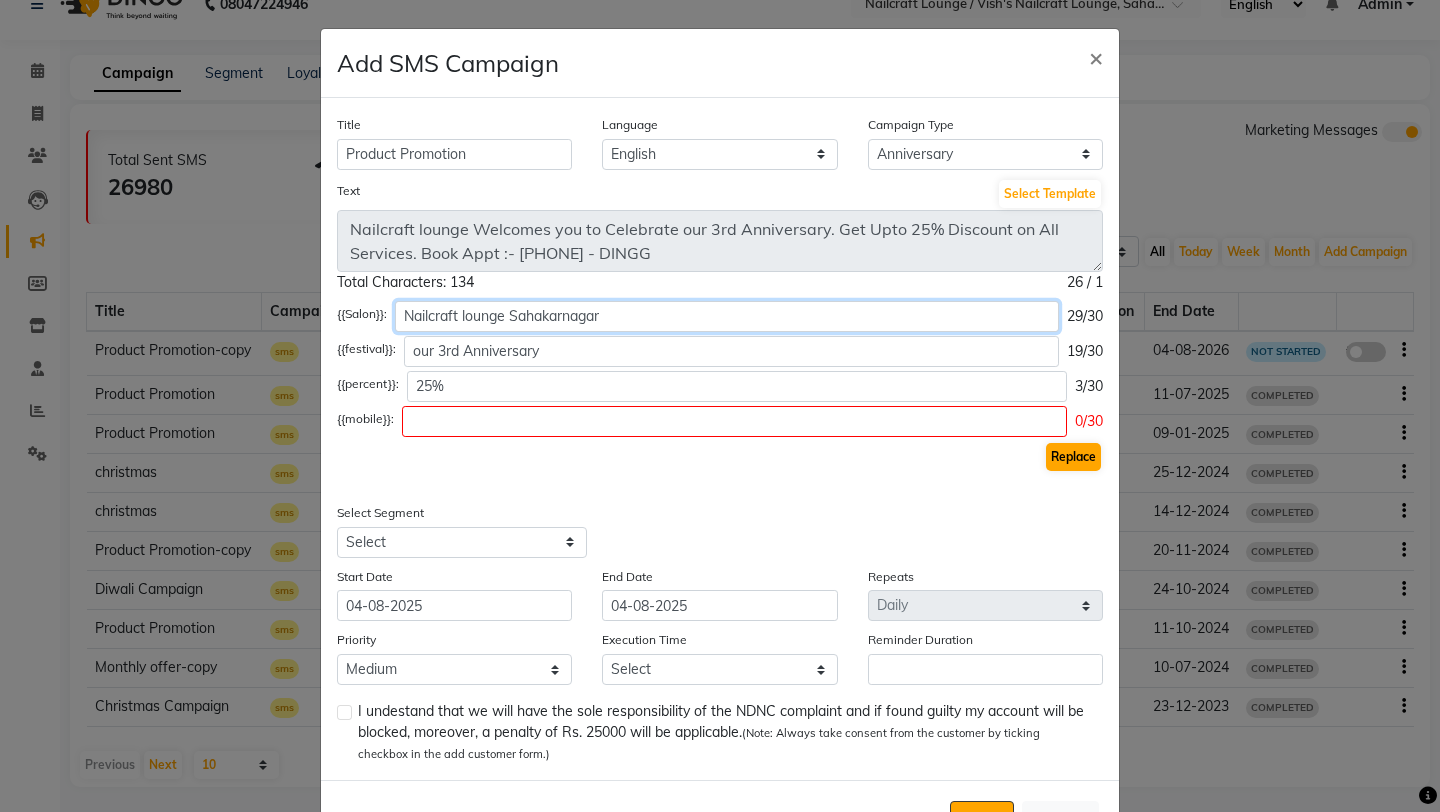 type on "Nailcraft lounge Sahakarnagar" 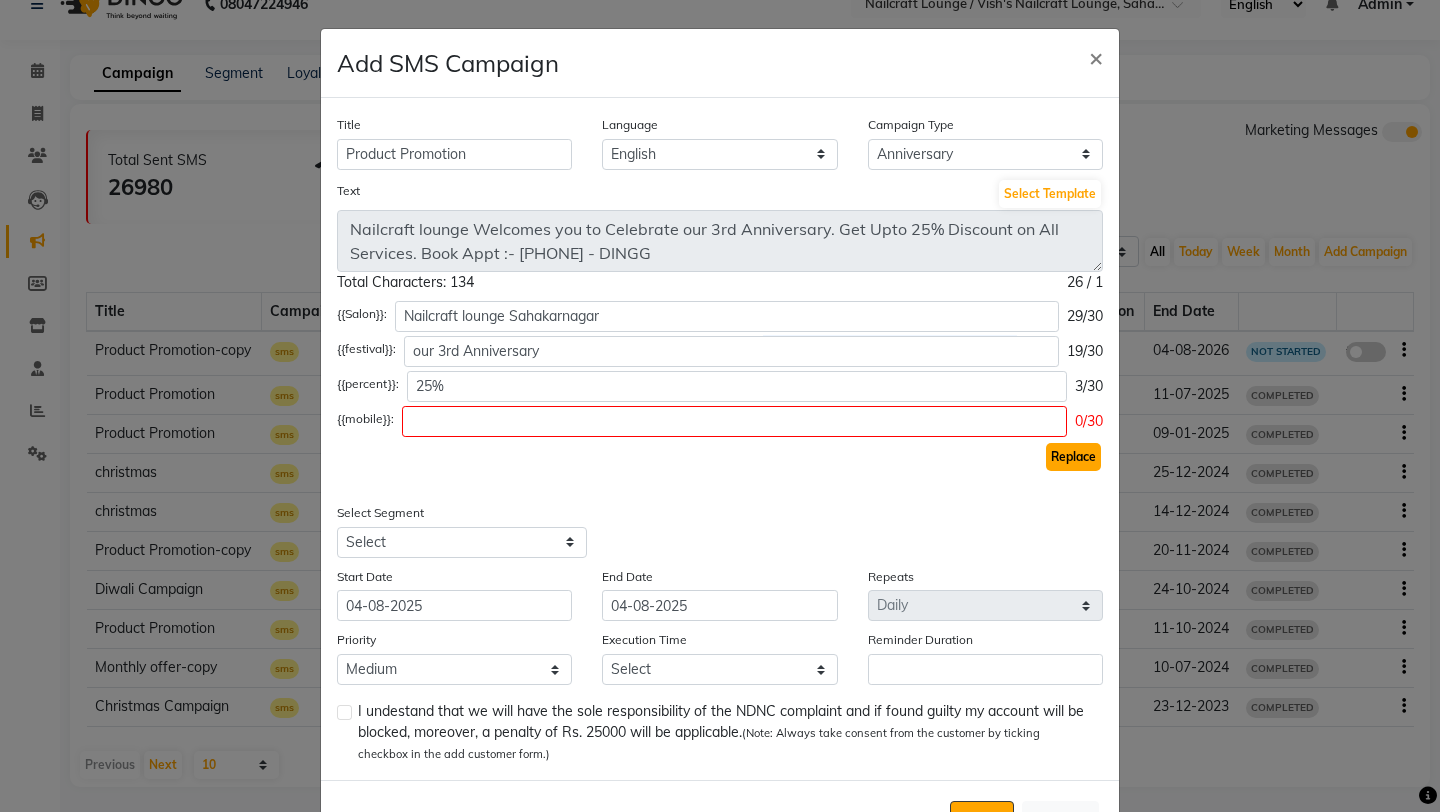click on "Replace" 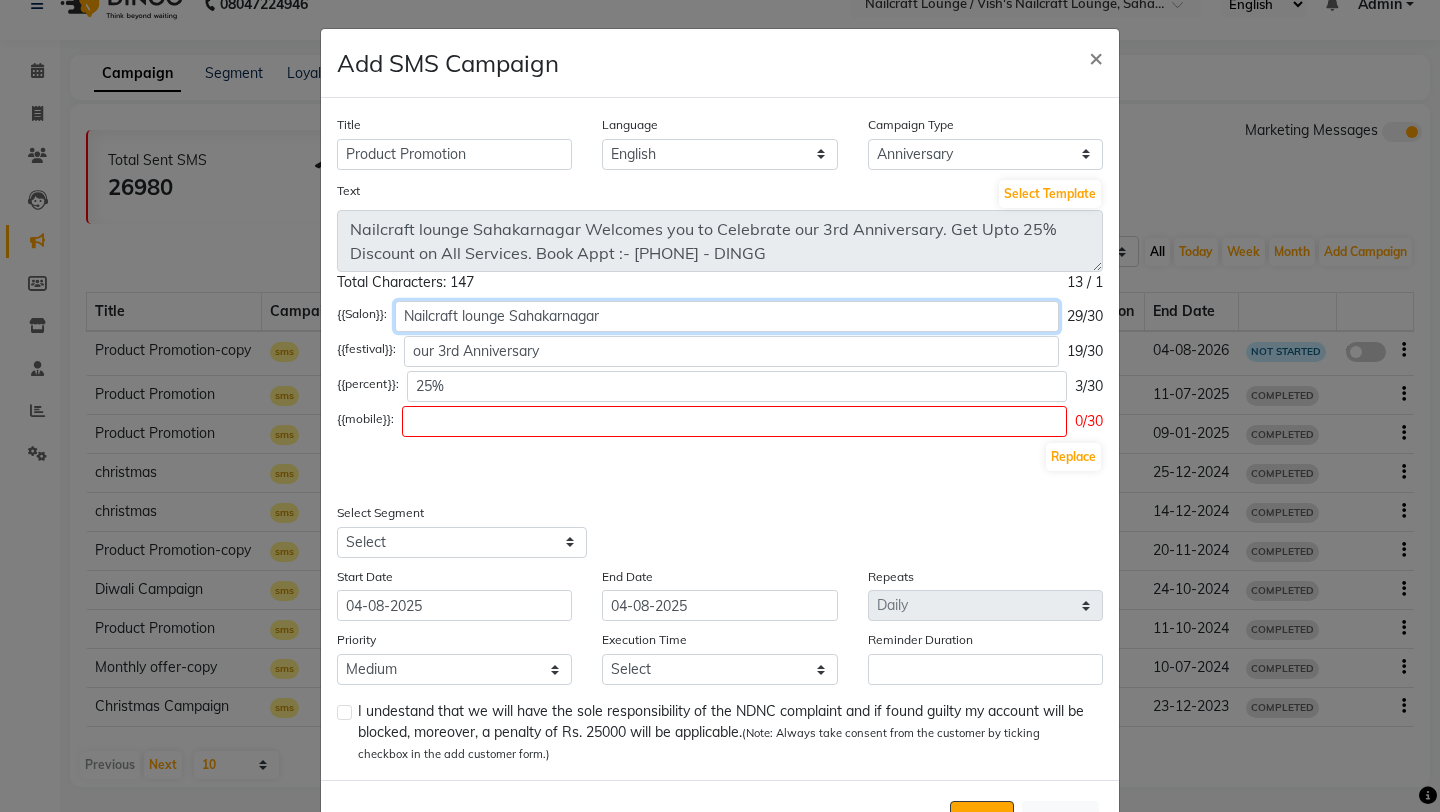 click on "Nailcraft lounge Sahakarnagar" 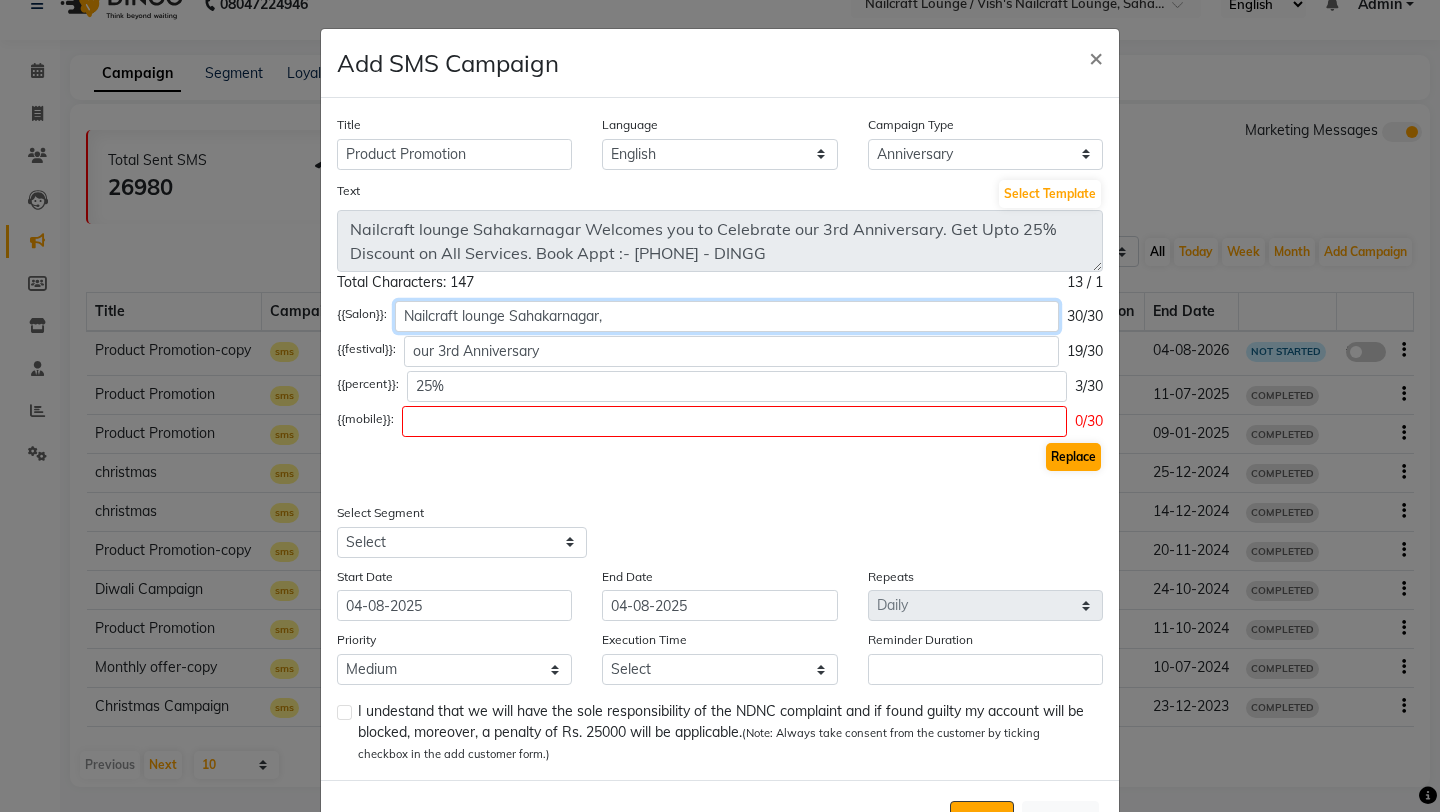 type on "Nailcraft lounge Sahakarnagar," 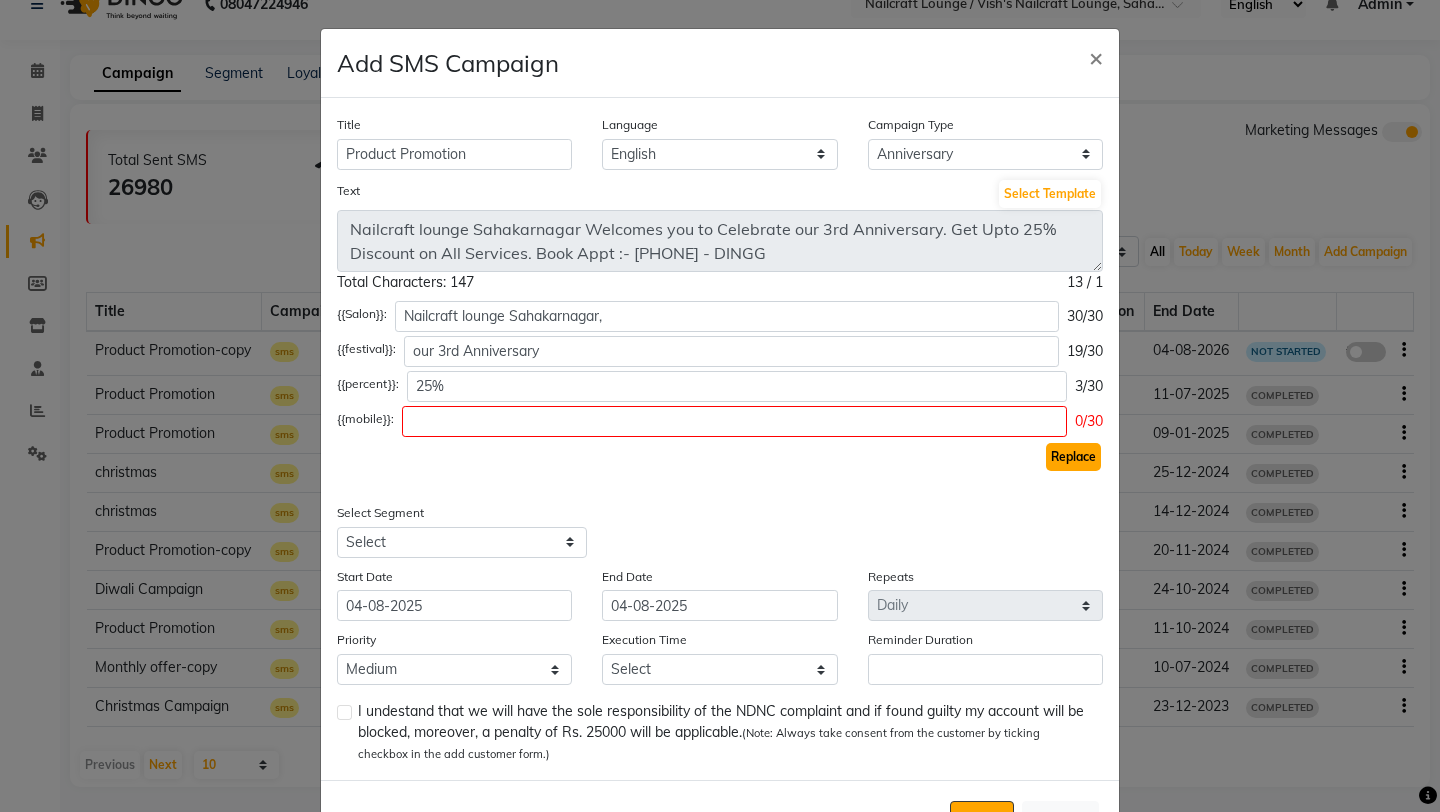 click on "Replace" 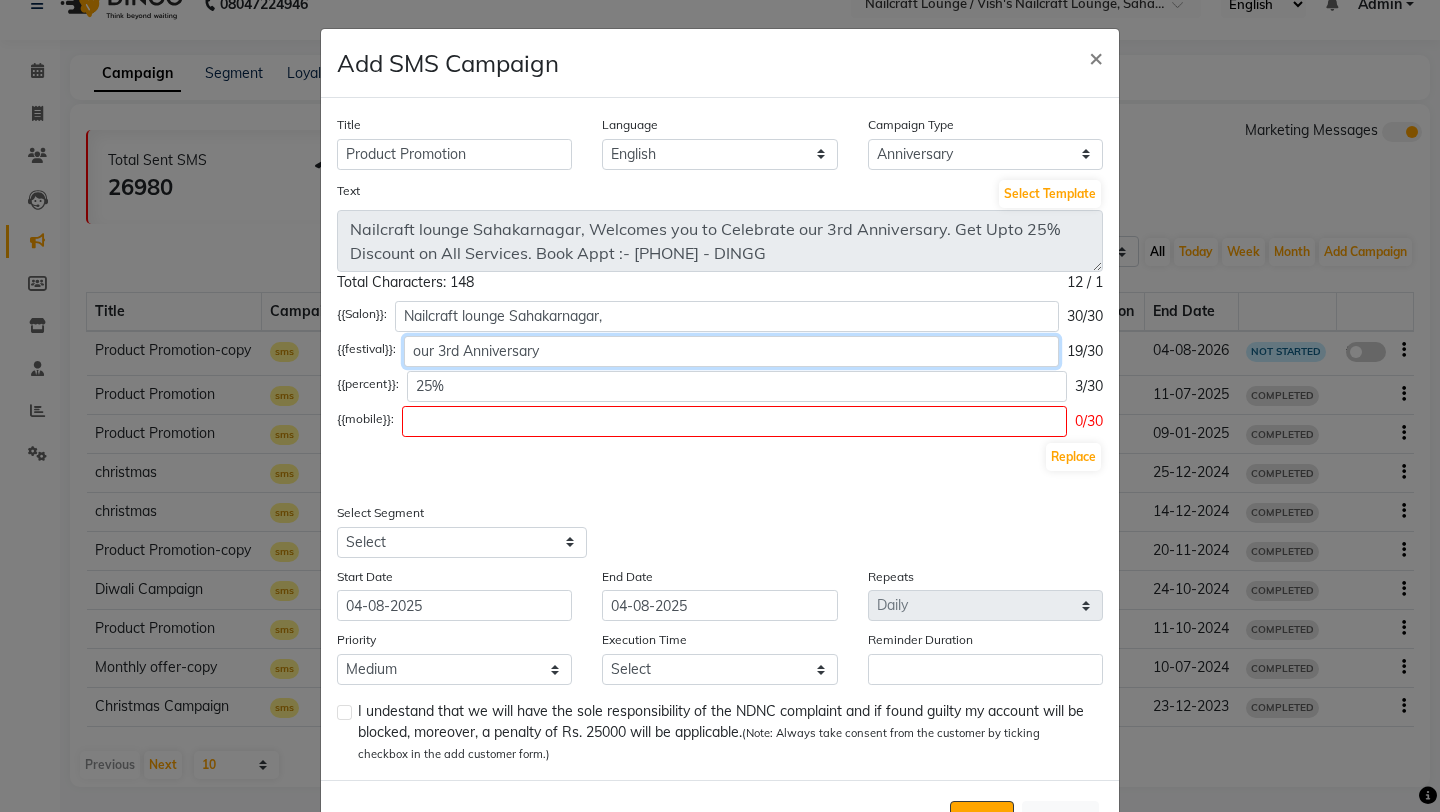 click on "our 3rd Anniversary" 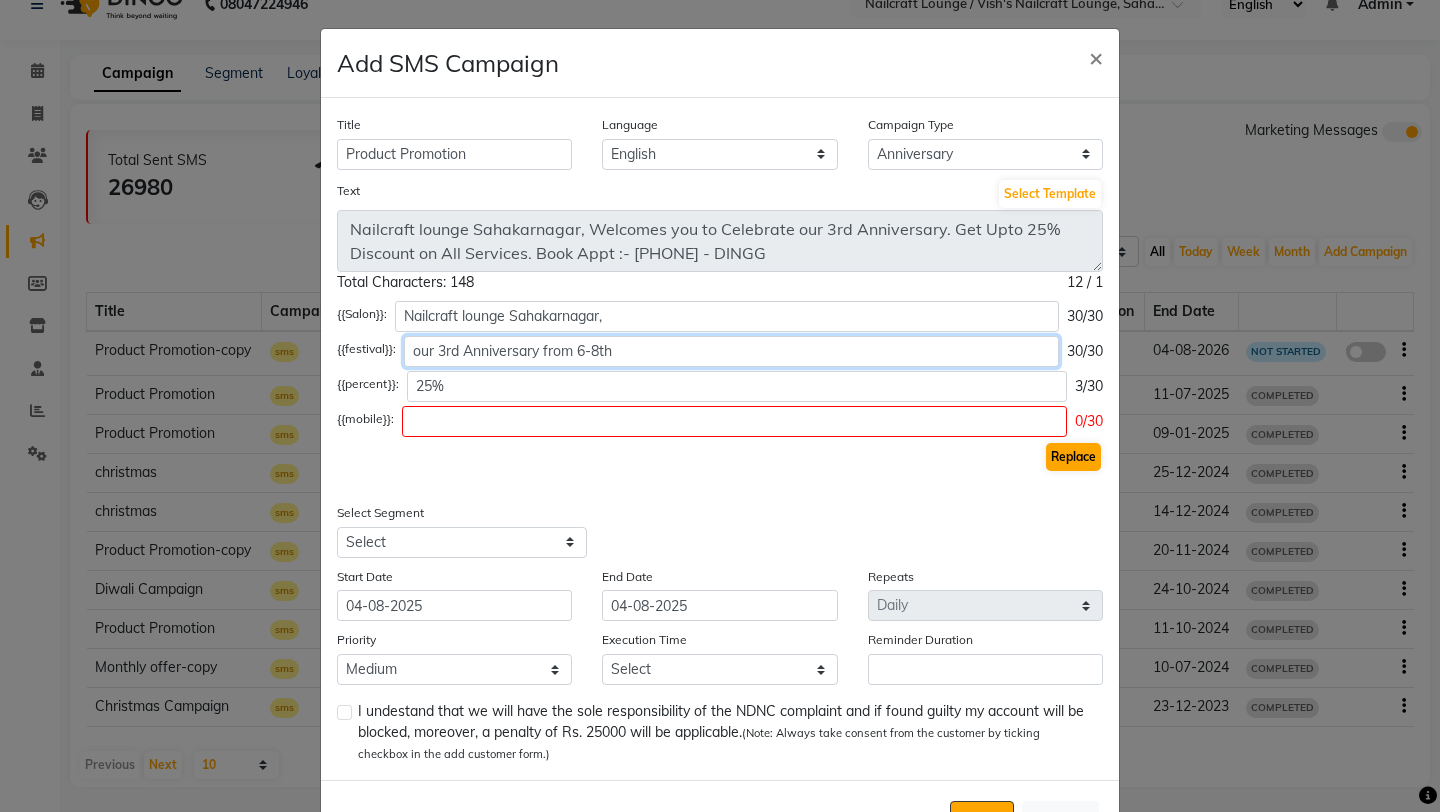 type on "our 3rd Anniversary from 6-8th" 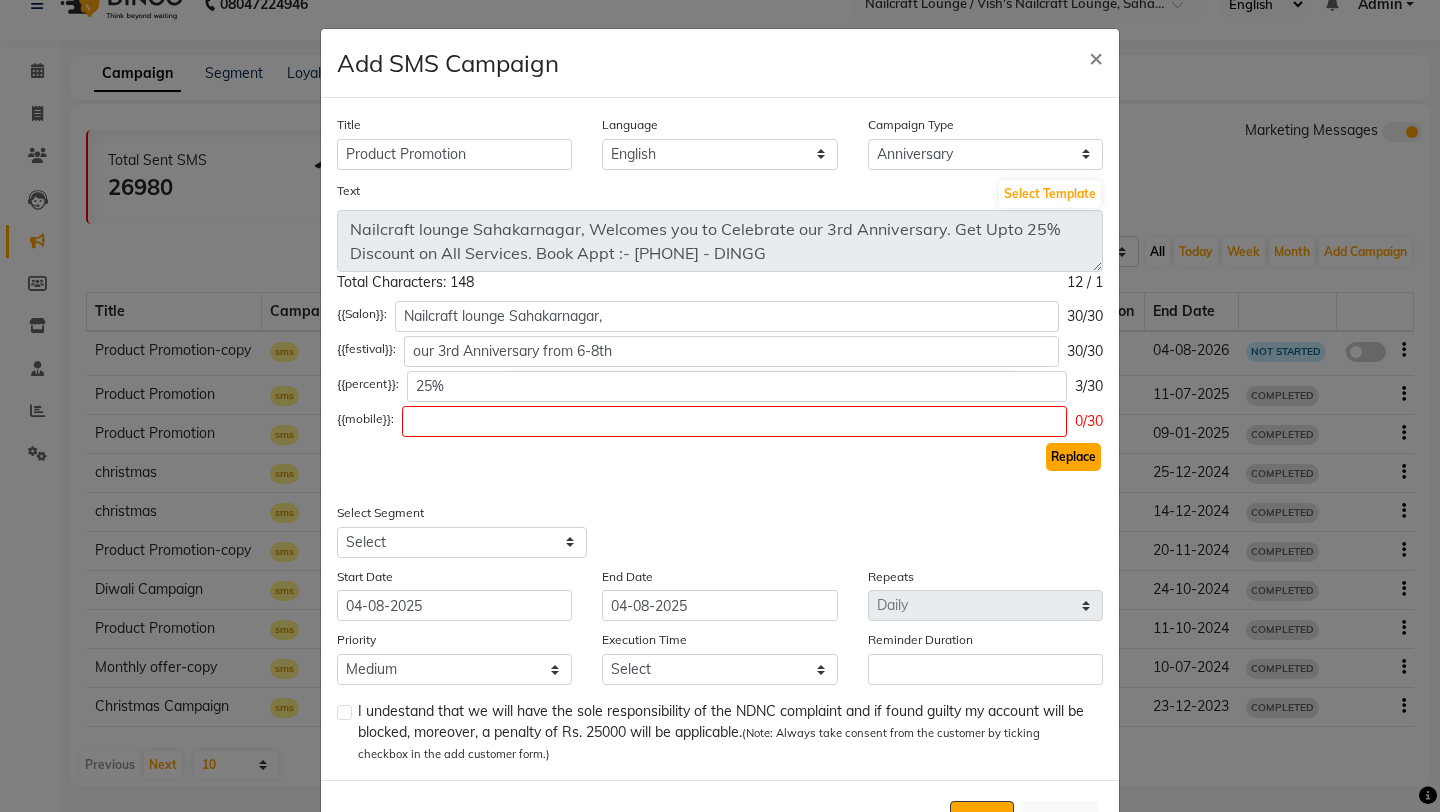 click on "Replace" 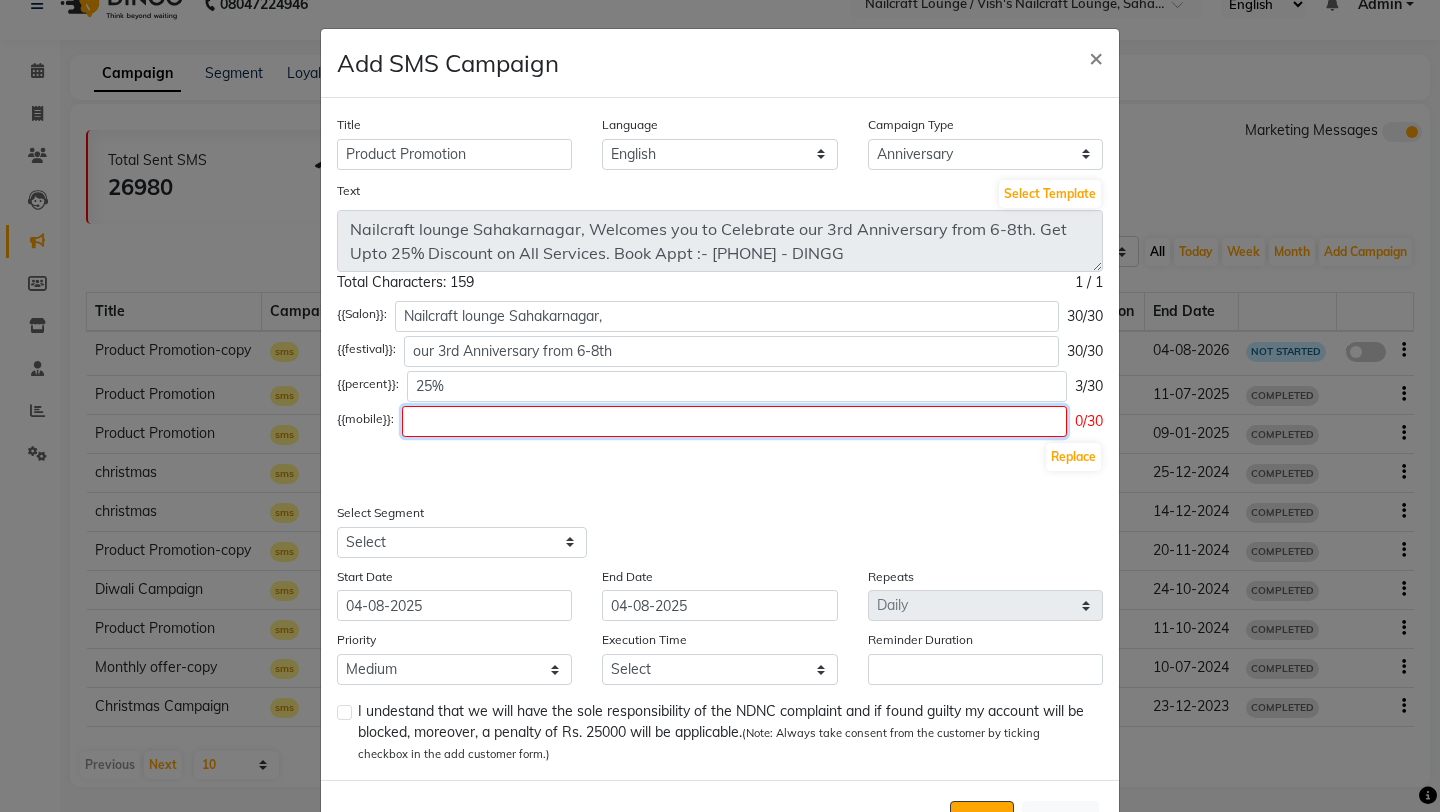 click 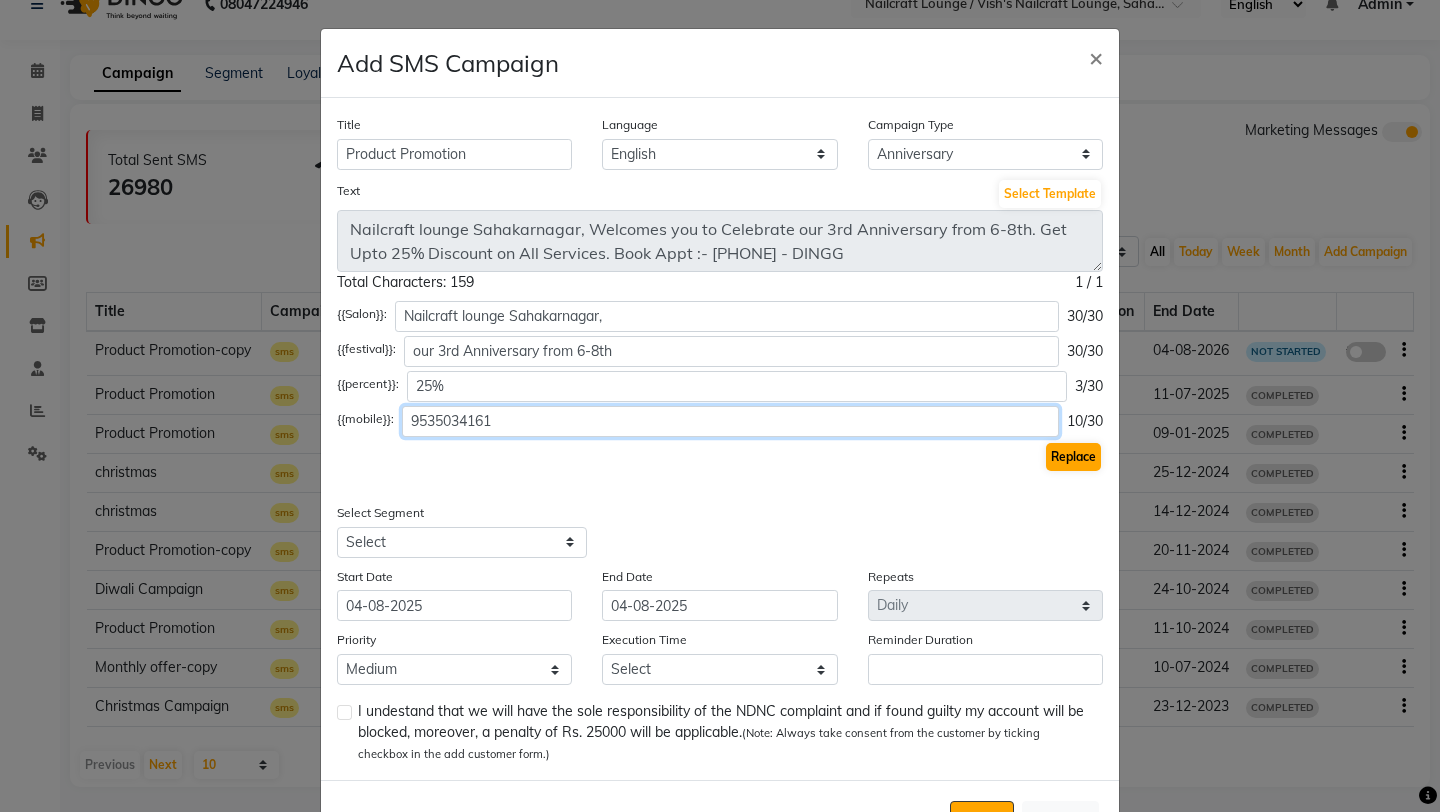 type on "9535034161" 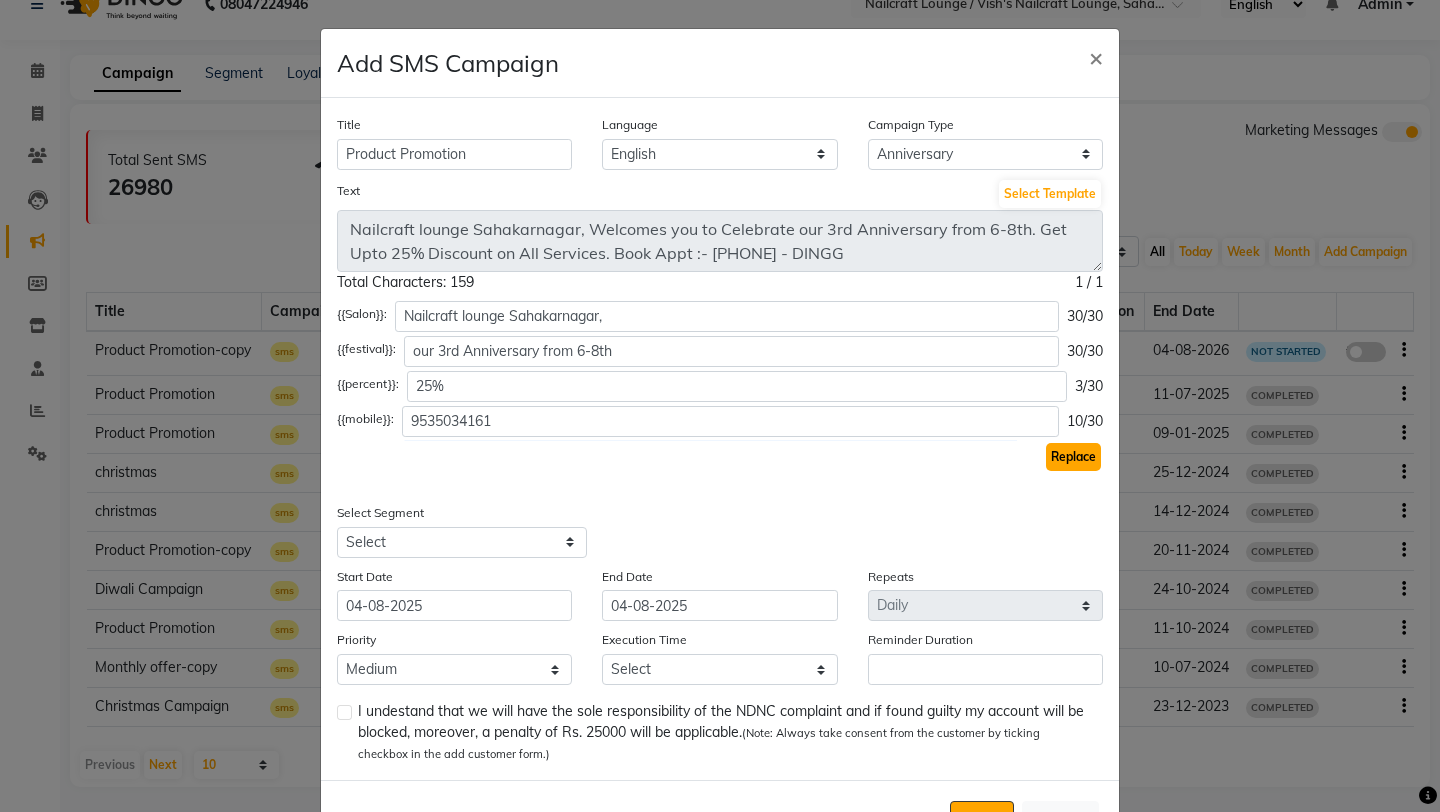 click on "Replace" 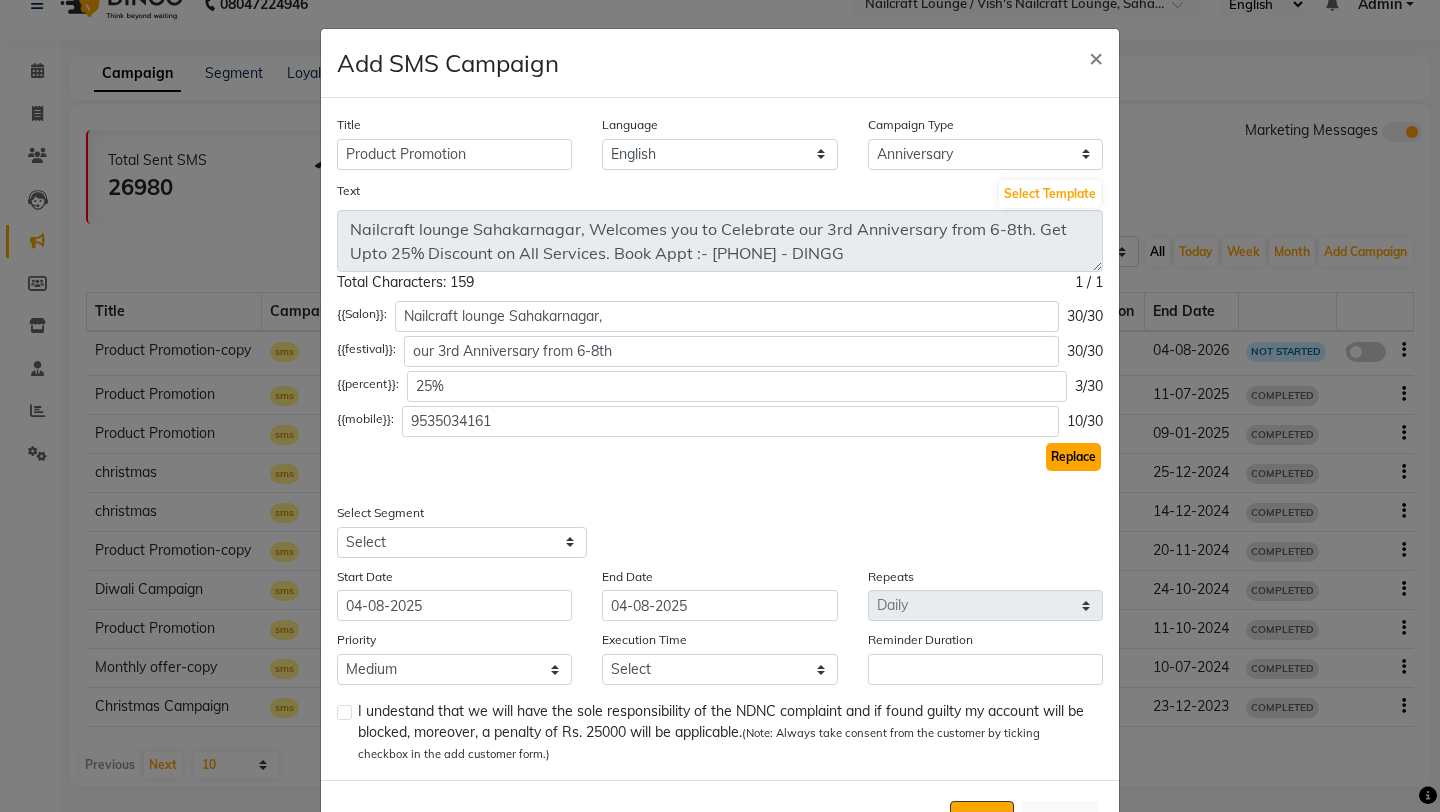 click on "Replace" 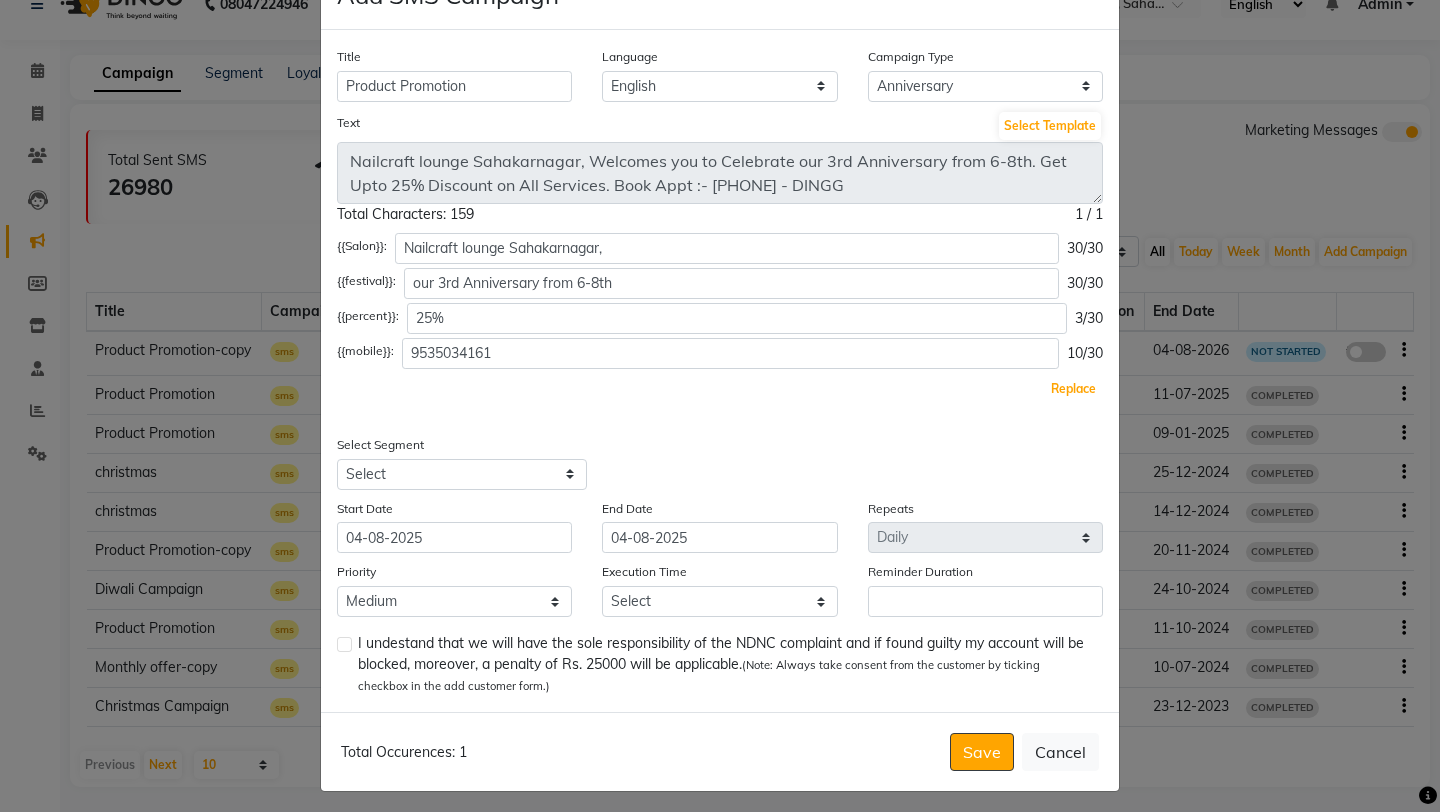 scroll, scrollTop: 74, scrollLeft: 0, axis: vertical 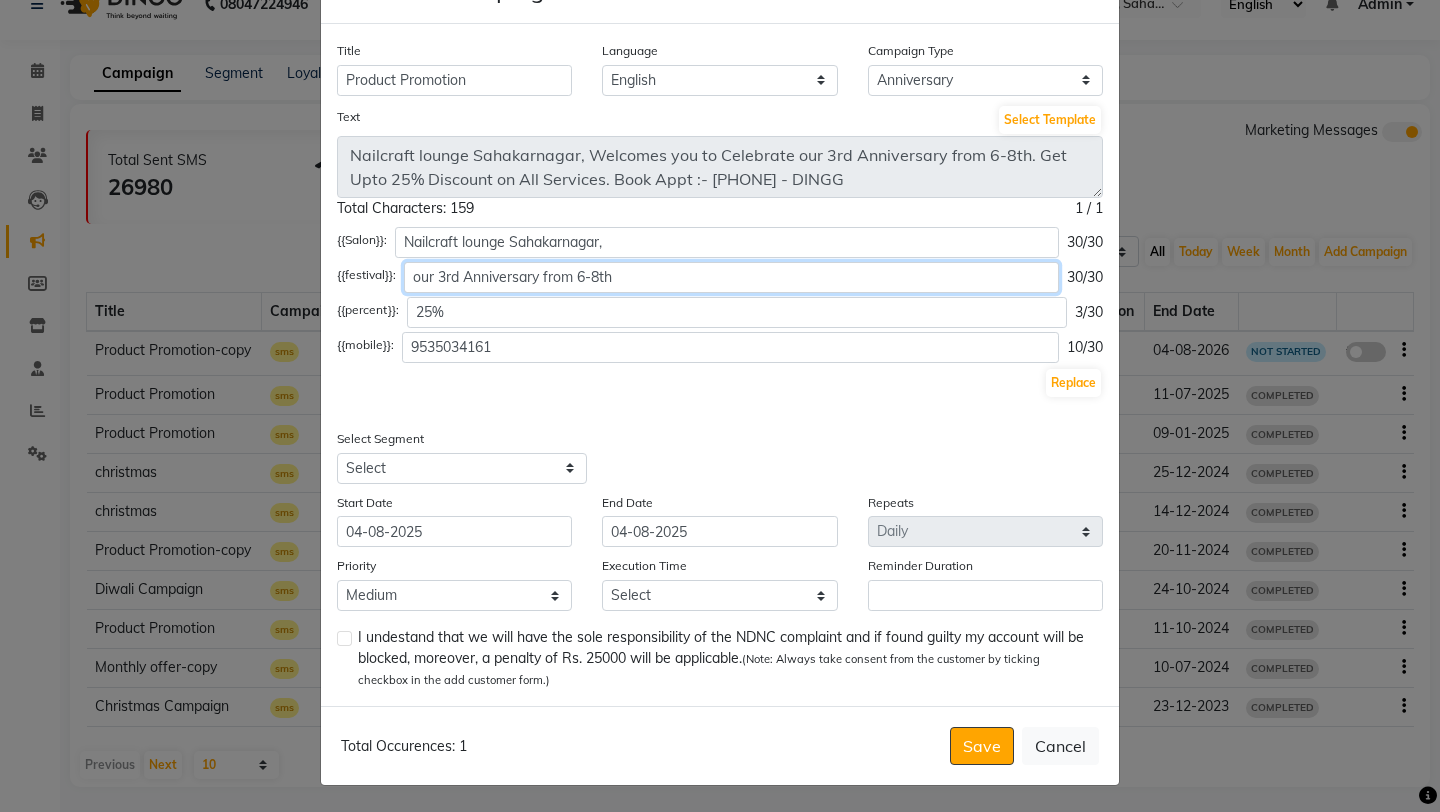 click on "our 3rd Anniversary from 6-8th" 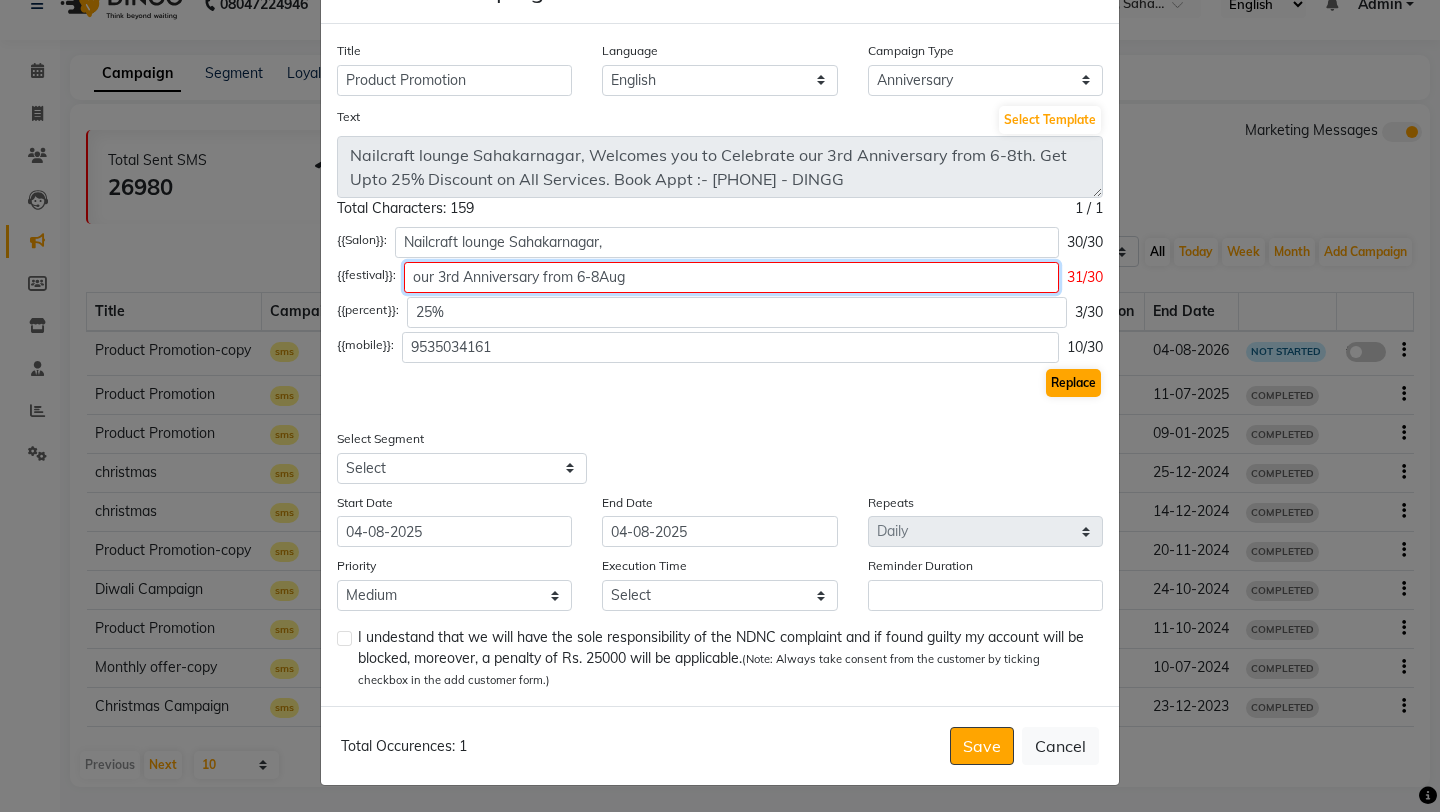 type on "our 3rd Anniversary from 6-8Aug" 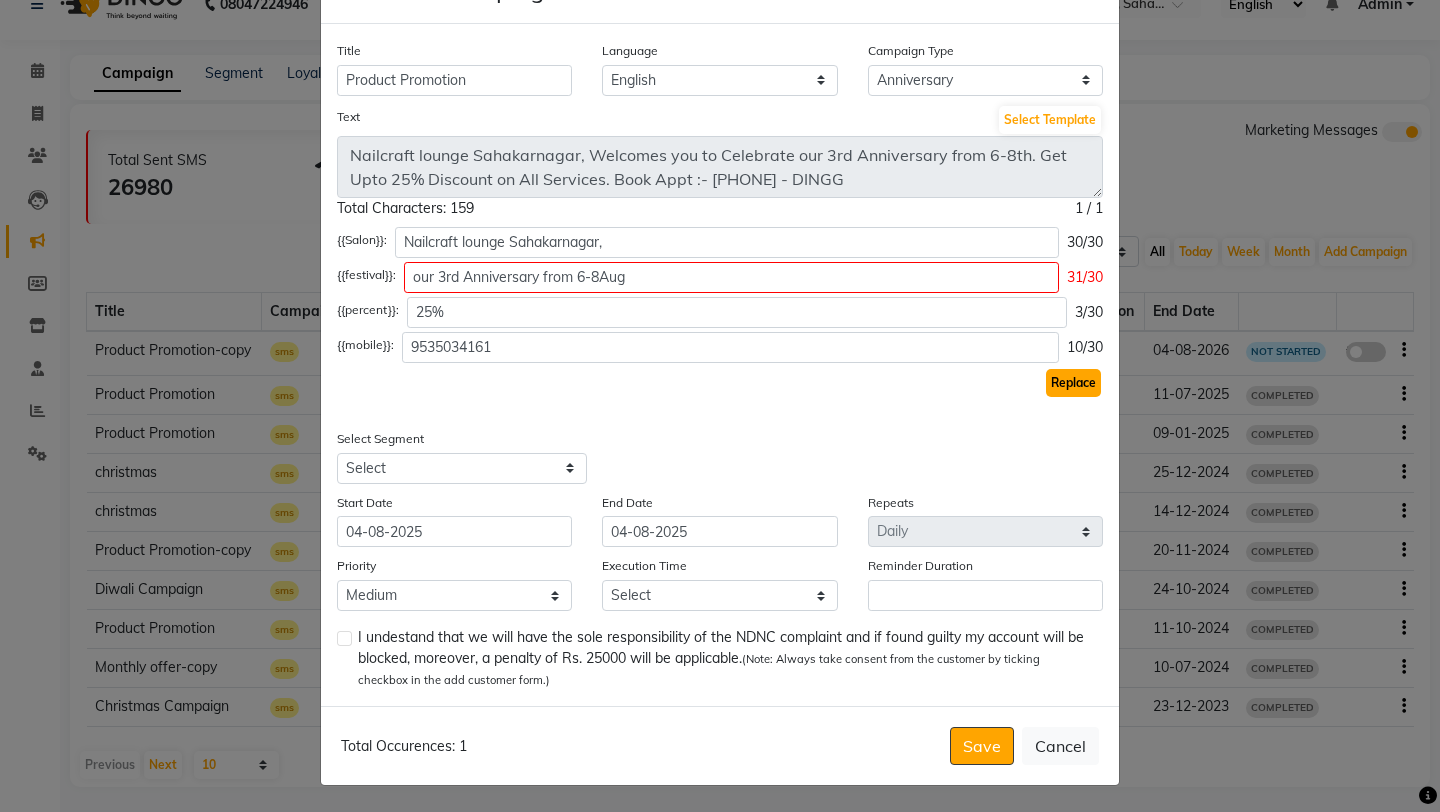click on "Replace" 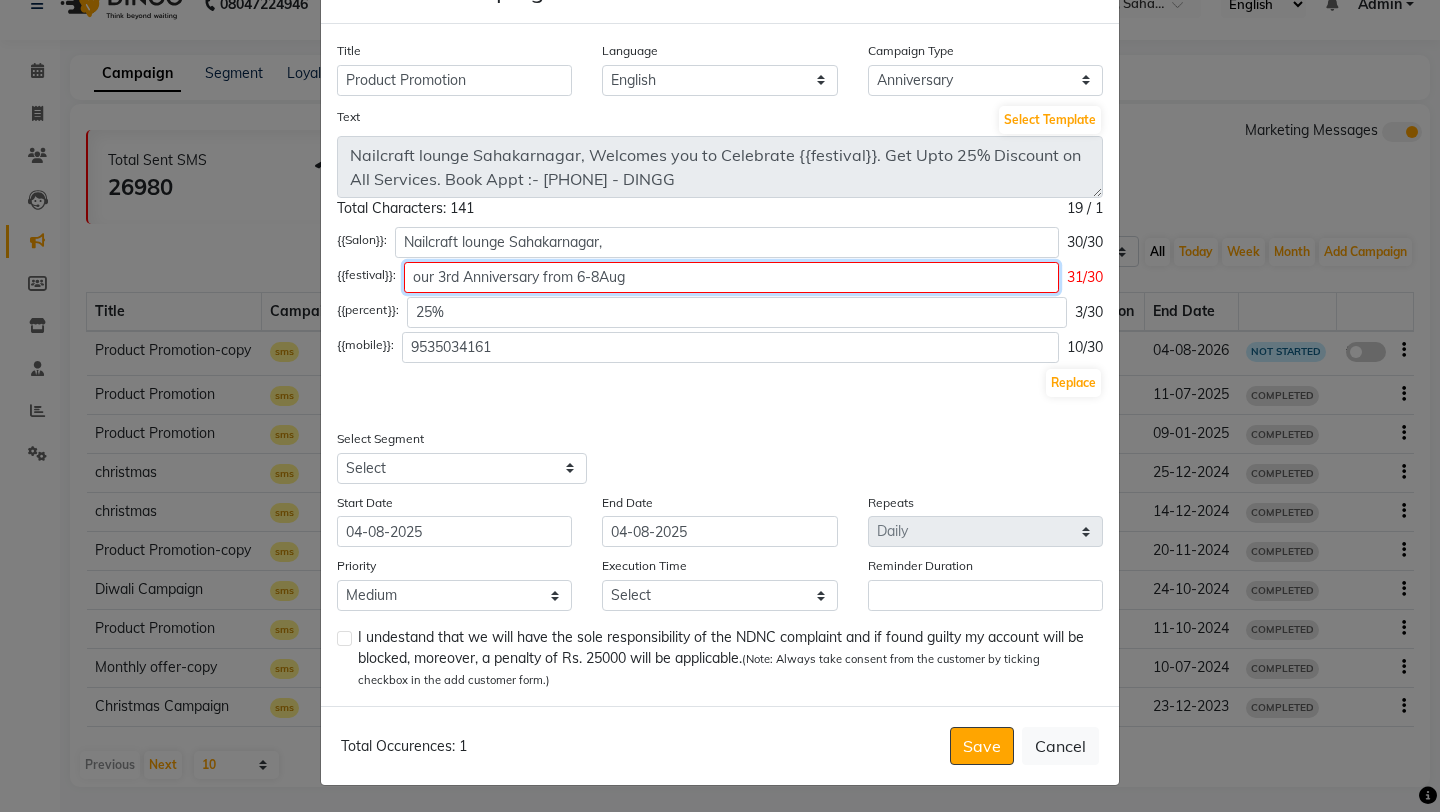 click on "our 3rd Anniversary from 6-8Aug" 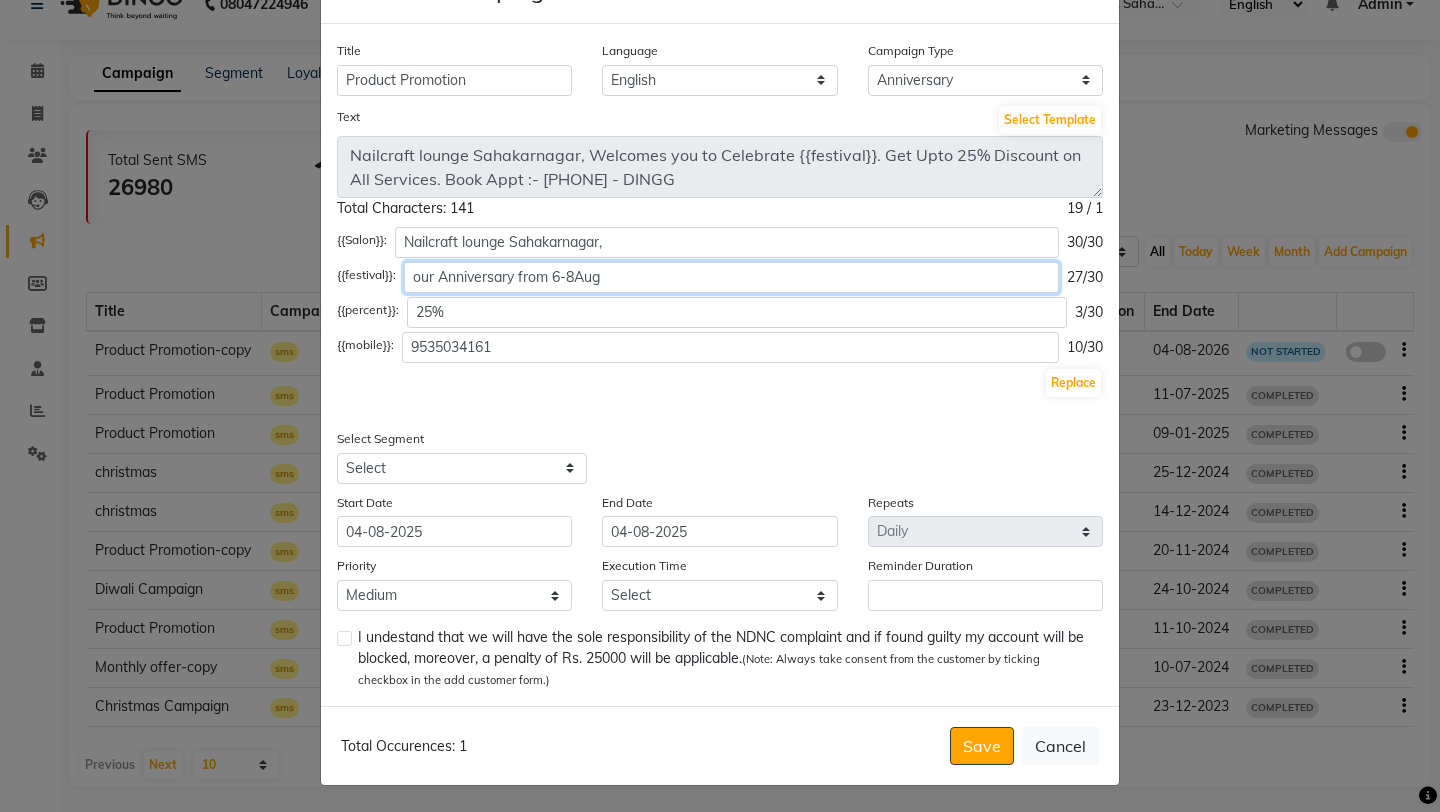click on "our Anniversary from 6-8Aug" 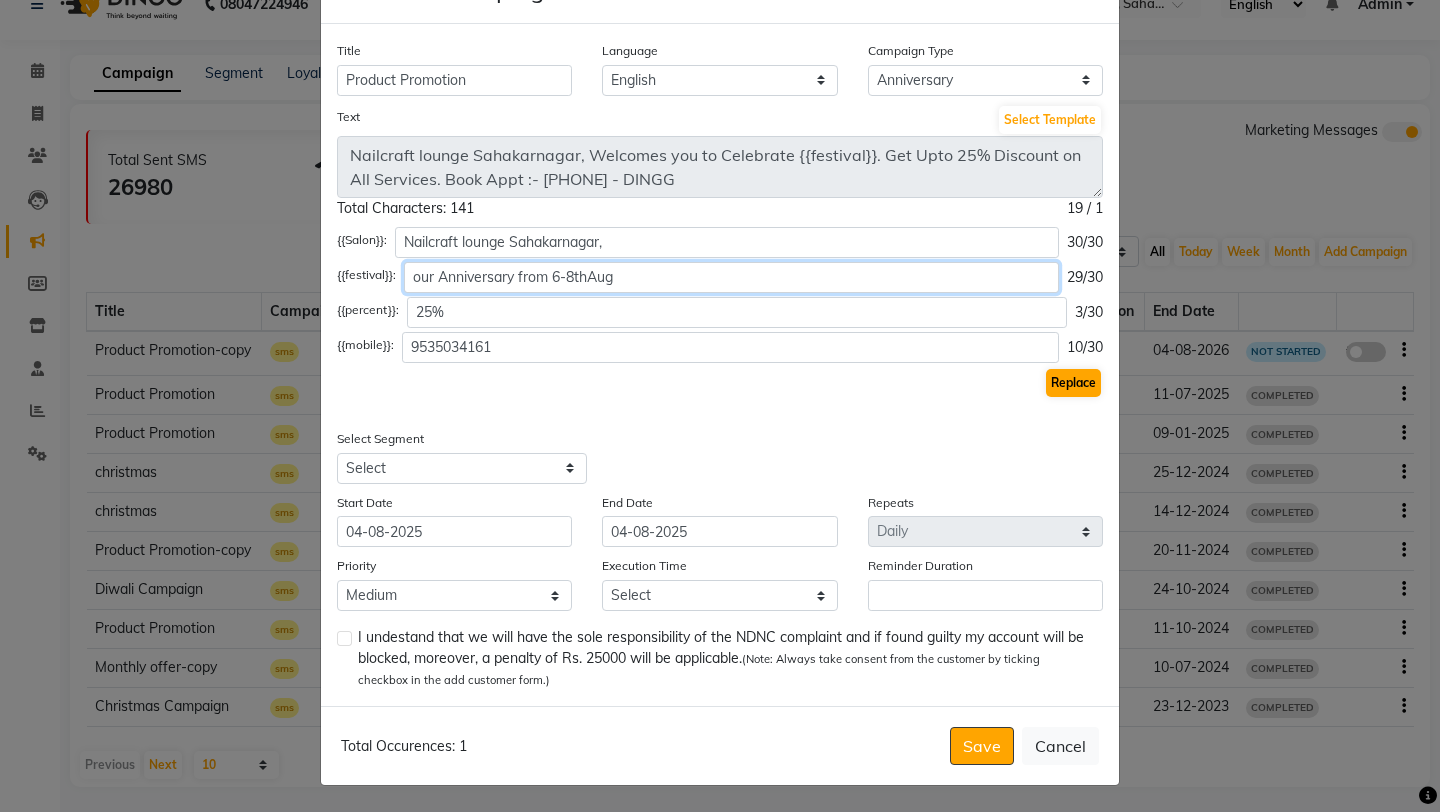 type on "our Anniversary from 6-8thAug" 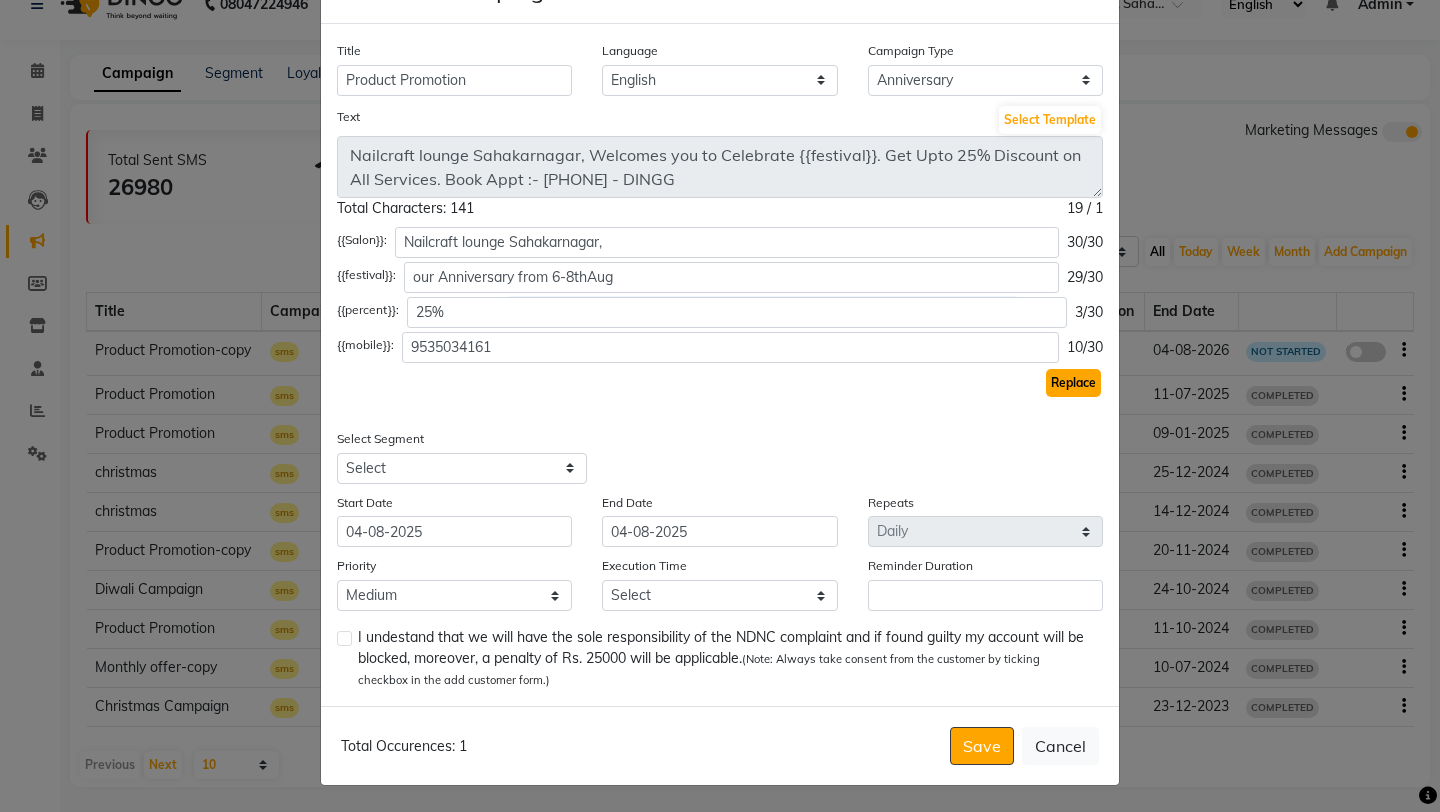 click on "Replace" 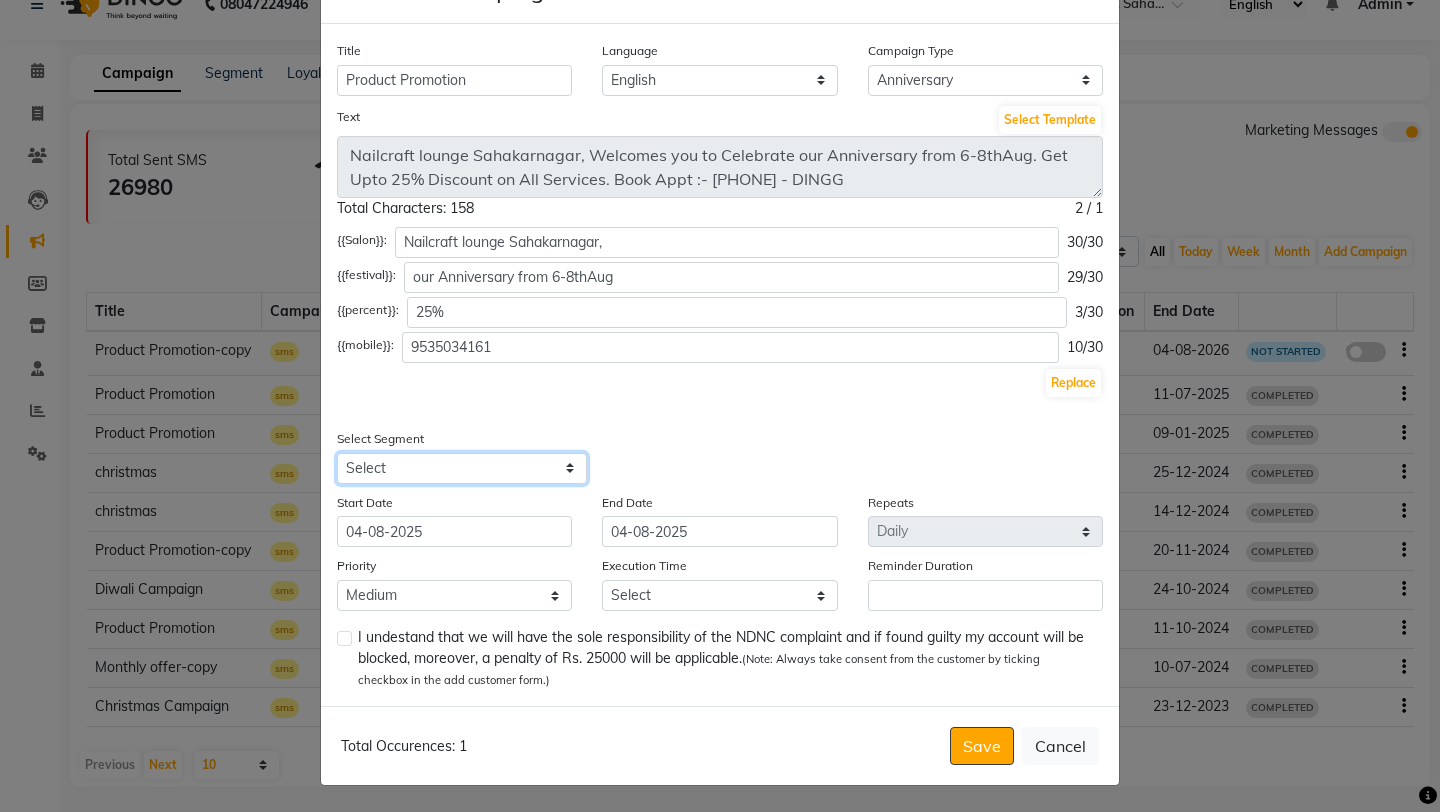 click on "Select All Customers All Male Customer All Female Customer All Customers Visited in last 30 days All Customers Visited in last 60 days but not in last 30 days Inactive/Lost Customers High Ticket Customers Low Ticket Customers Frequent Customers Regular Customers New Customers All Customers with Valid Birthdays All Customers with Valid Anniversary All Customer Visited in 2020 Birthday in this month nails" at bounding box center (462, 468) 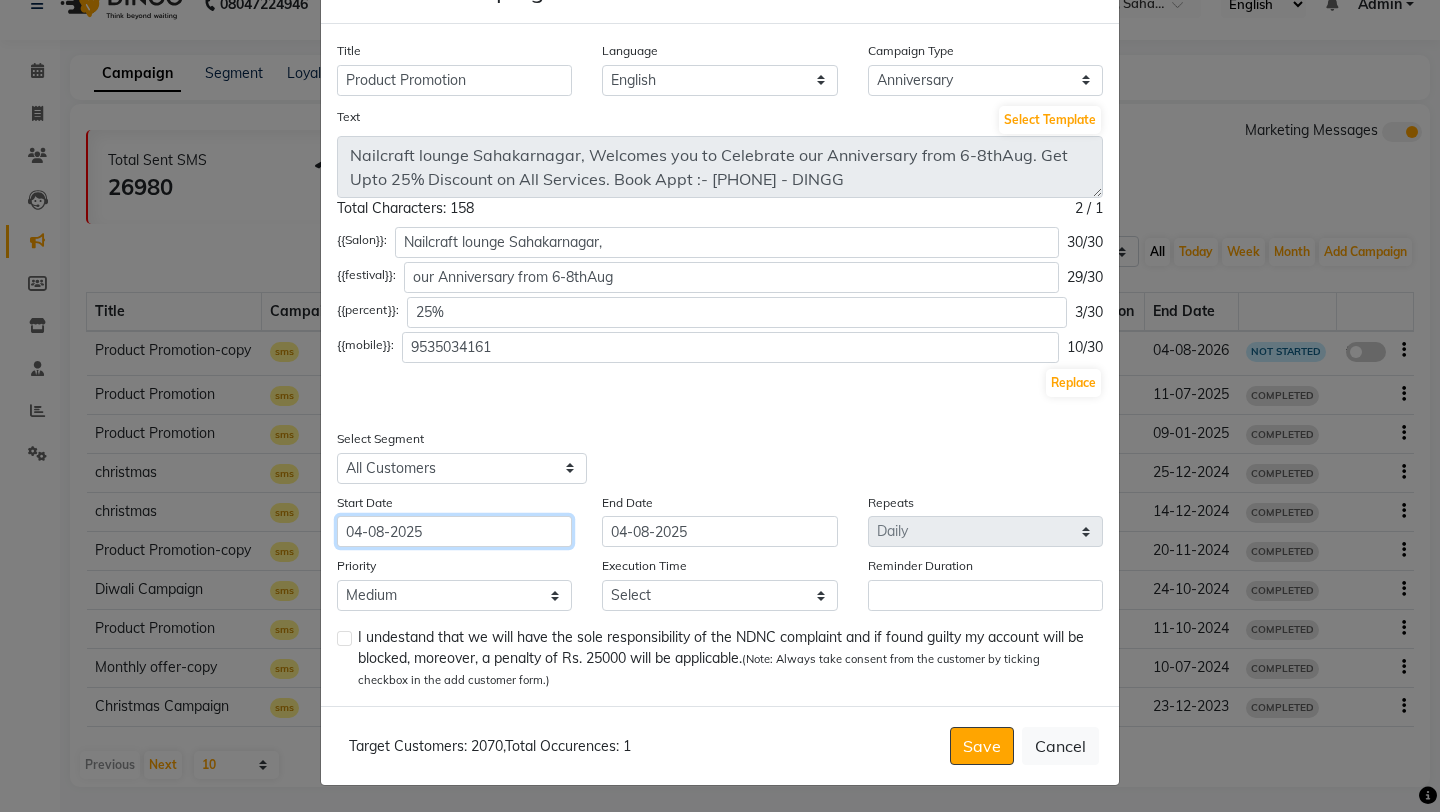 click on "04-08-2025" 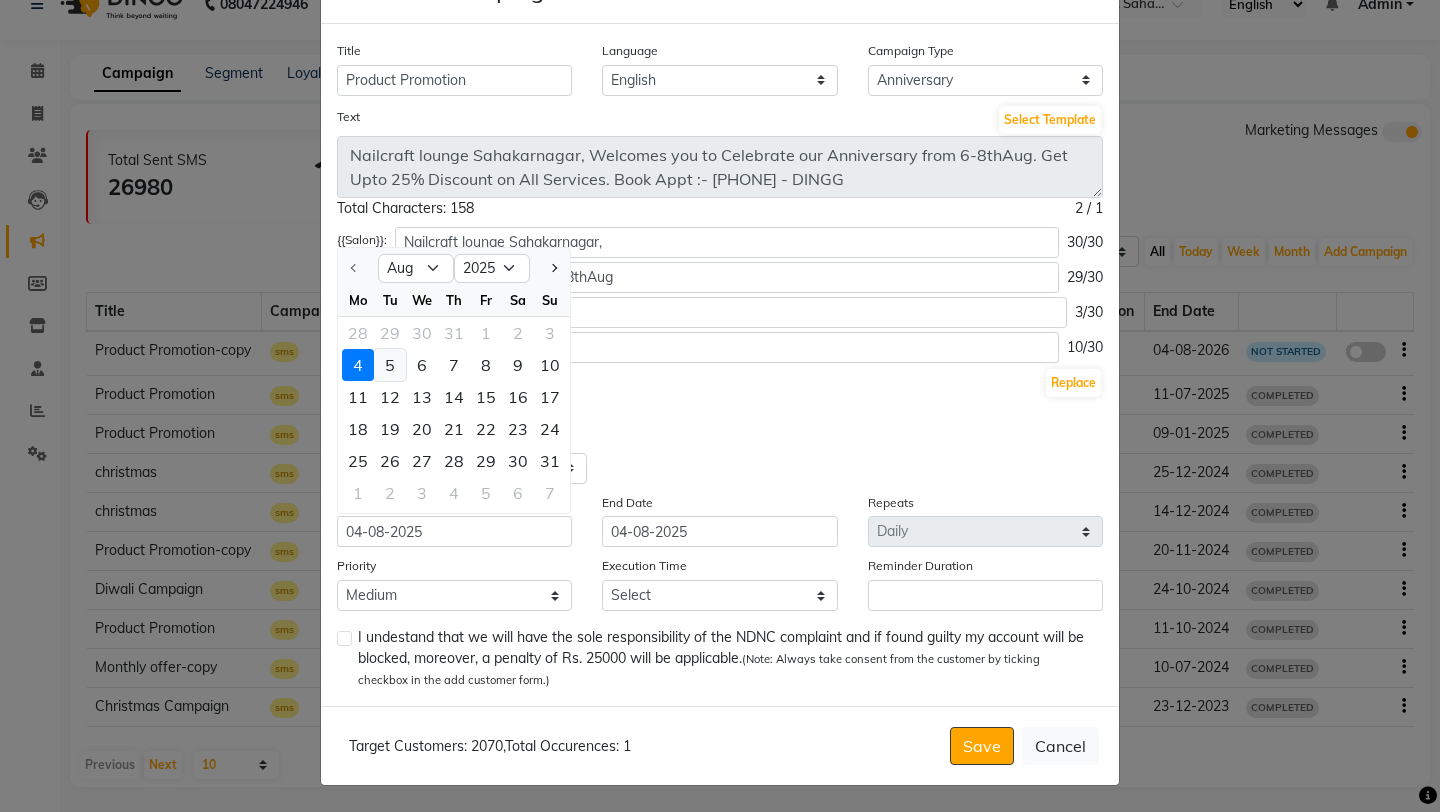 click on "5" 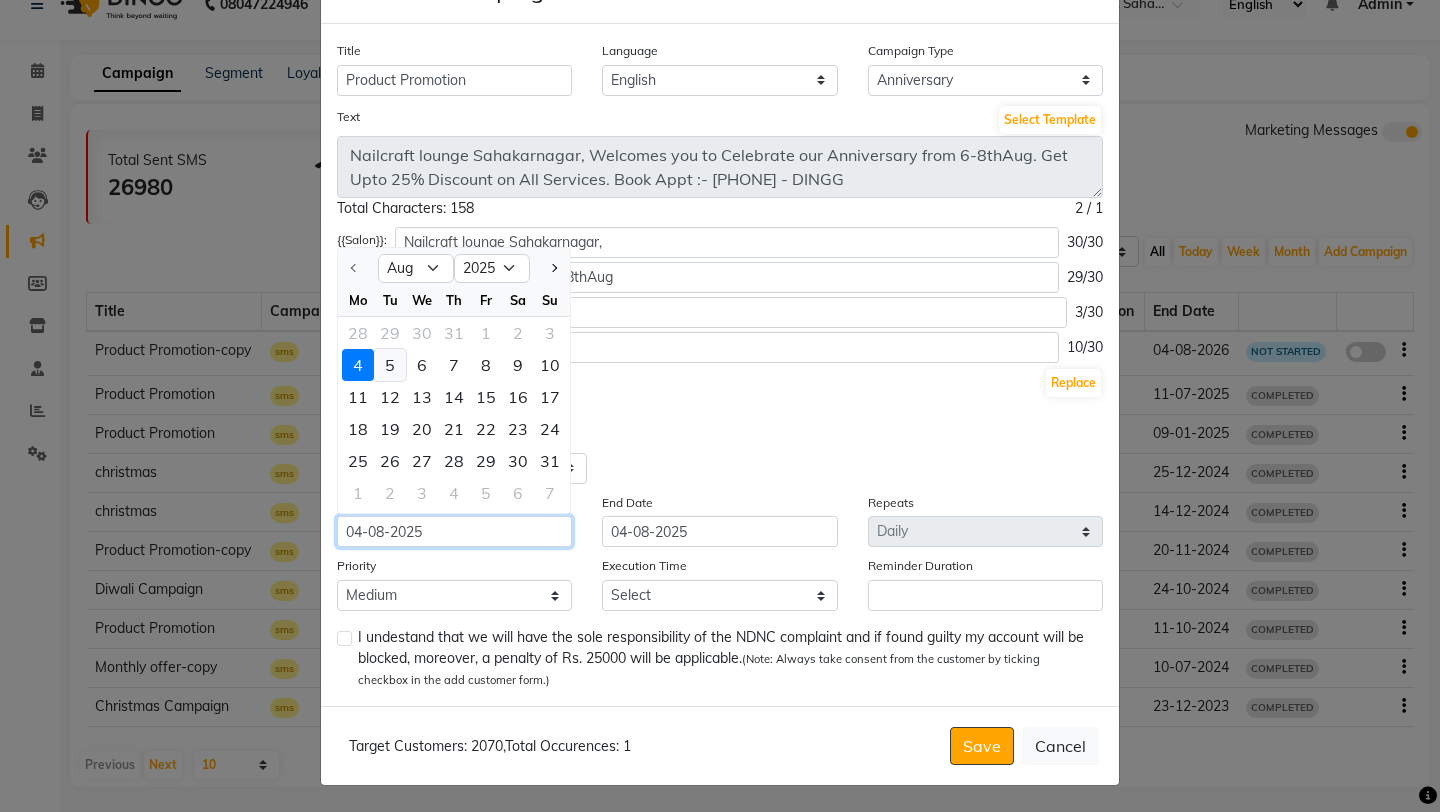 type on "05-08-2025" 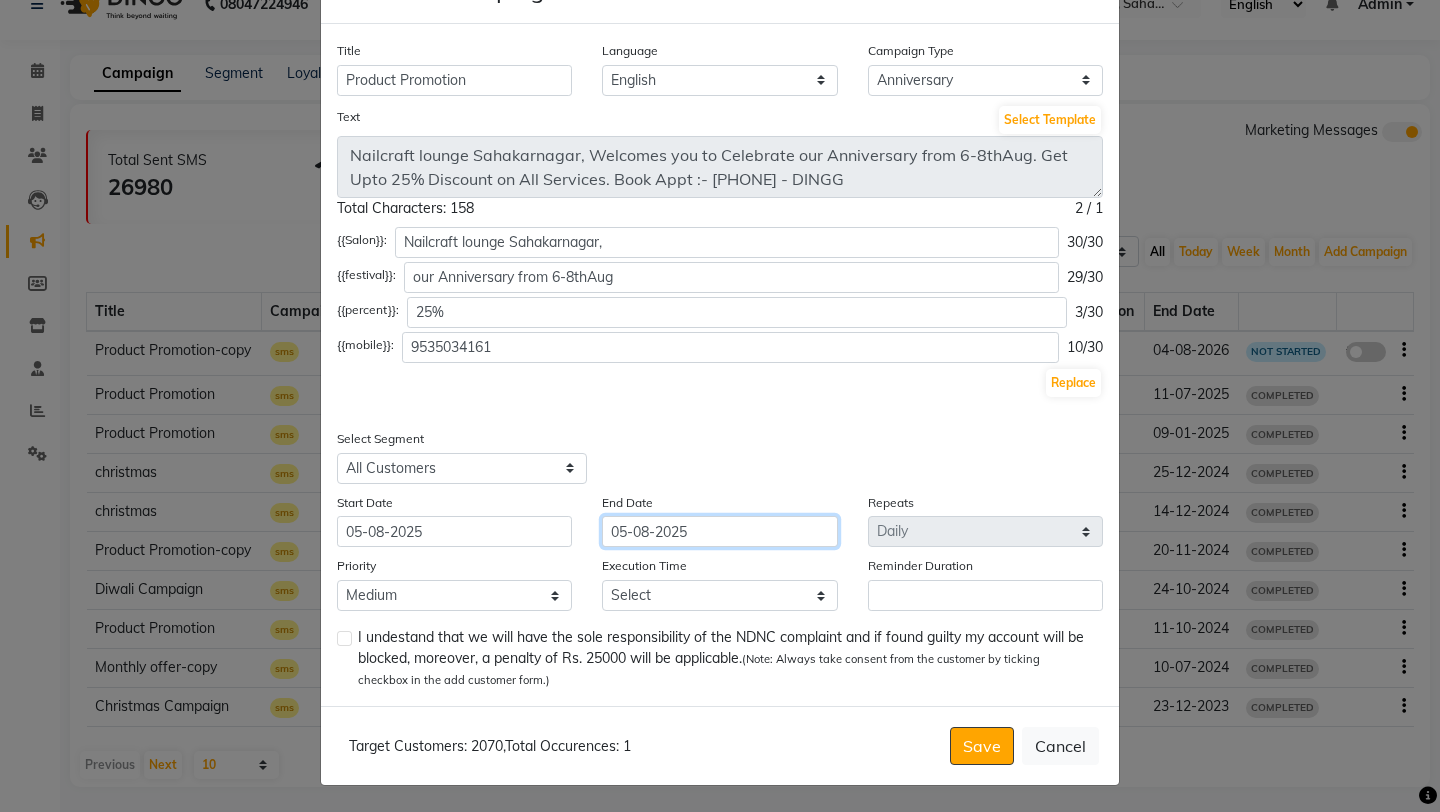 click on "05-08-2025" 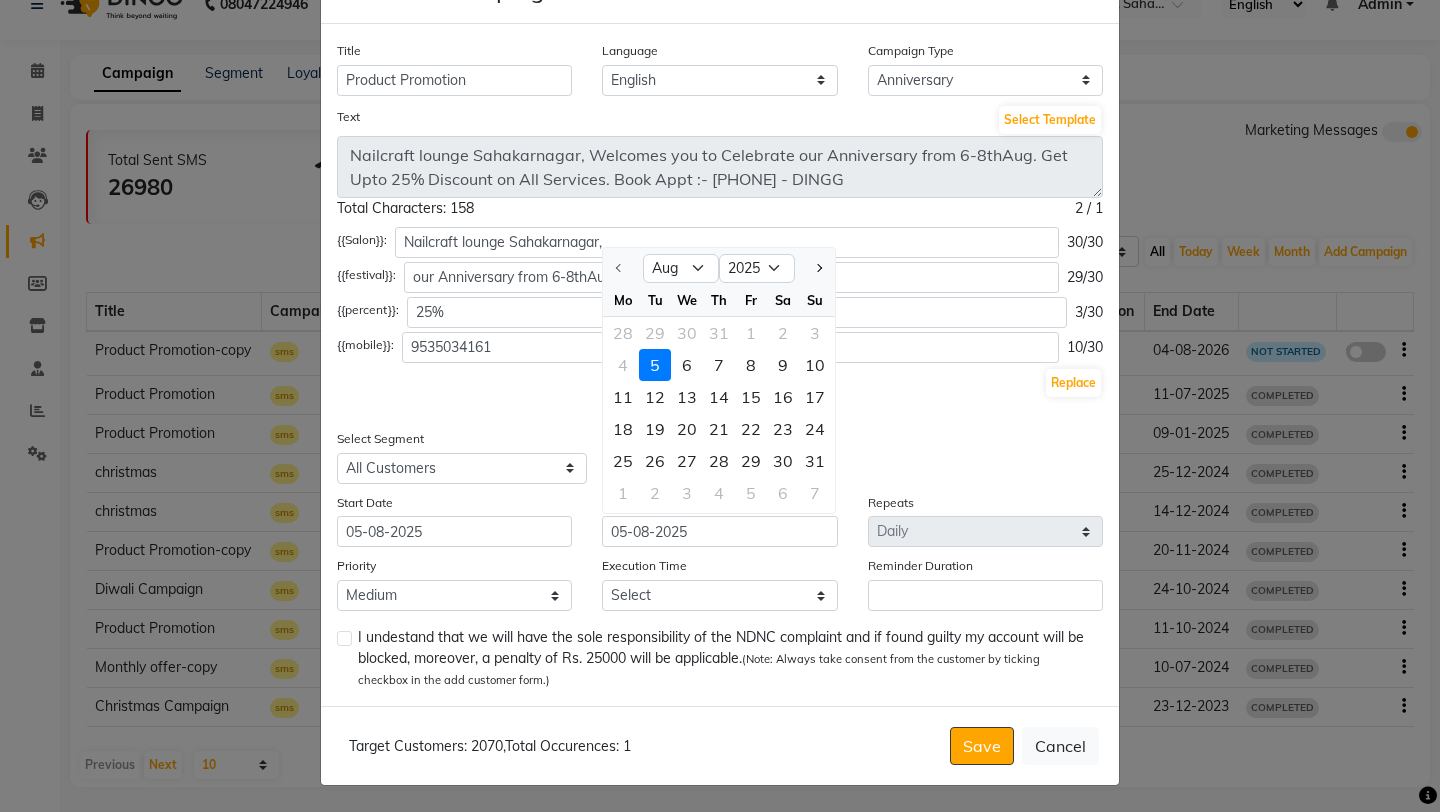 click on "5" 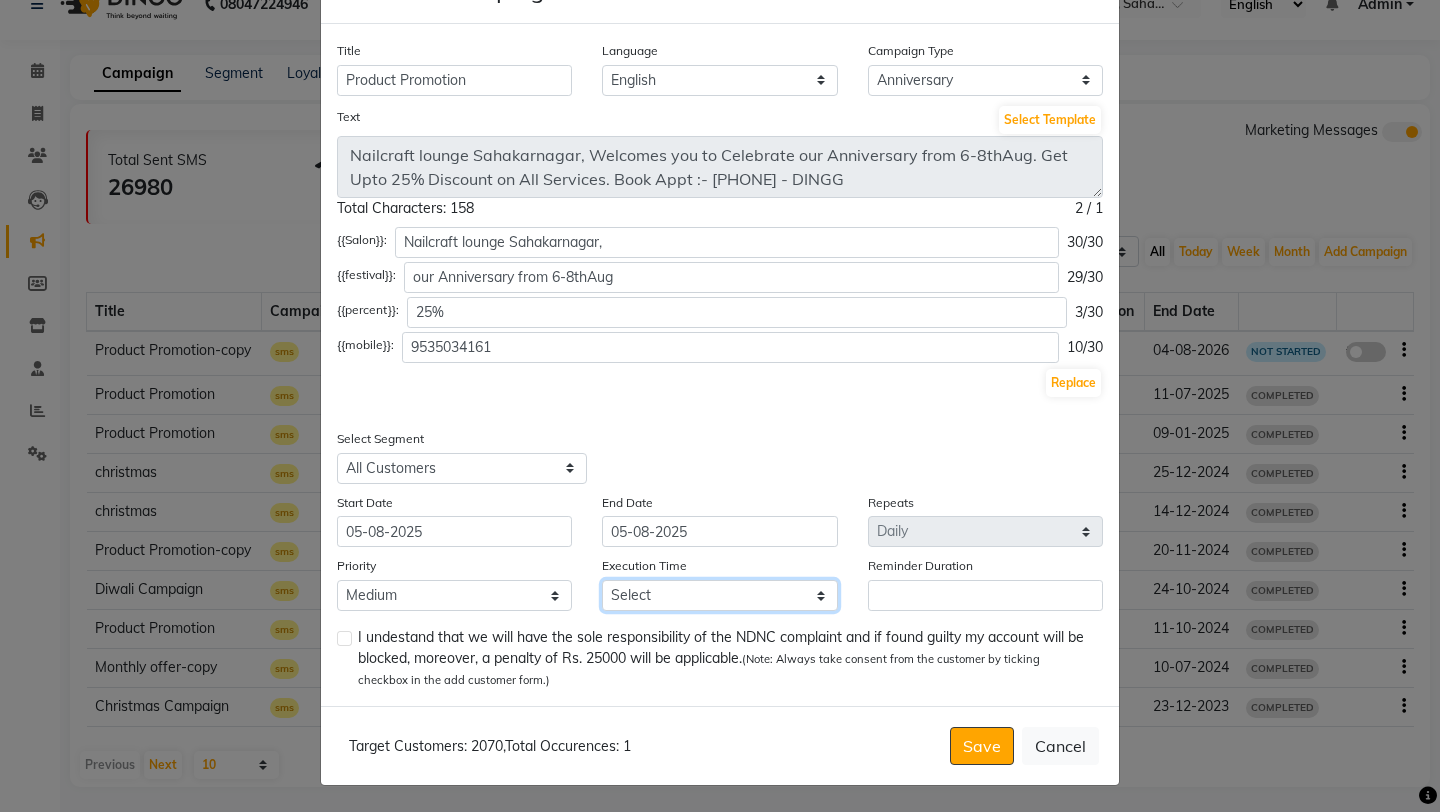 click on "Select 09:00 AM 09:15 AM 09:30 AM 09:45 AM 10:00 AM 10:15 AM 10:30 AM 10:45 AM 11:00 AM 11:15 AM 11:30 AM 11:45 AM 12:00 PM 12:15 PM 12:30 PM 12:45 PM 01:00 PM 01:15 PM 01:30 PM 01:45 PM 02:00 PM 02:15 PM 02:30 PM 02:45 PM 03:00 PM 03:15 PM 03:30 PM 03:45 PM 04:00 PM 04:15 PM 04:30 PM 04:45 PM 05:00 PM 05:15 PM 05:30 PM 05:45 PM 06:00 PM 06:15 PM 06:30 PM 06:45 PM 07:00 PM 07:15 PM 07:30 PM 07:45 PM 08:00 PM 08:15 PM 08:30 PM 08:45 PM" at bounding box center (719, 595) 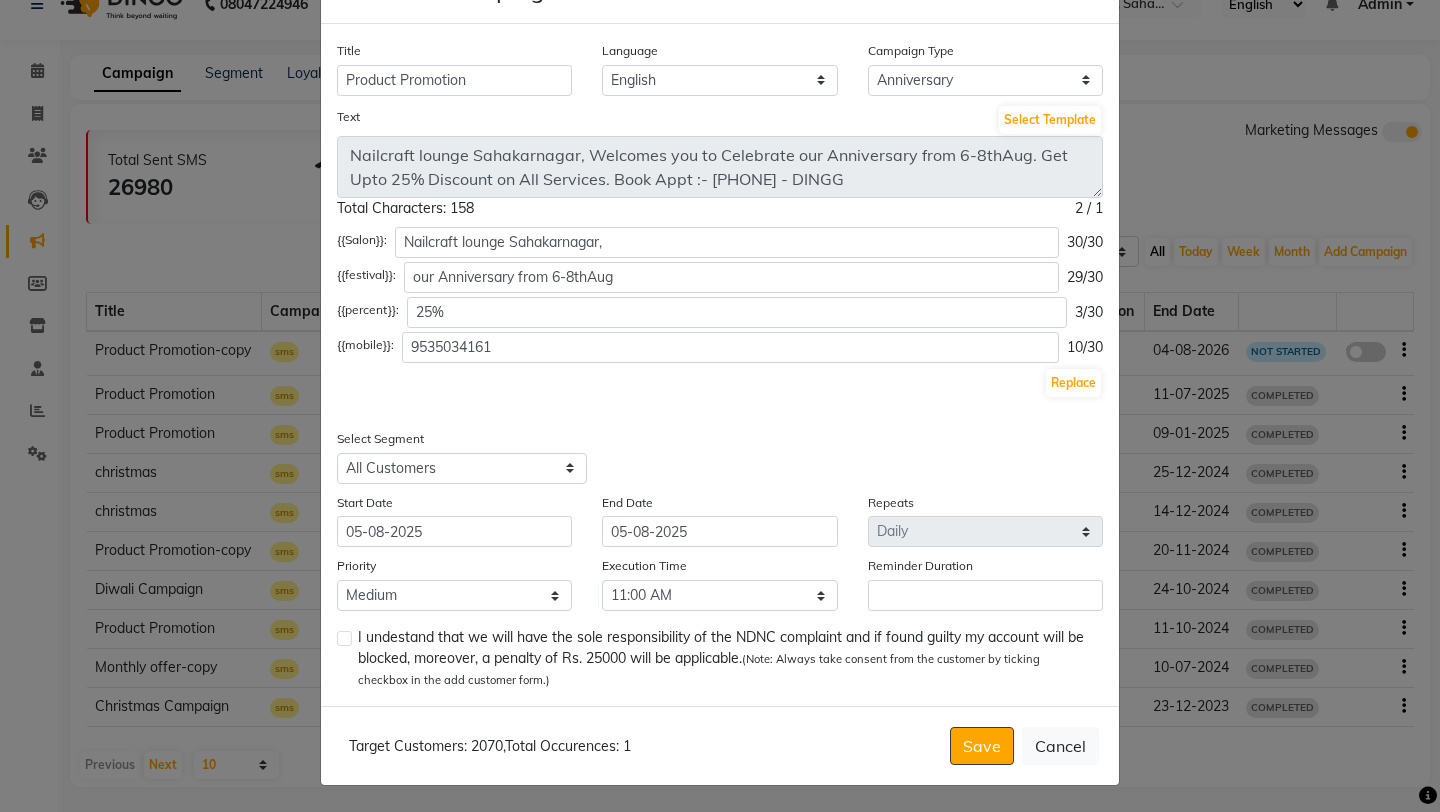 click 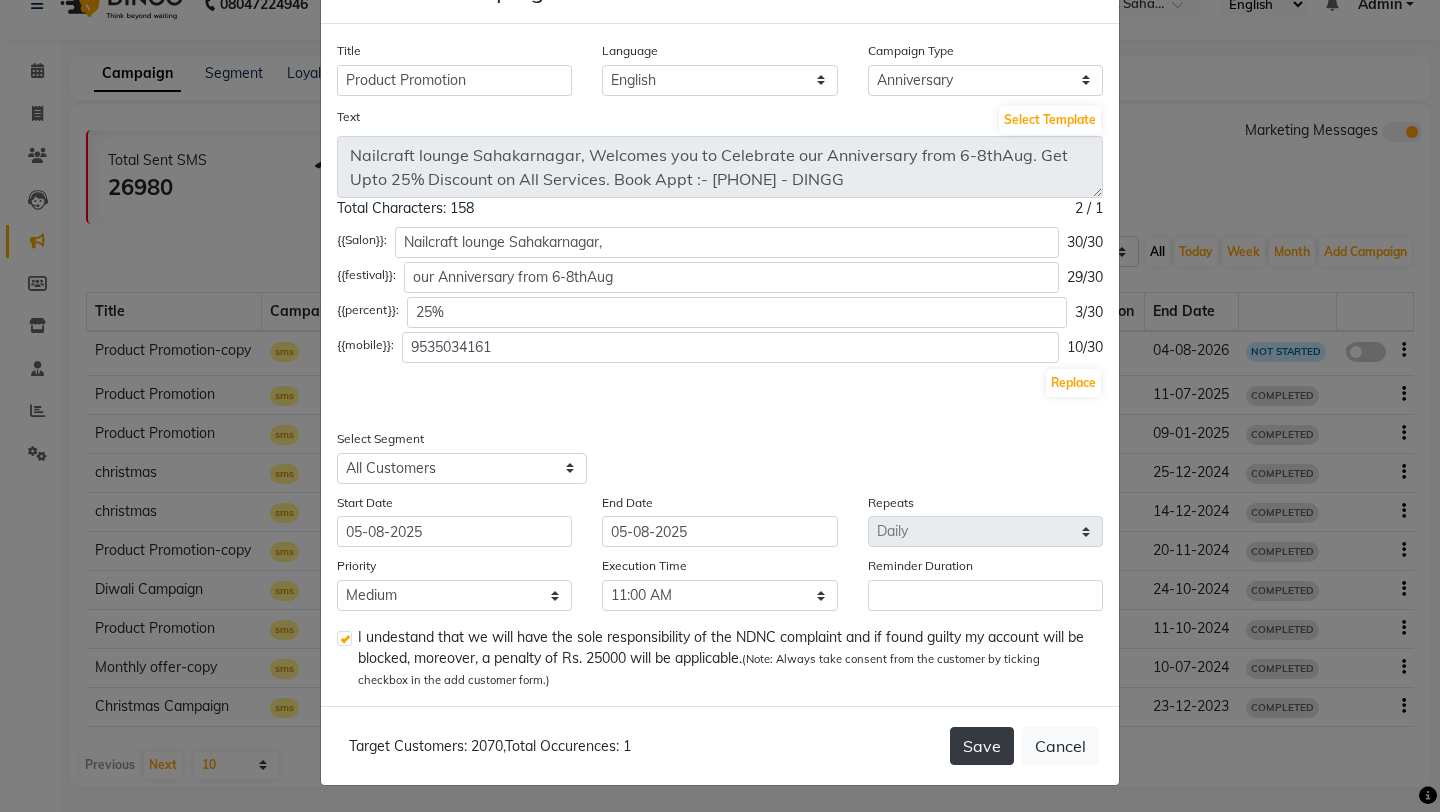 click on "Save" 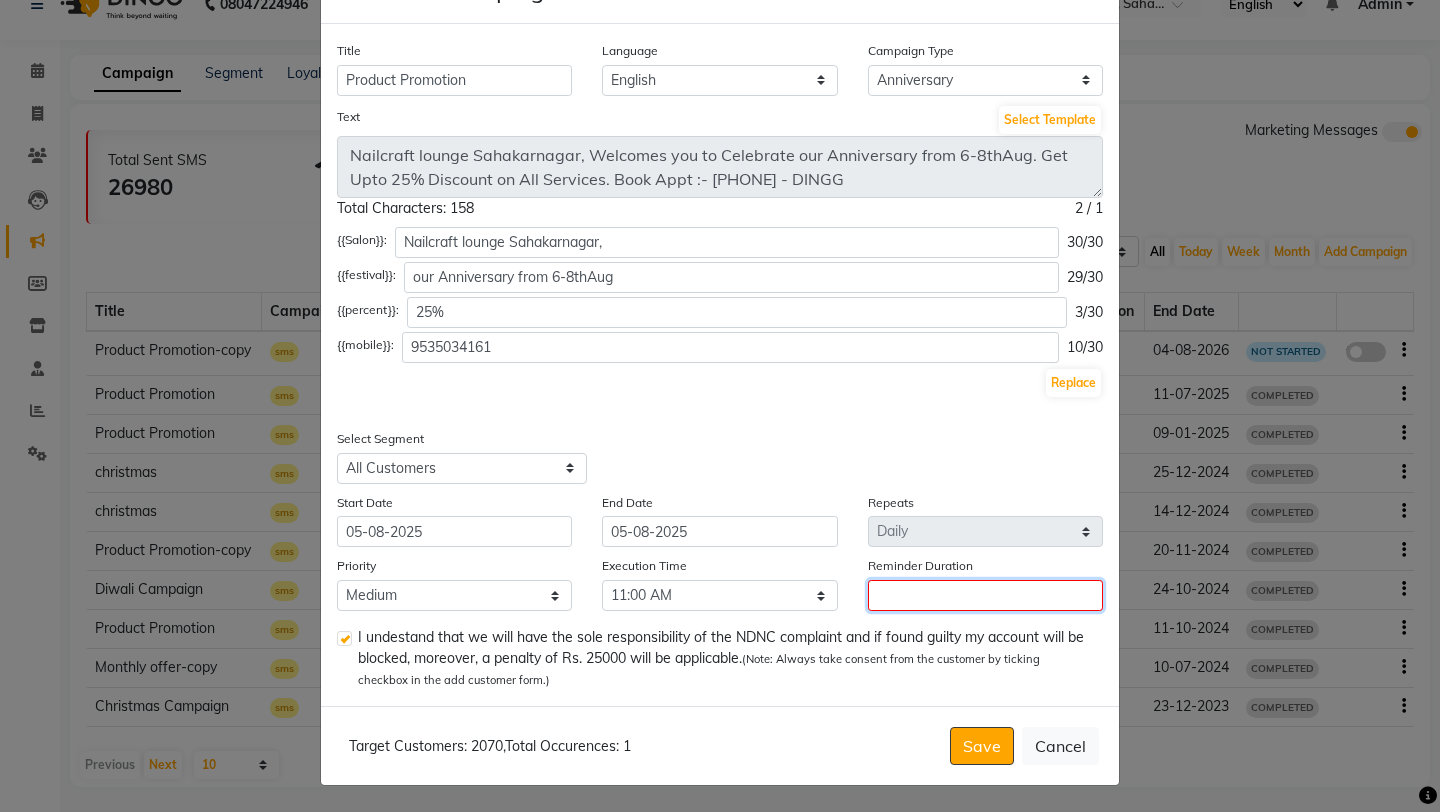click on "Reminder Duration" at bounding box center [985, 595] 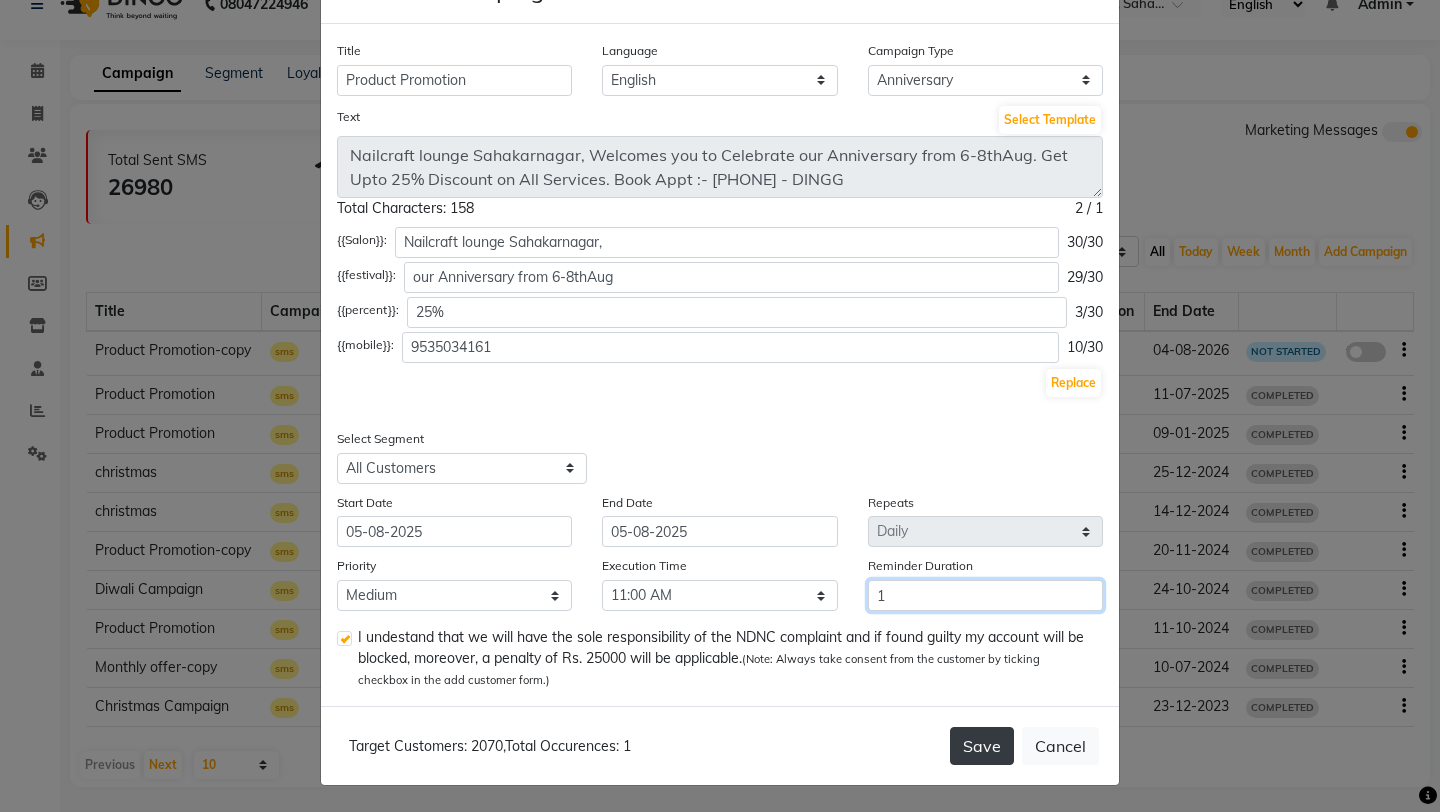 type on "1" 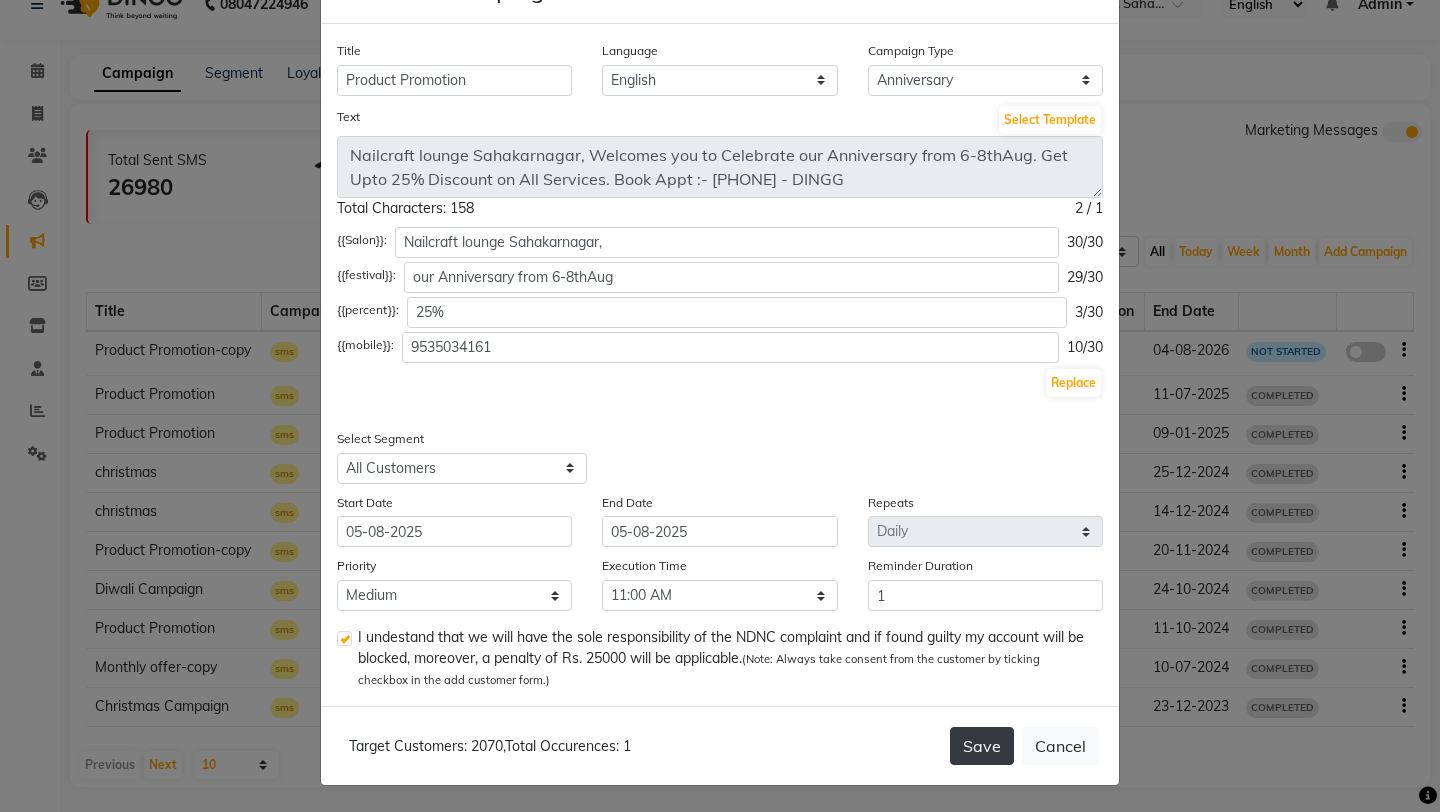 click on "Save" 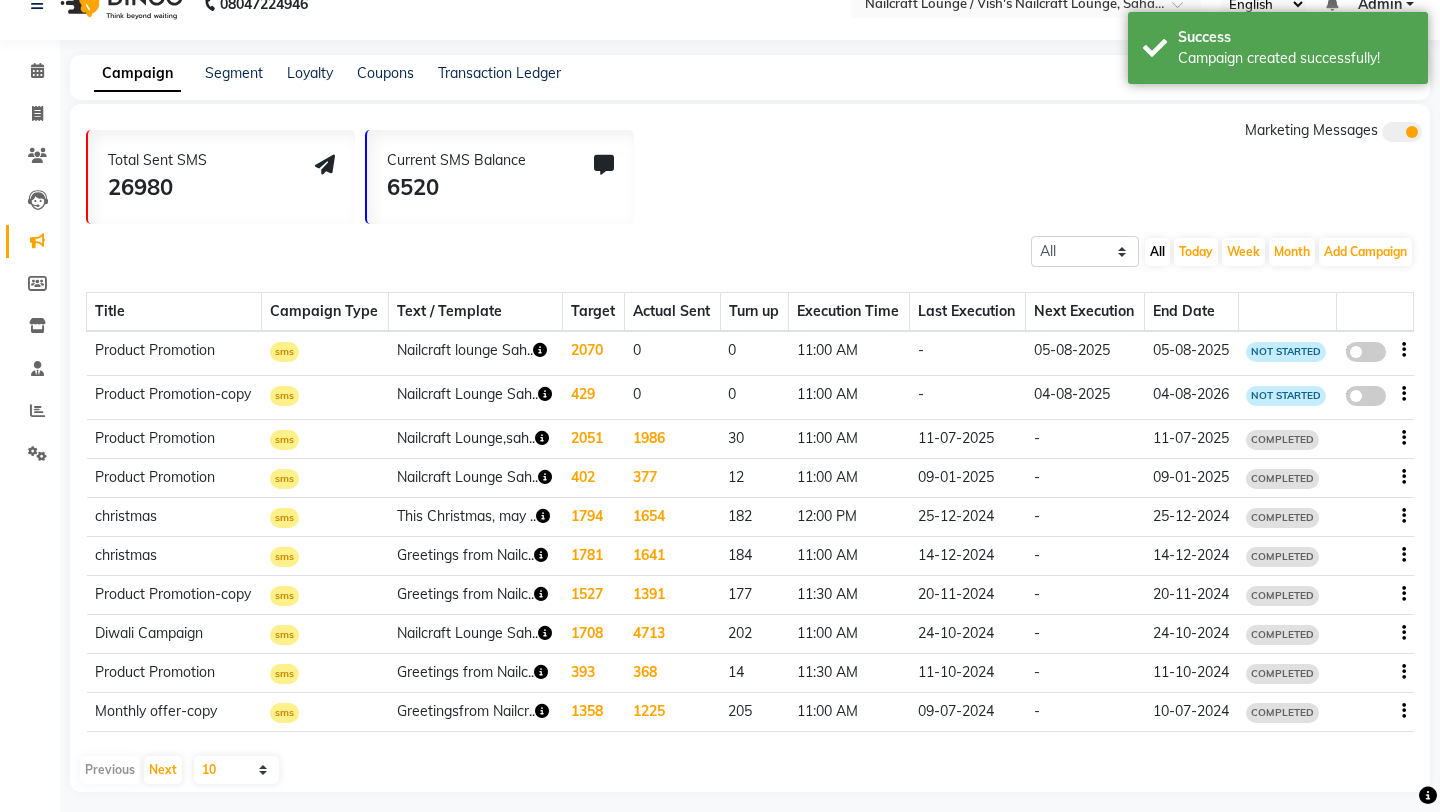 scroll, scrollTop: 0, scrollLeft: 0, axis: both 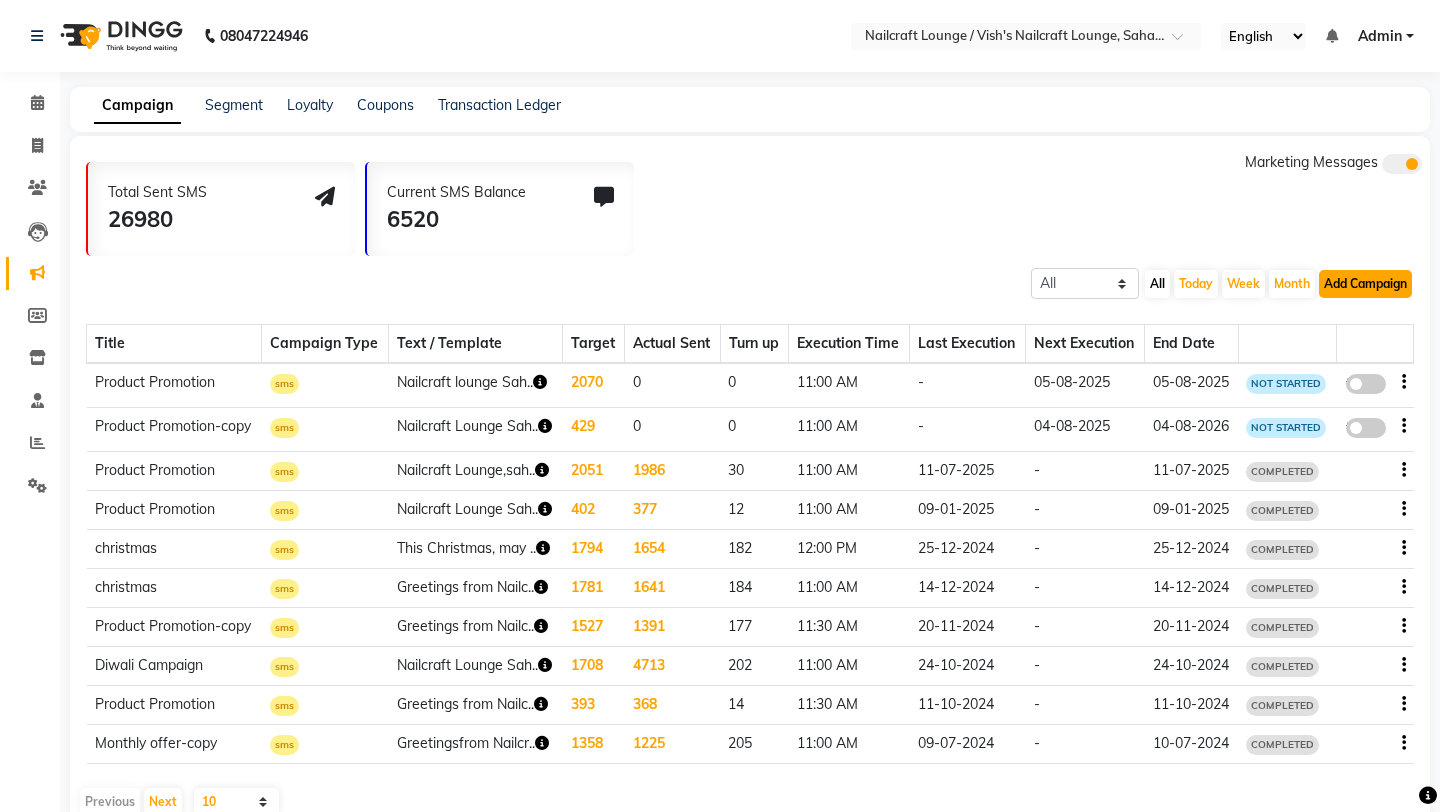 click on "Add Campaign" at bounding box center (1365, 284) 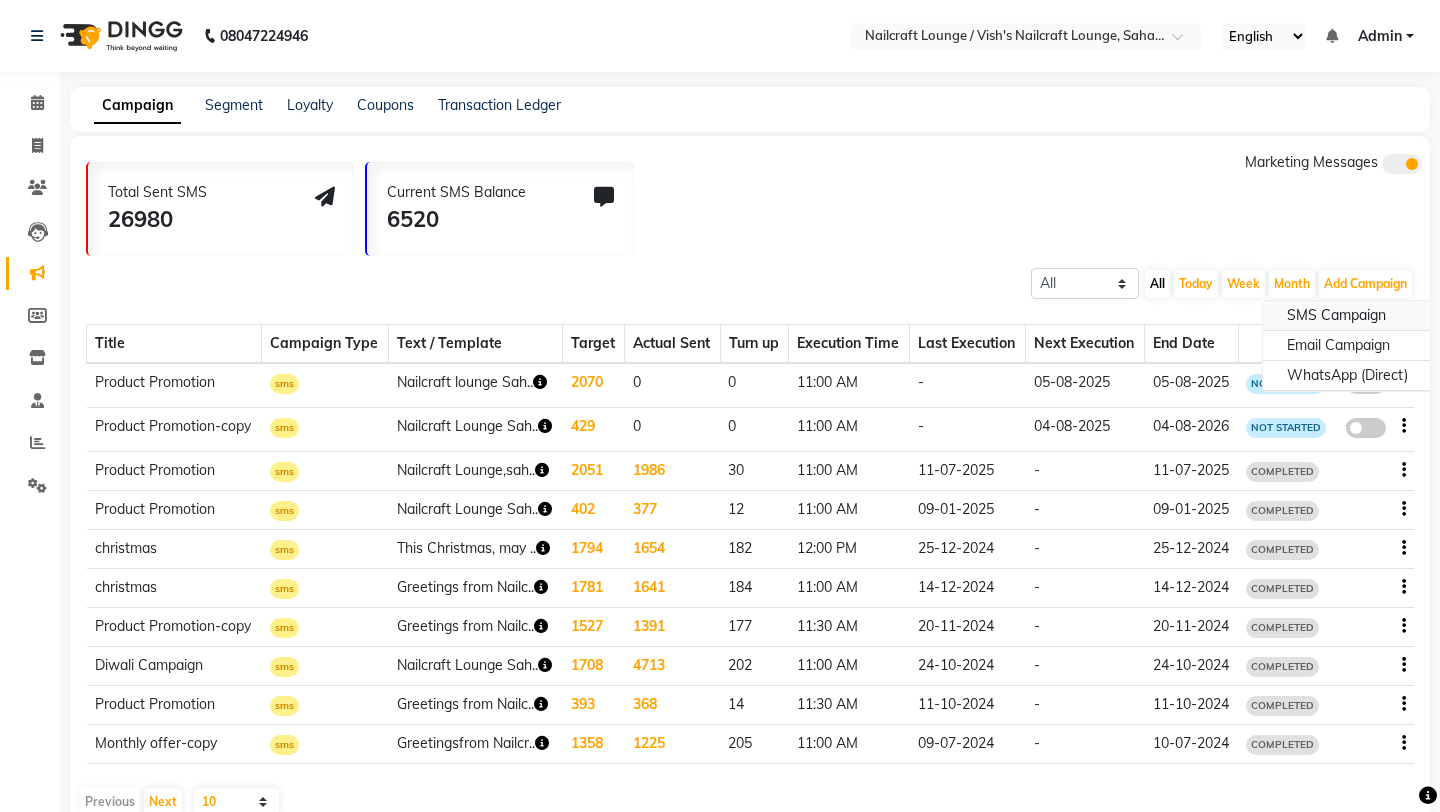click on "SMS Campaign" 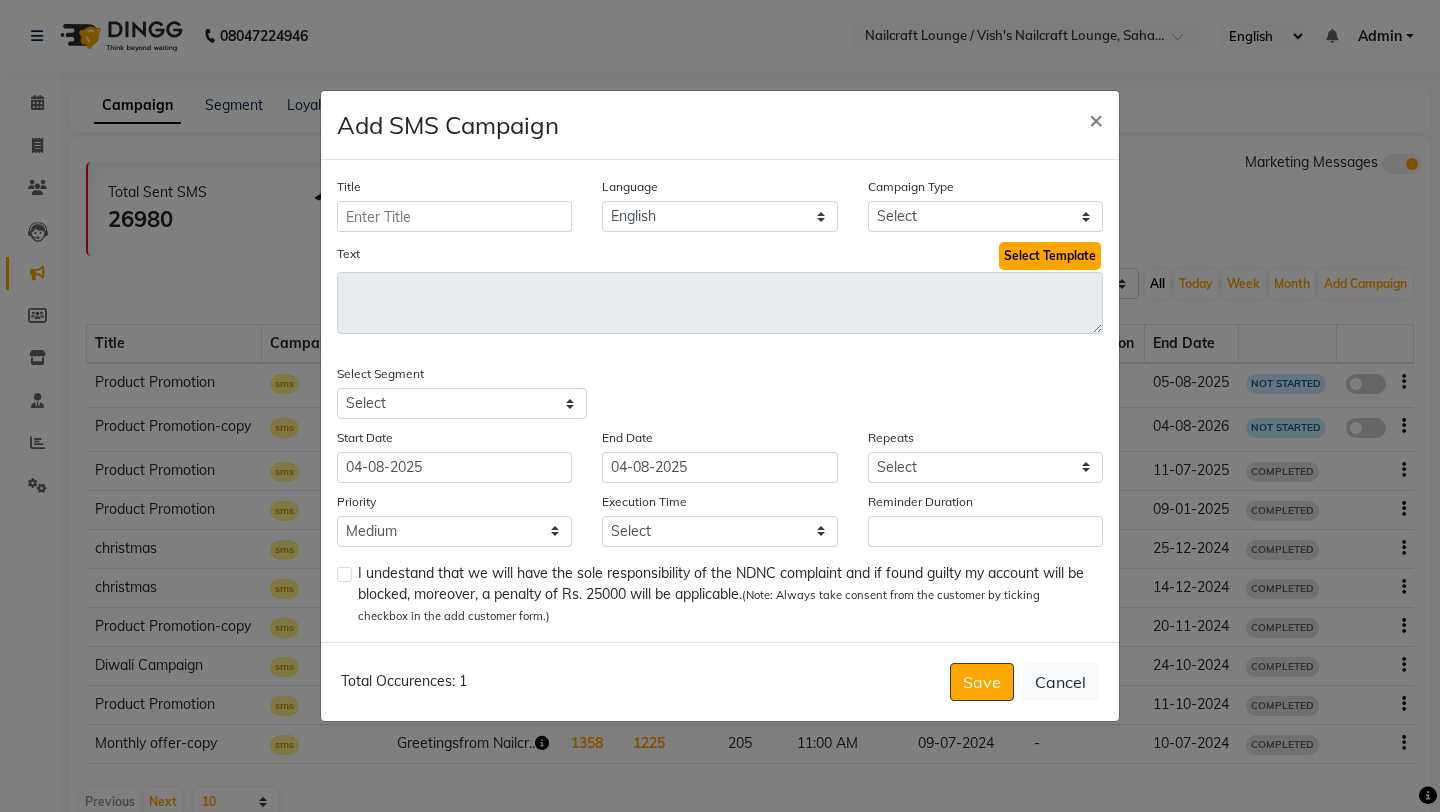 click on "Select Template" 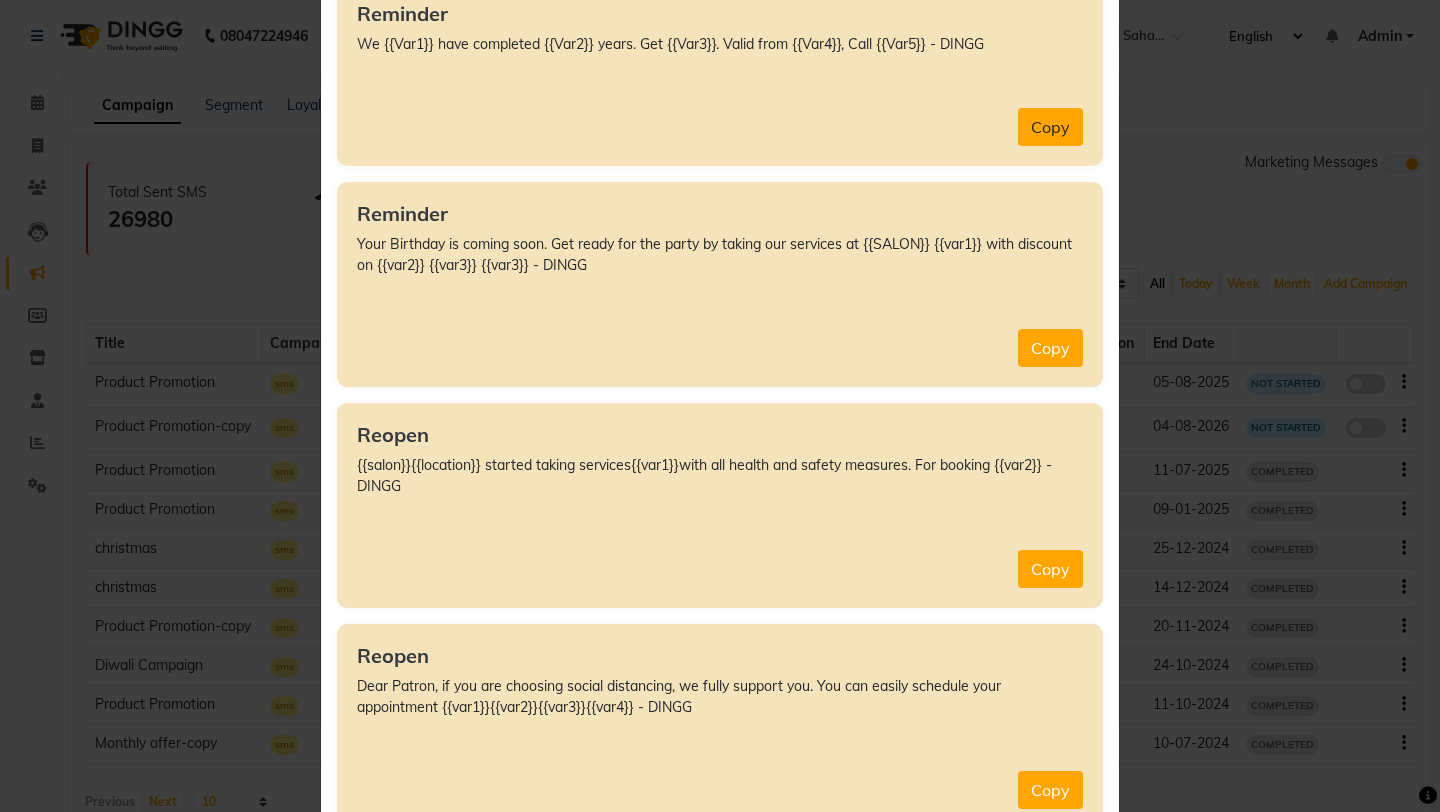 scroll, scrollTop: 12786, scrollLeft: 0, axis: vertical 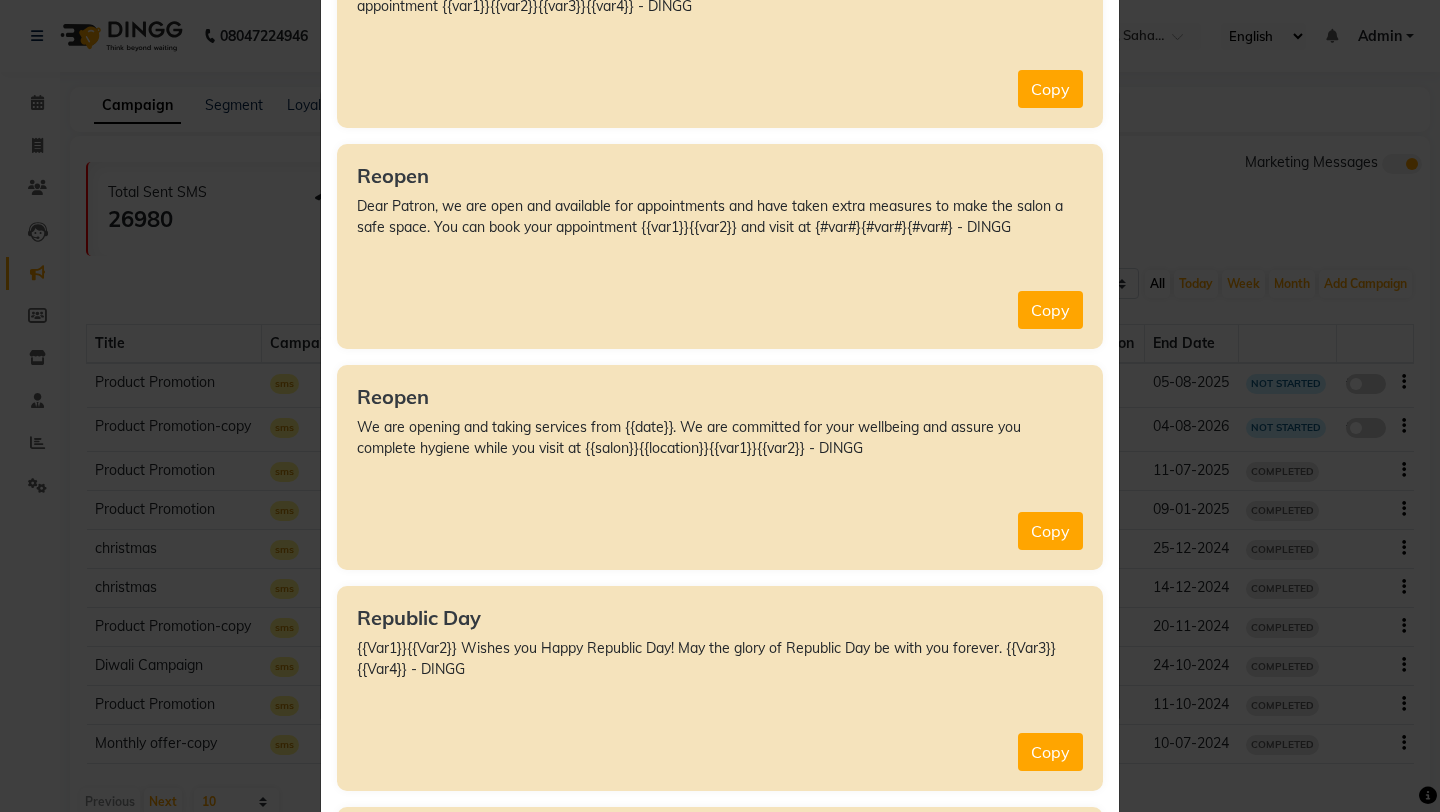 click on "Marketing Templates ×  All Services Off  {{Var1}}, up to {{Var2}} OFF on all services till {{Var3}}. Call {{Var4}} to book the appointment - DINGG    Copy  Anniversary  Your Anniversary is coming soon. Get ready for the party by taking our services at {{salon_name}} with {{percent}} discount on all services specially for you - DINGG    Copy  Anniversary  Your Anniversary is coming soon. Get ready for the party by taking our services at {{salon}} {{var1}} with discount on {{var2}} {{var3}} {{var3}} - DINGG    Copy  Birthday  Your Birthday is coming soon. Get ready for the party by taking our services at {{salon_name}} with {{percent}} discount on all services specially for you - DINGG    Copy  Book Your Next Visit  {{Var1}} Book Your Next Visit! Get {{Var2}} Off On Minimum Bill Value of {{Var3}}, Hurry for Appointment Call {{Var4}} - DINGG    Copy  Christmas  Time to reveal the kid in you. Ho! Ho! Jingle Bells, Jingle Bells, Jingle all the way…. {{var1}} Wishes you Merry Christmas - DINGG    Copy    Copy" 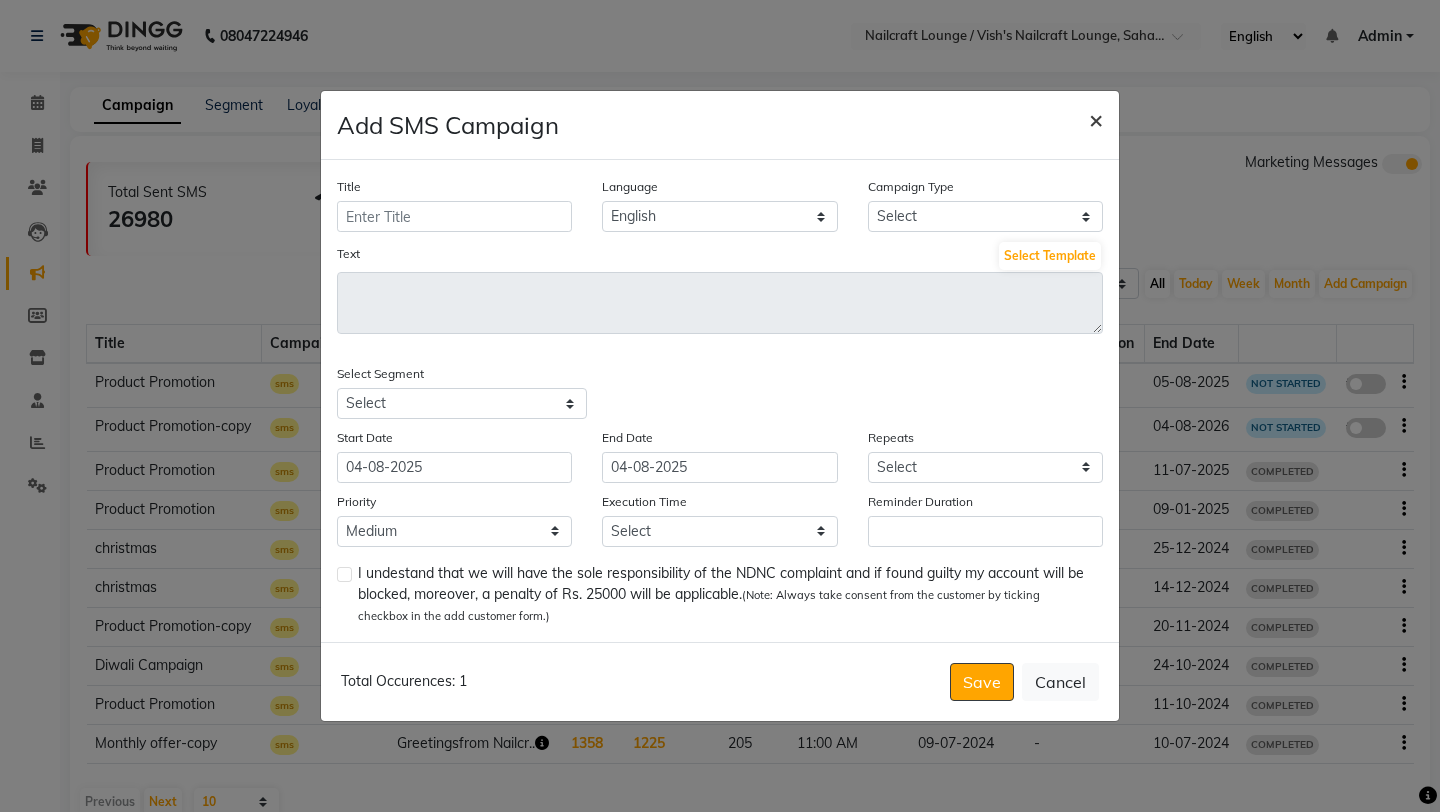 click on "×" 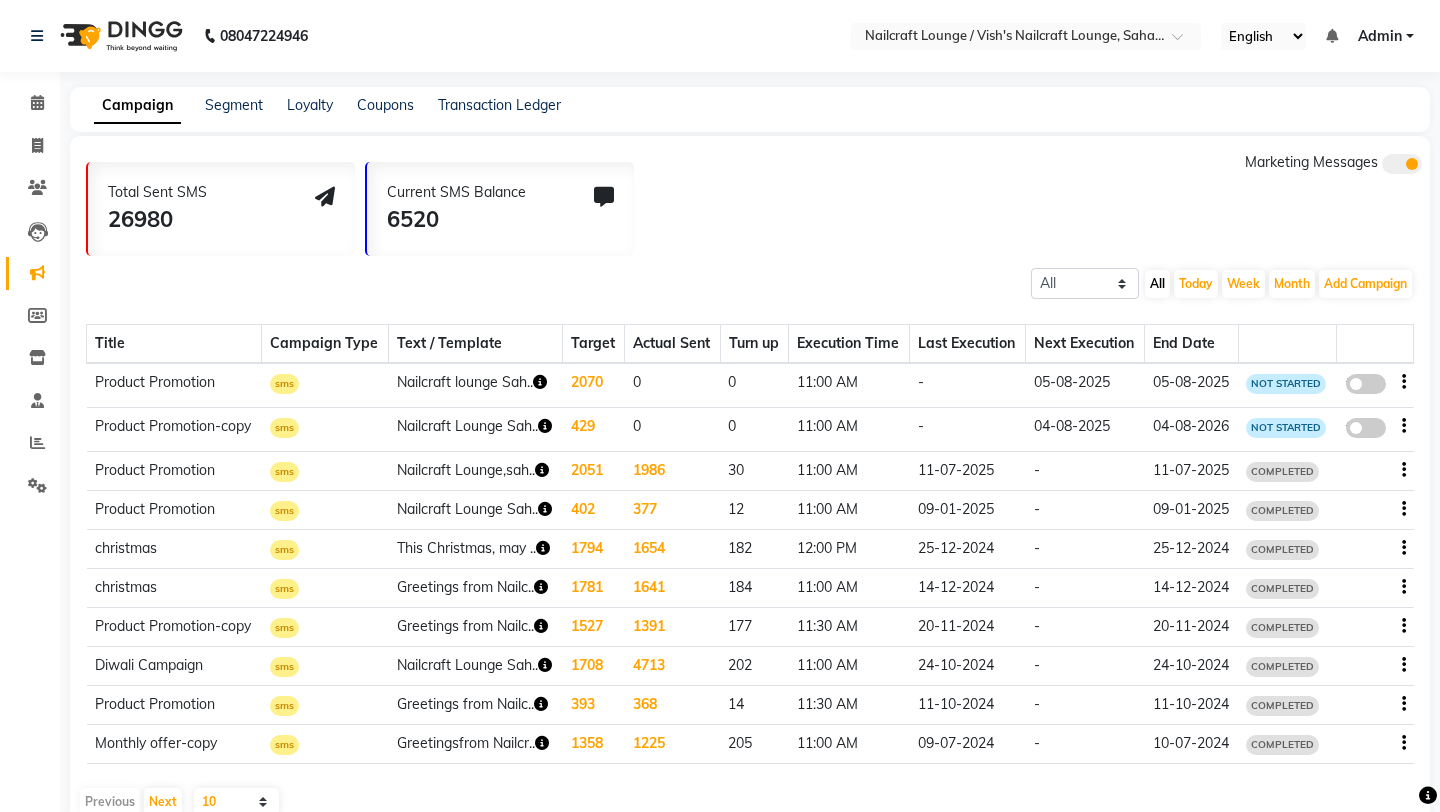 click 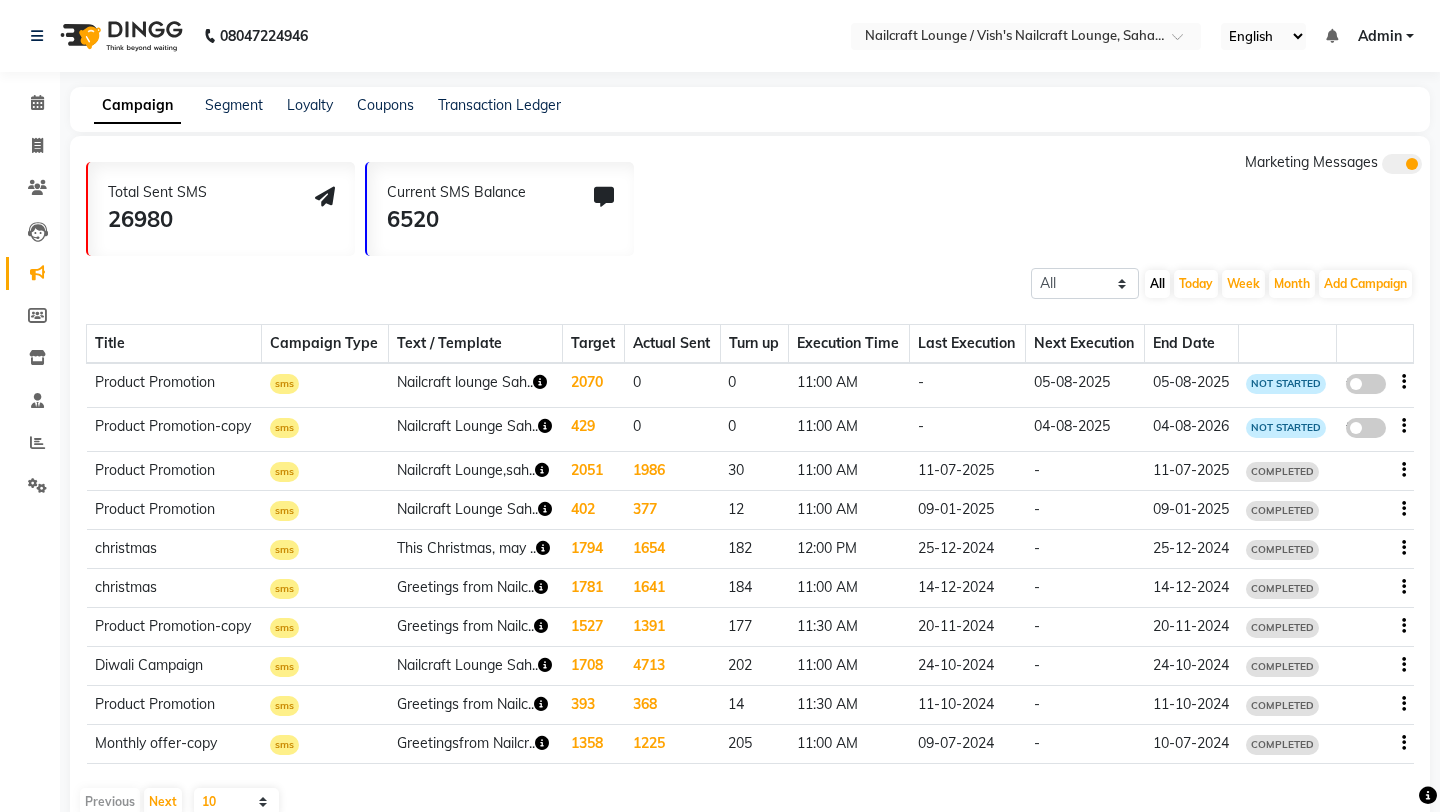 click on "false" 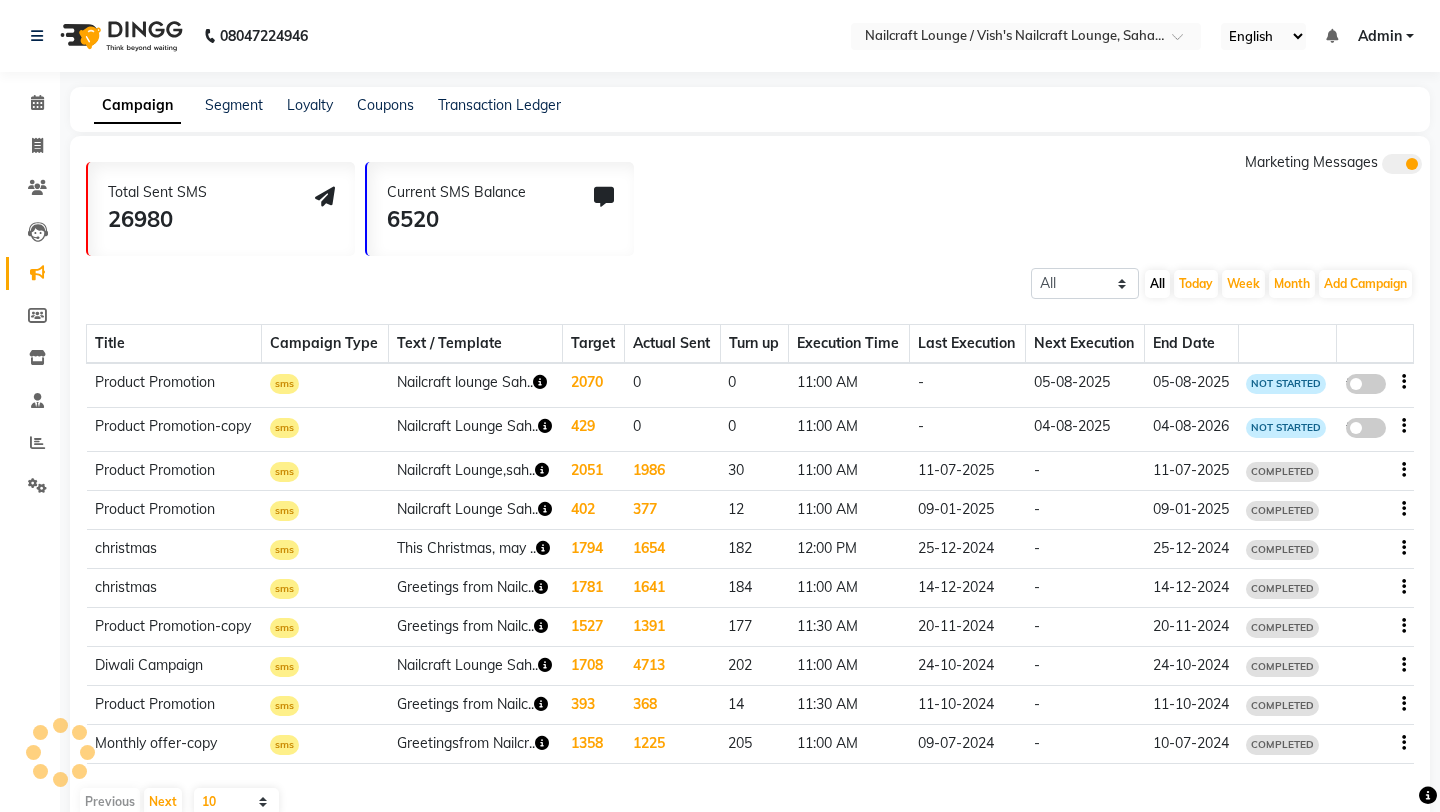 select on "2" 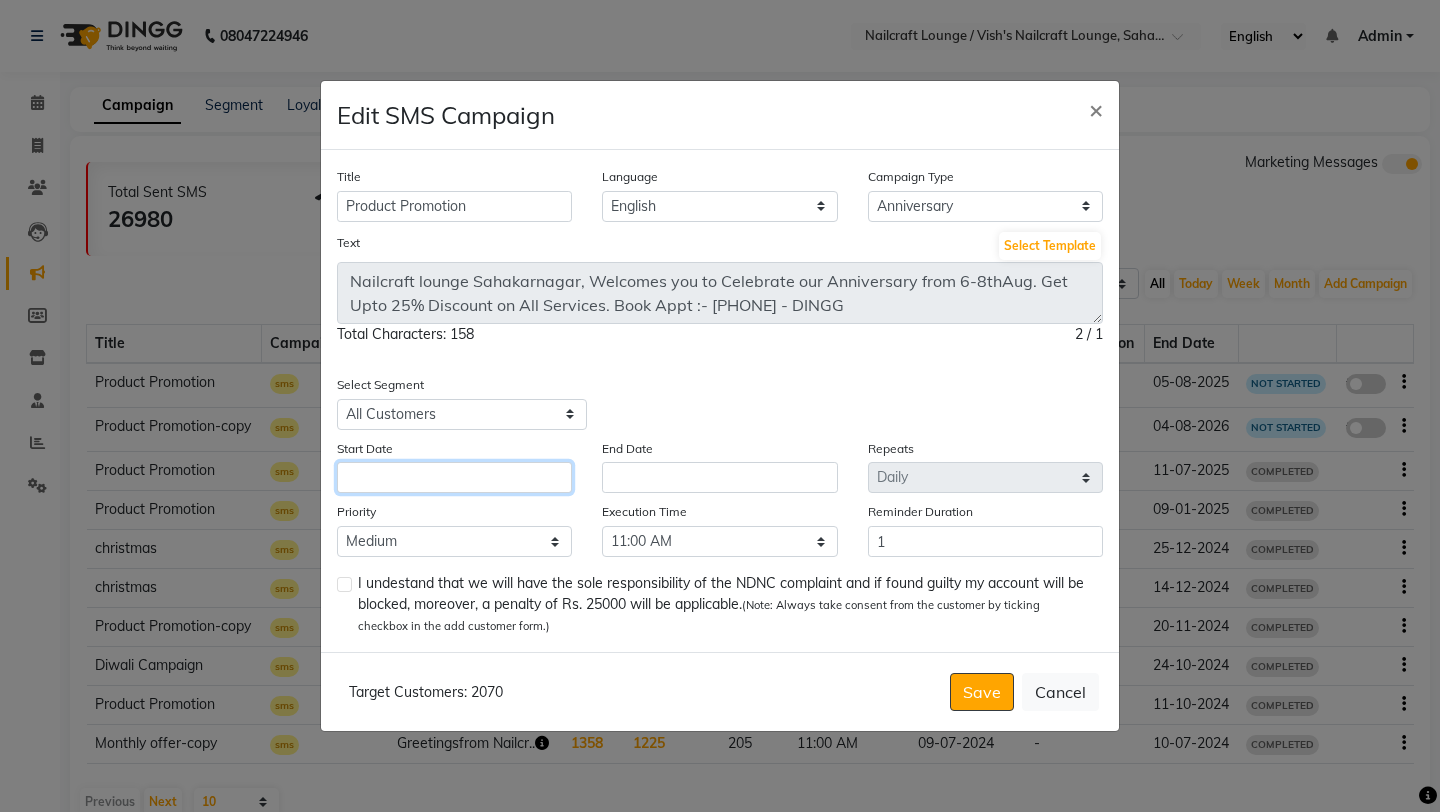 click 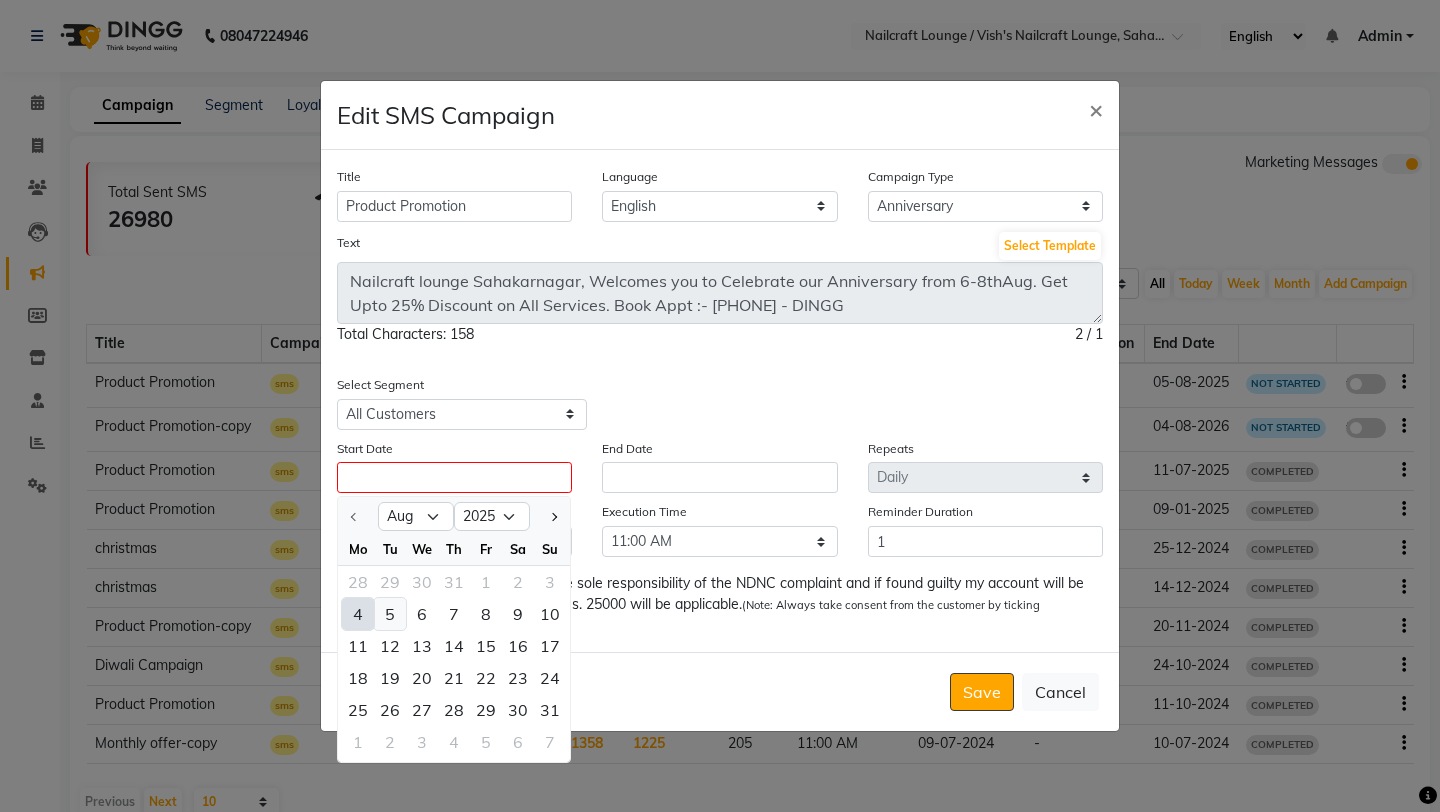 click on "5" 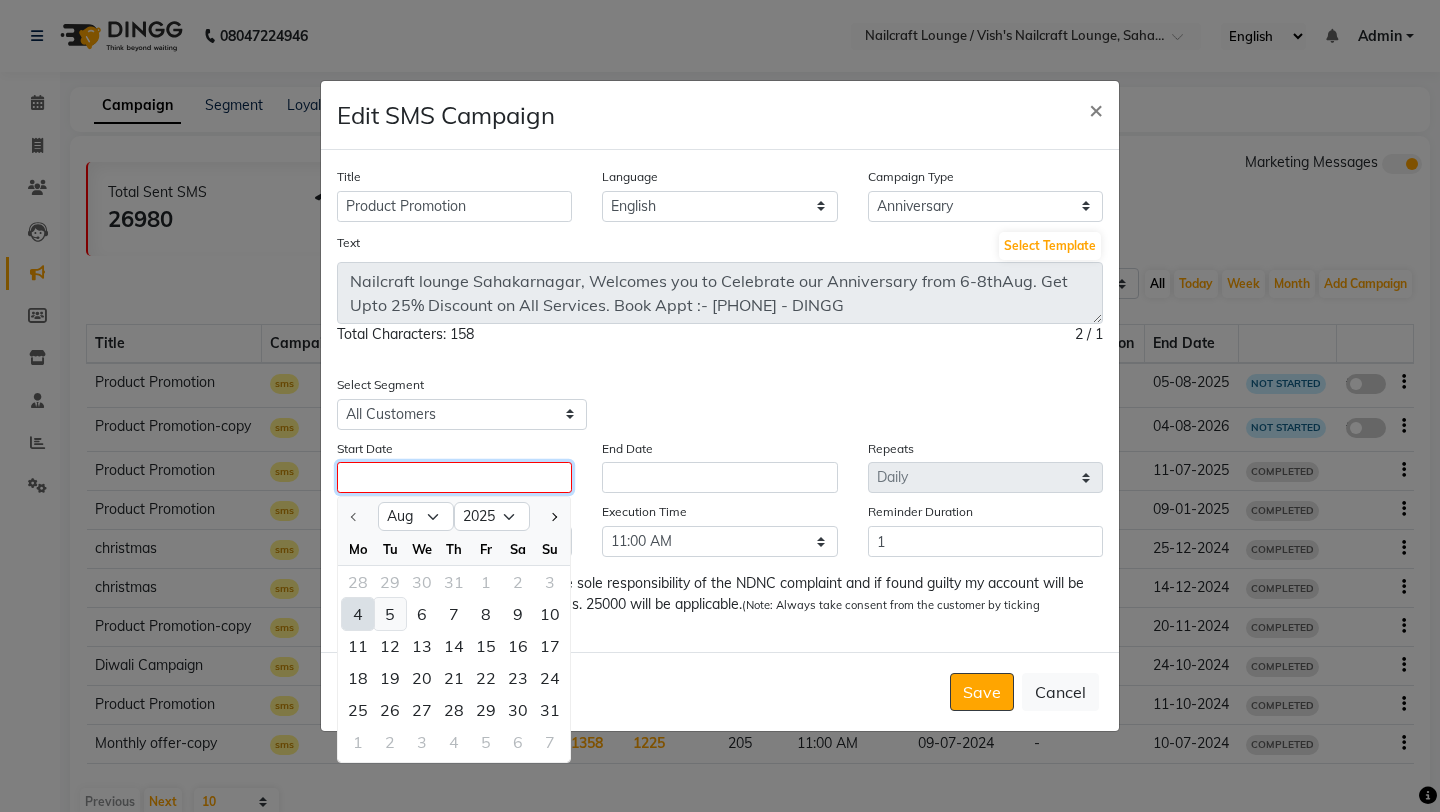 type on "05-08-2025" 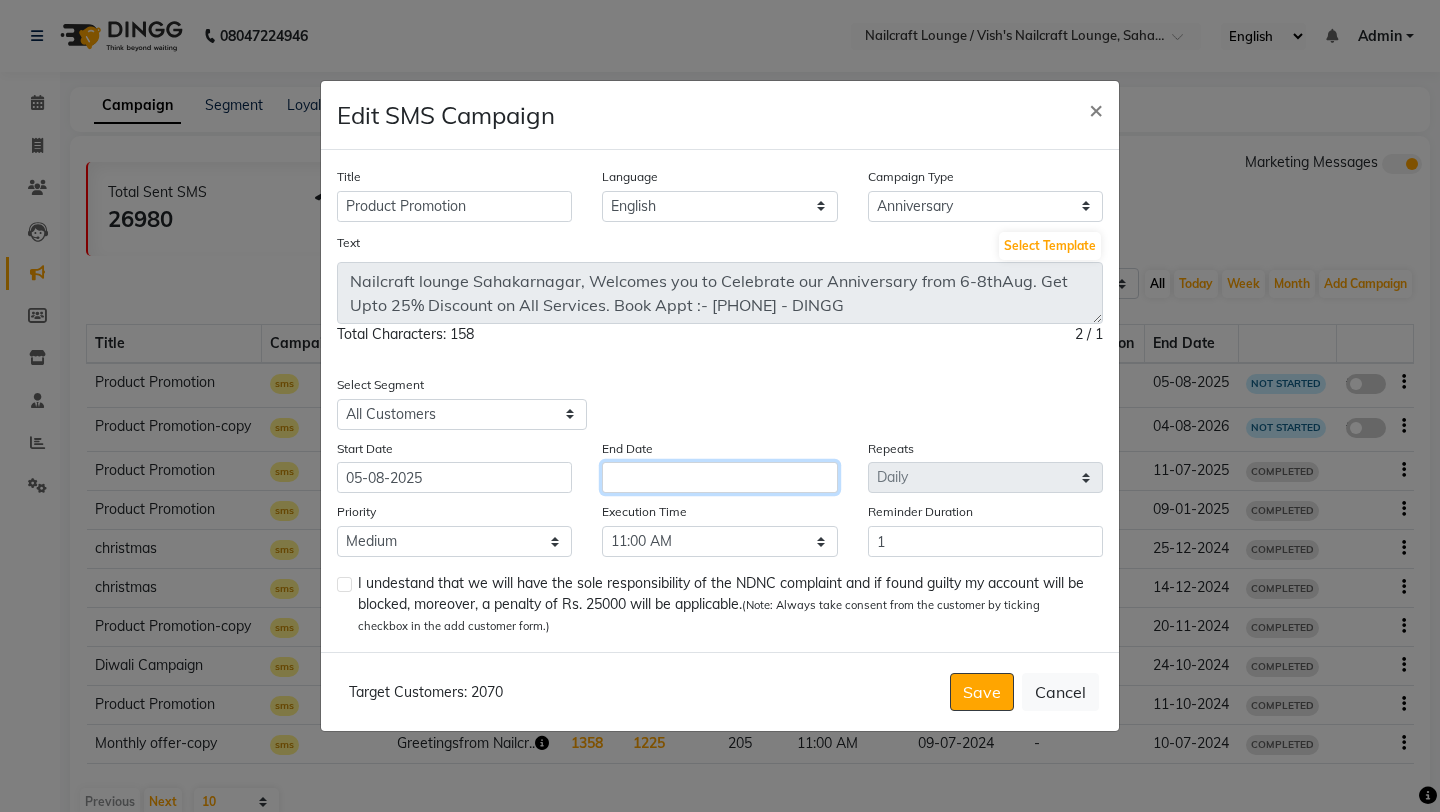 click 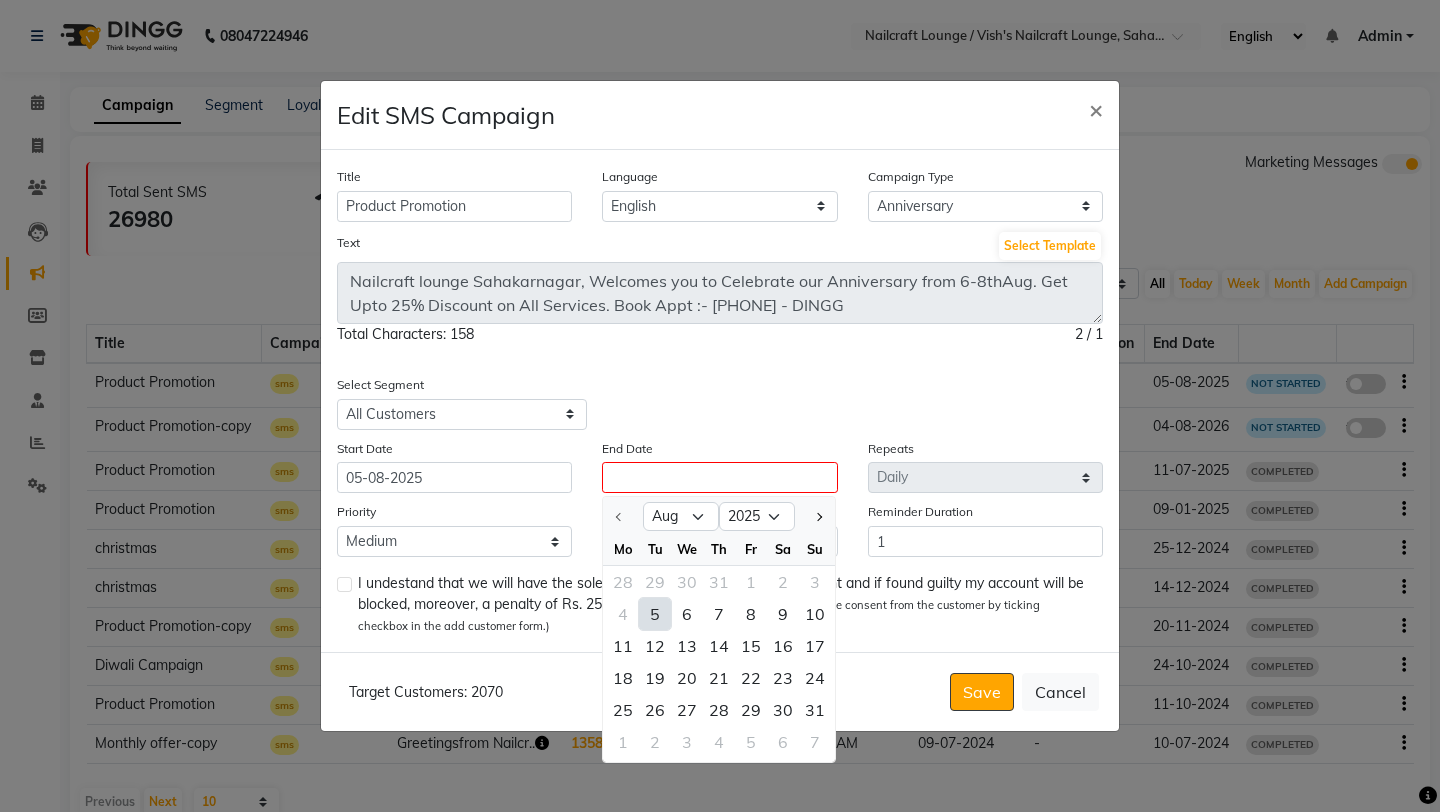 click on "5" 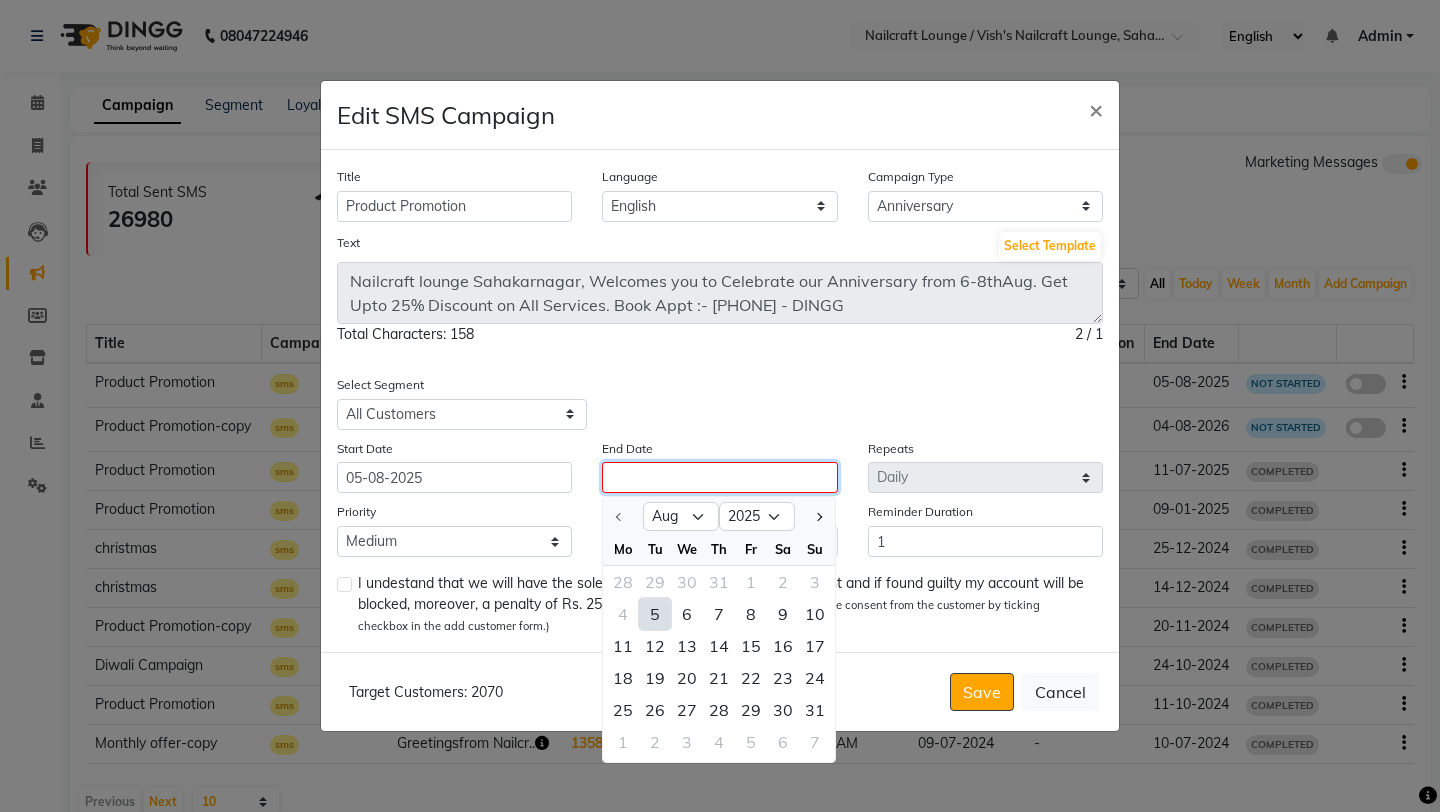 type on "05-08-2025" 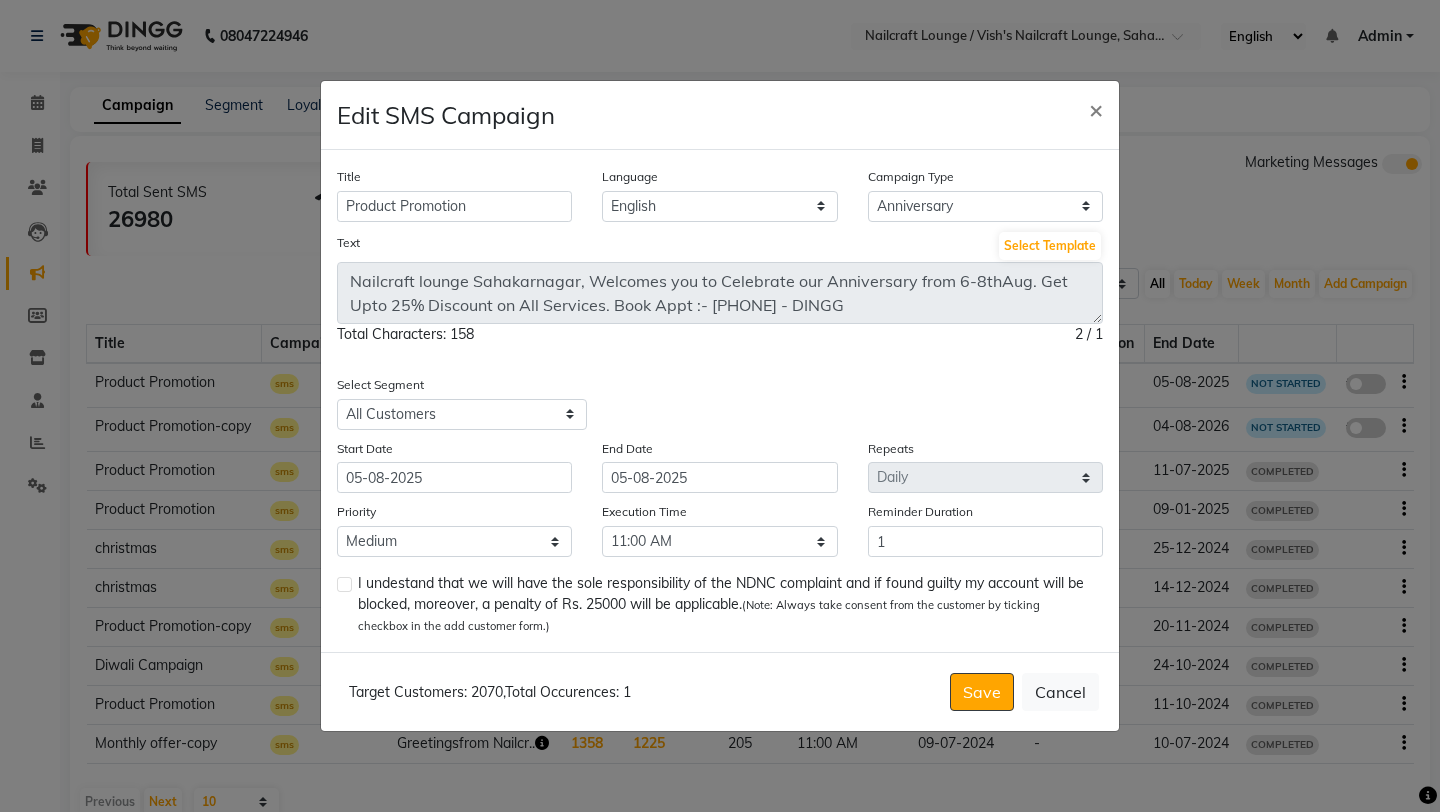 click 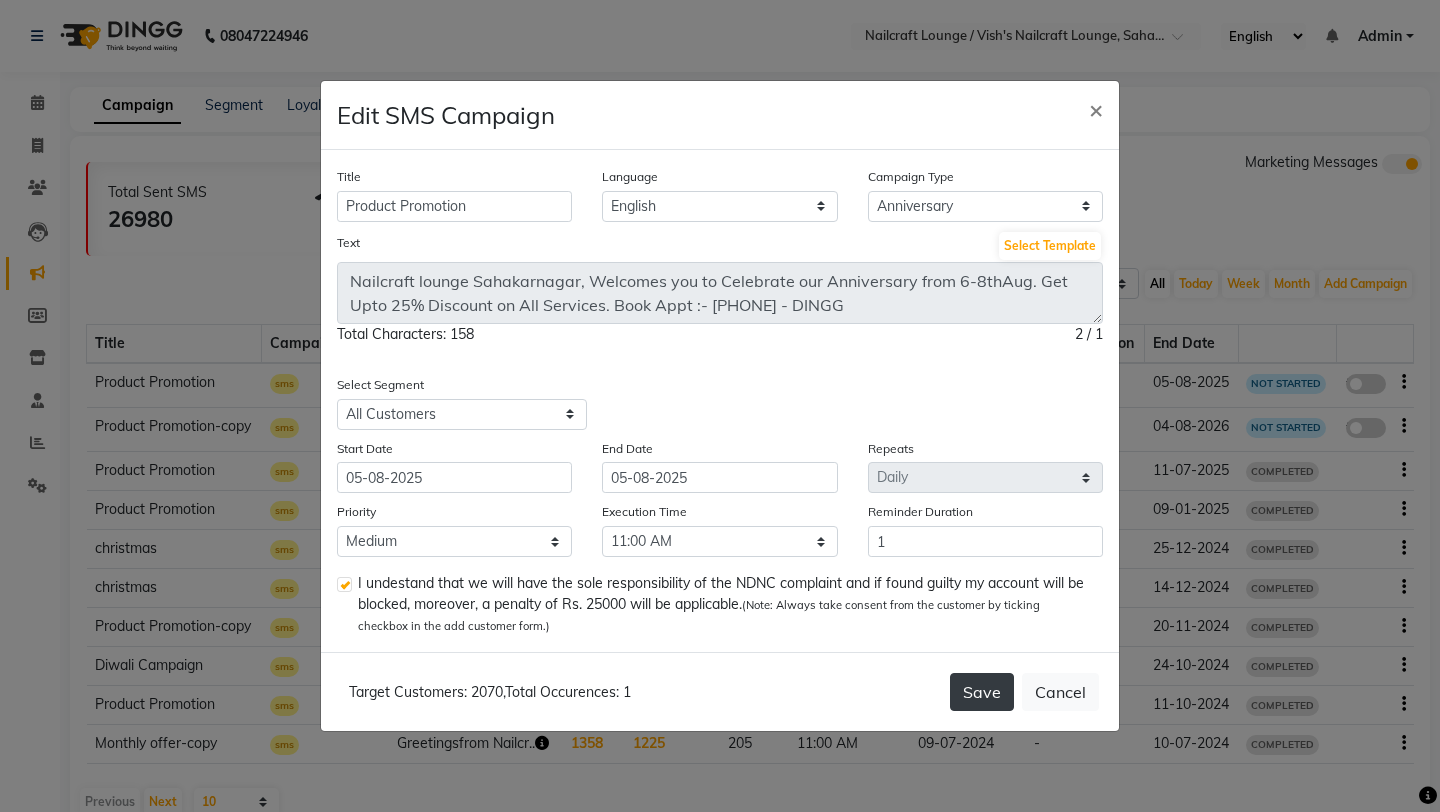 click on "Save" 